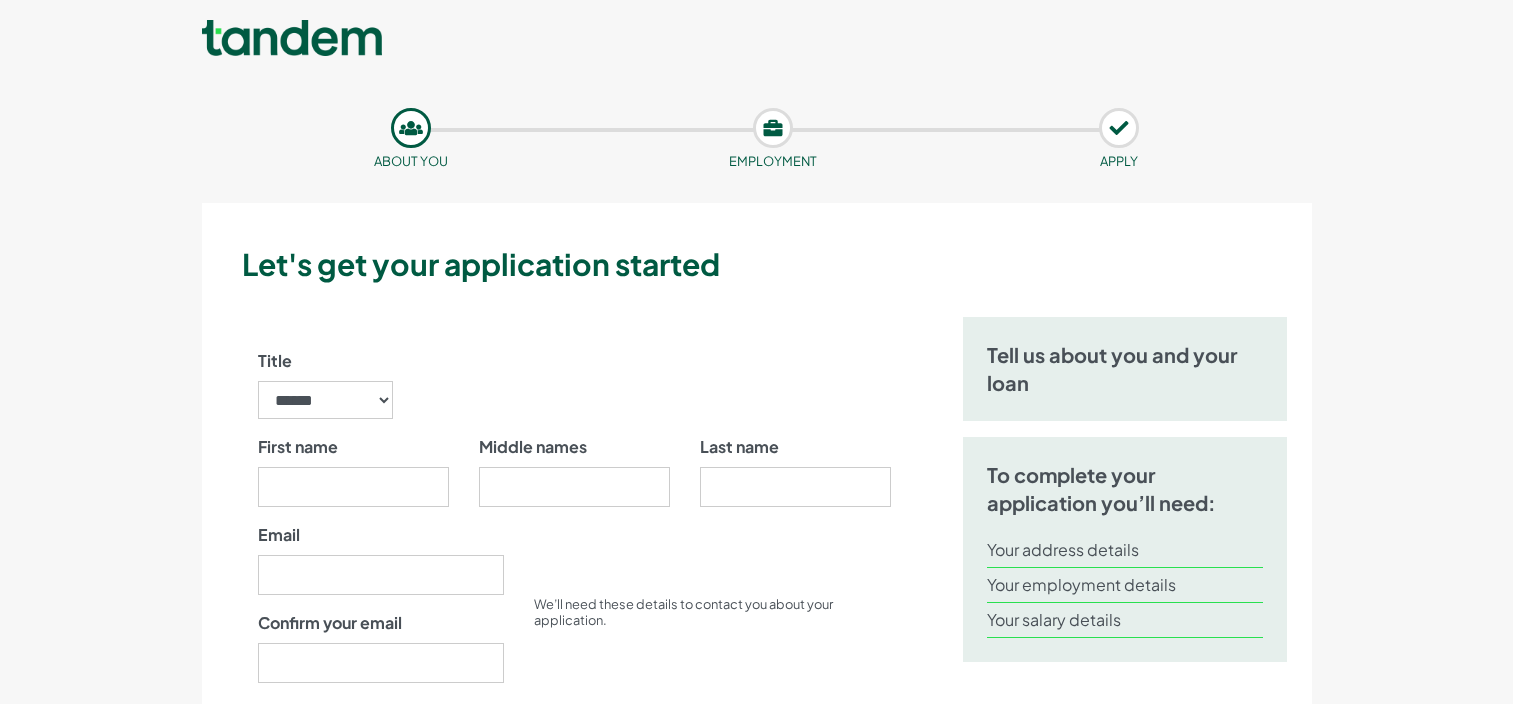scroll, scrollTop: 0, scrollLeft: 0, axis: both 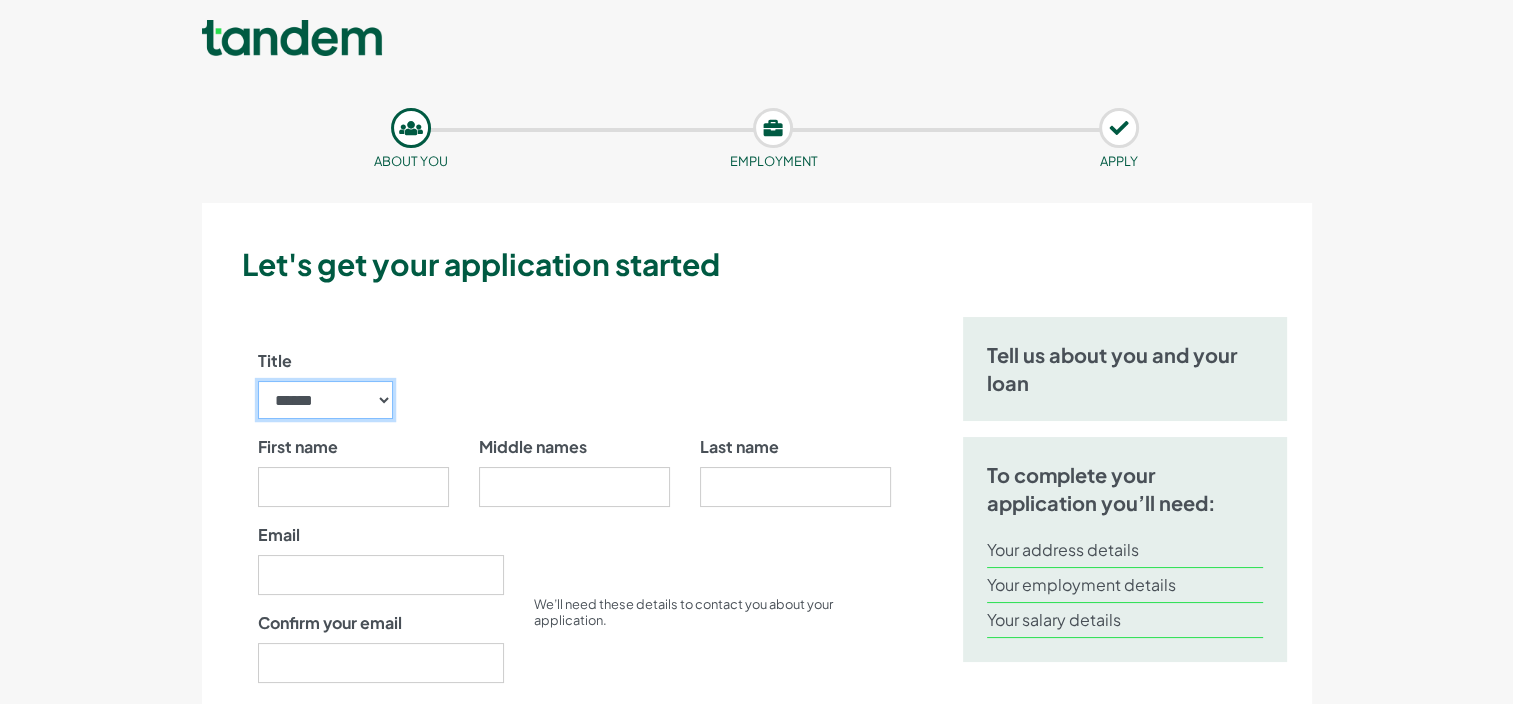 click on "******
**
***
****
**
**
****" at bounding box center (326, 400) 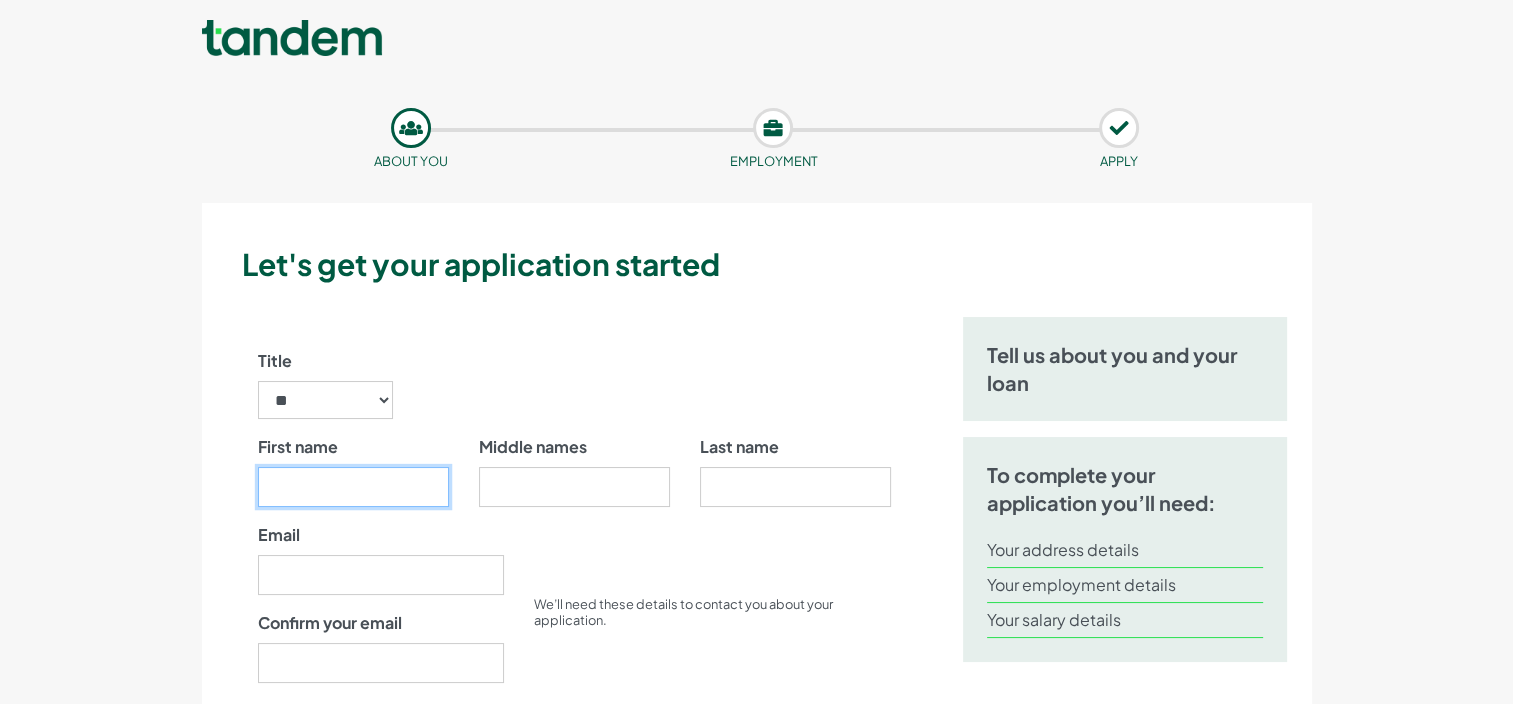 click on "First name" at bounding box center (353, 487) 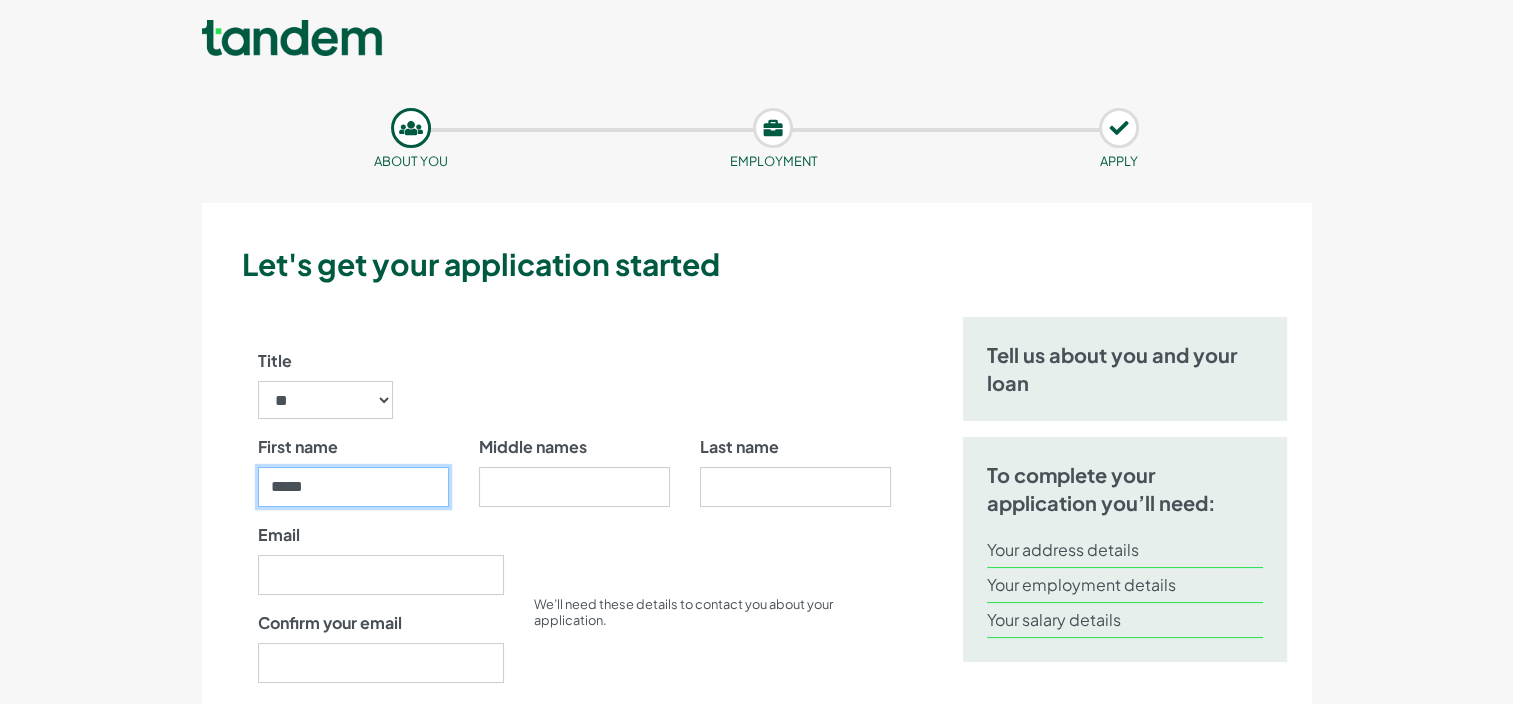 type on "*****" 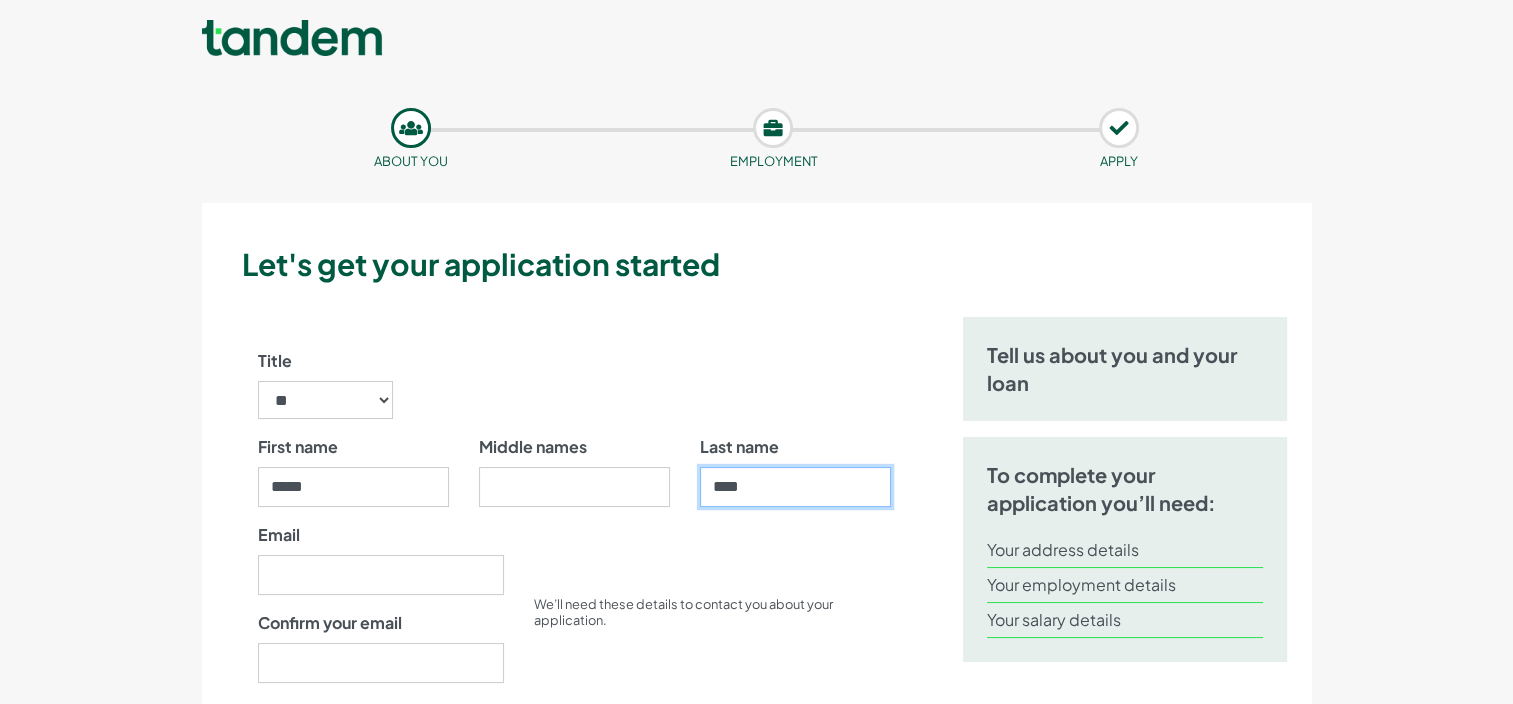type on "****" 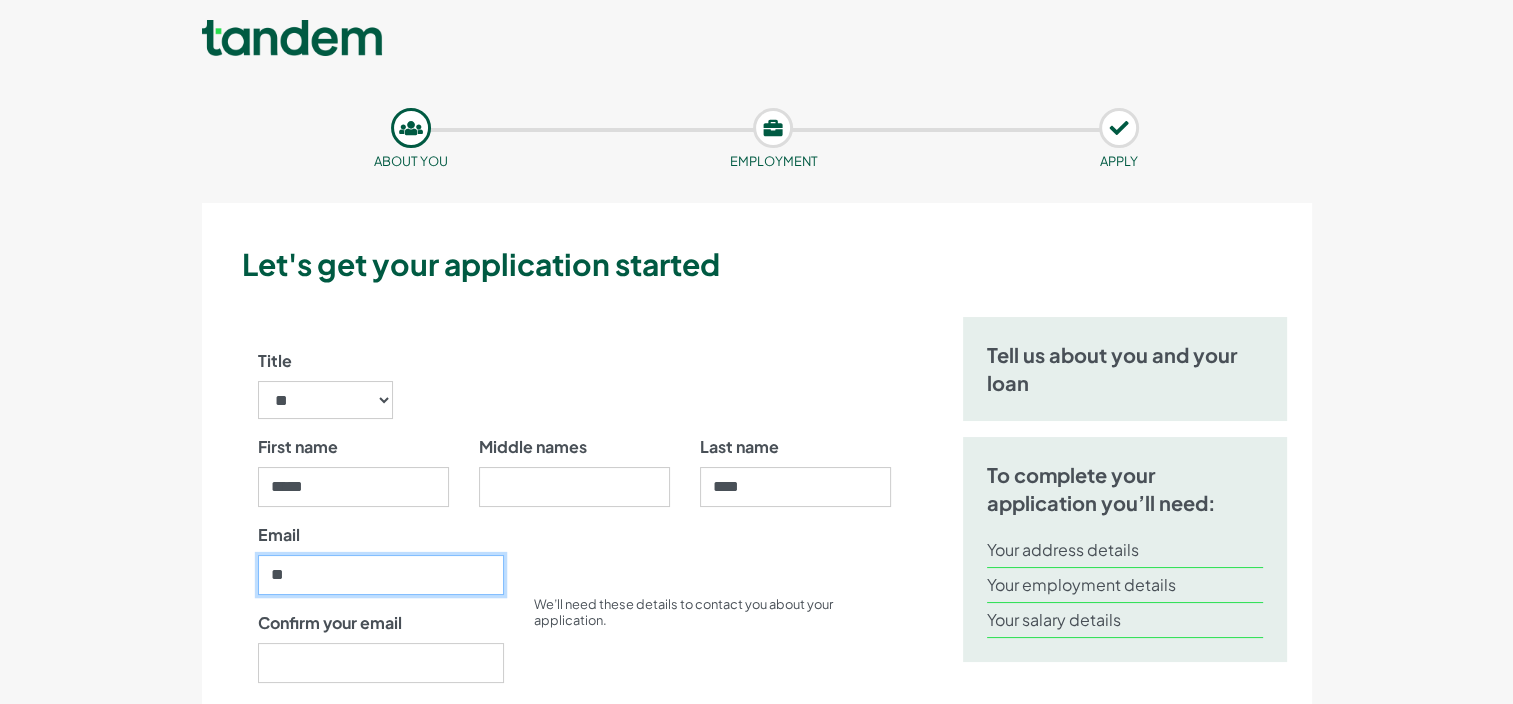type on "**********" 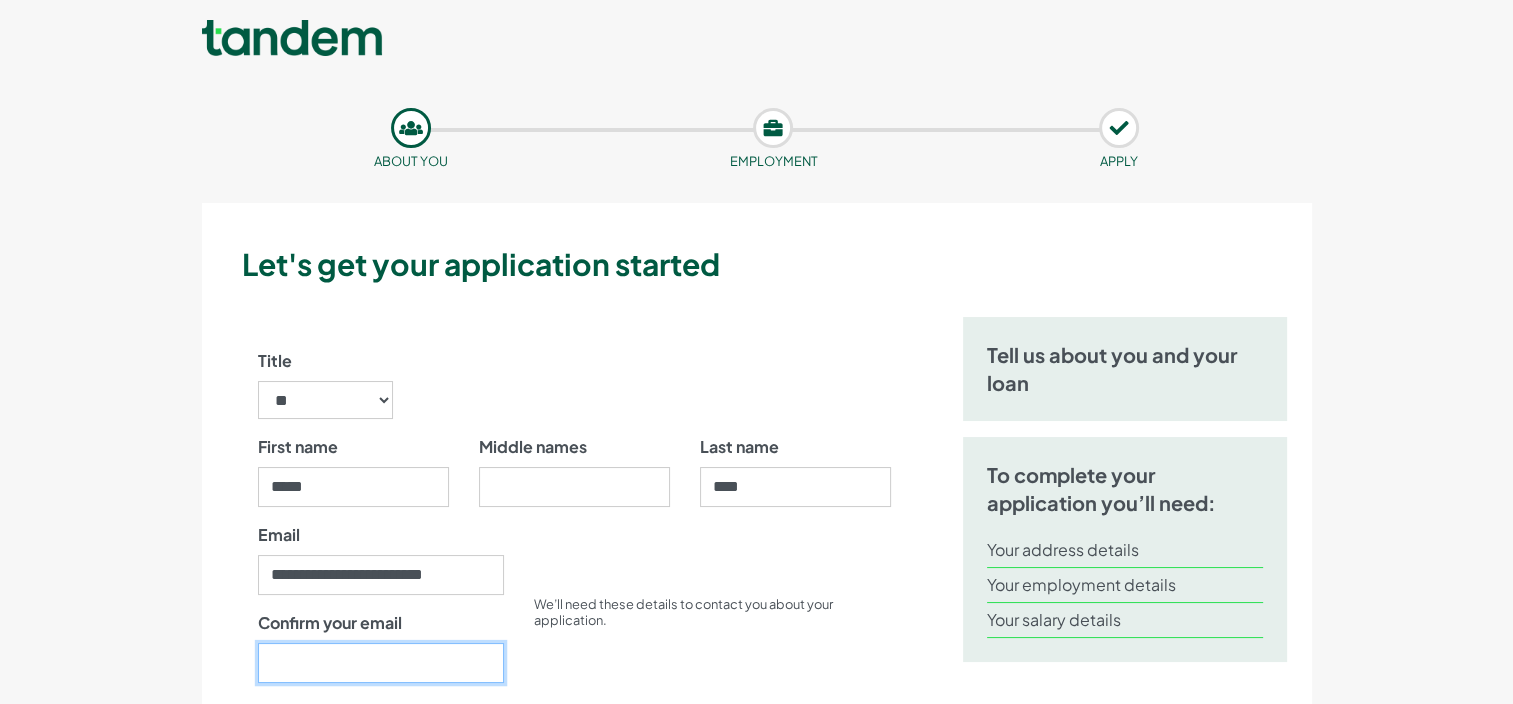 type on "**********" 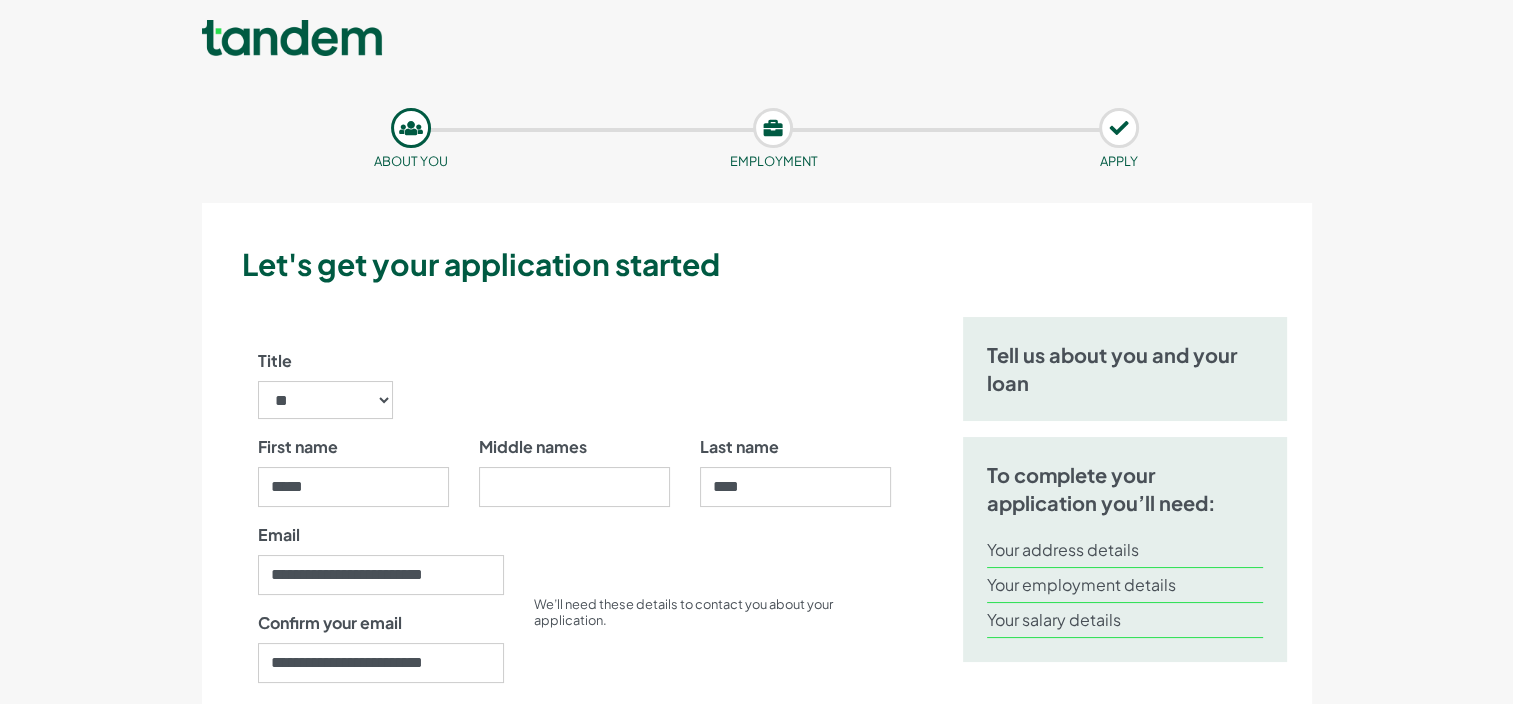 type on "07545165555" 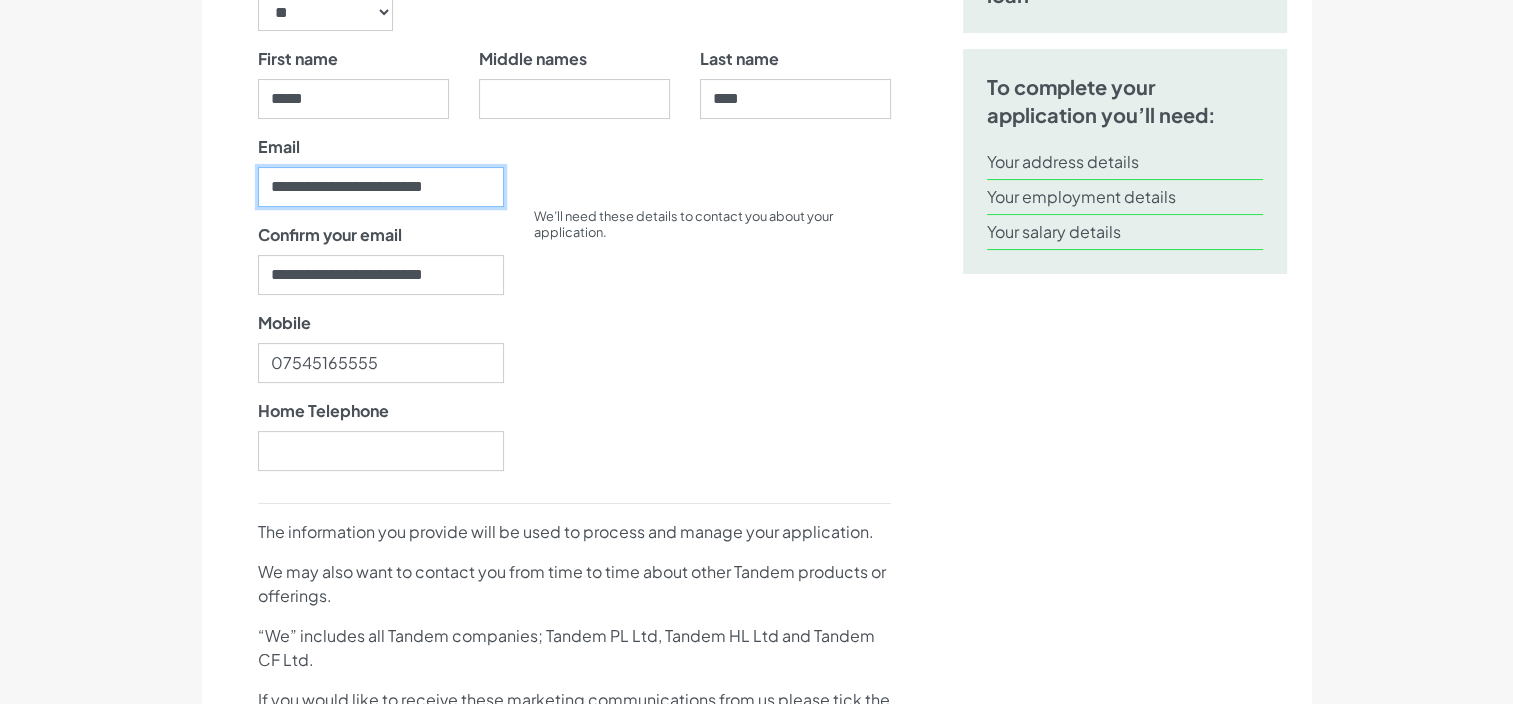 scroll, scrollTop: 390, scrollLeft: 0, axis: vertical 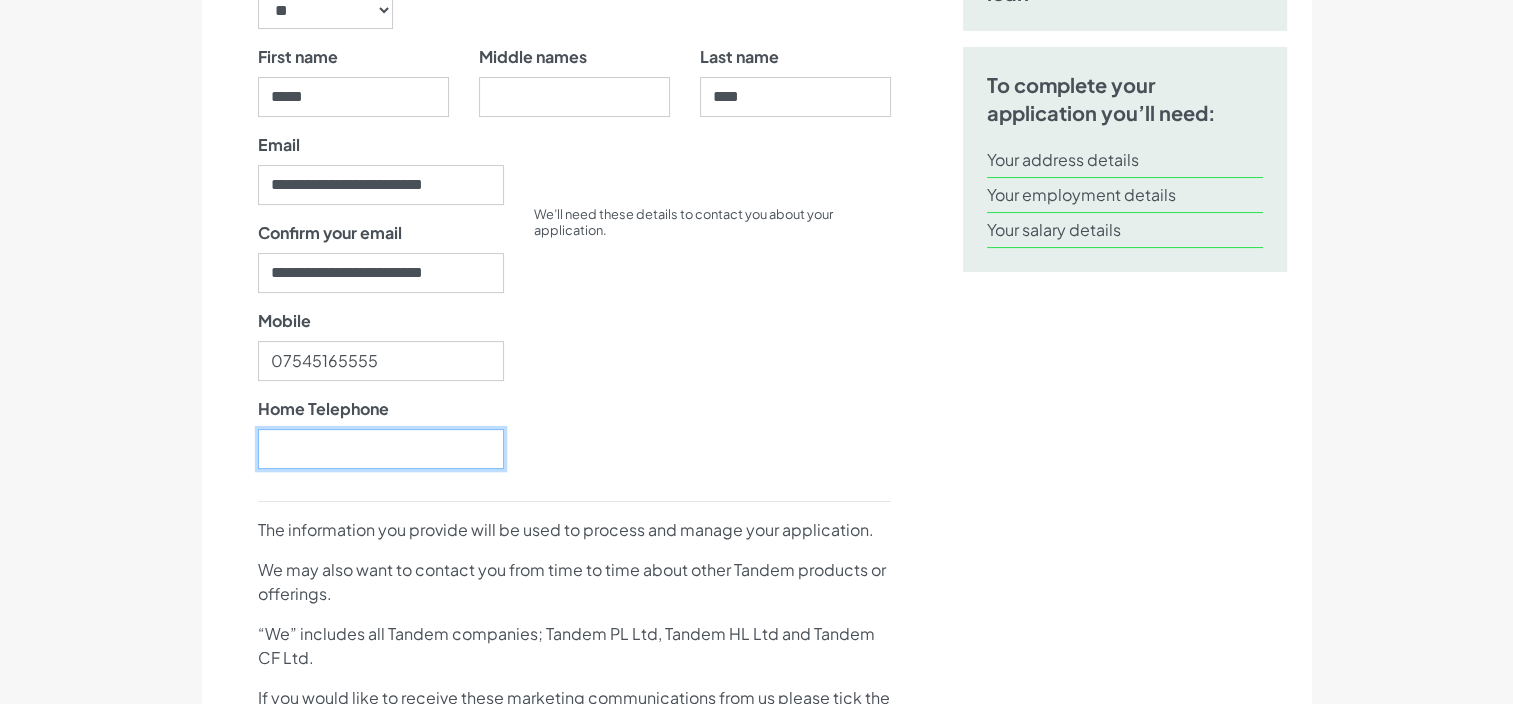 click on "Home Telephone" at bounding box center [381, 449] 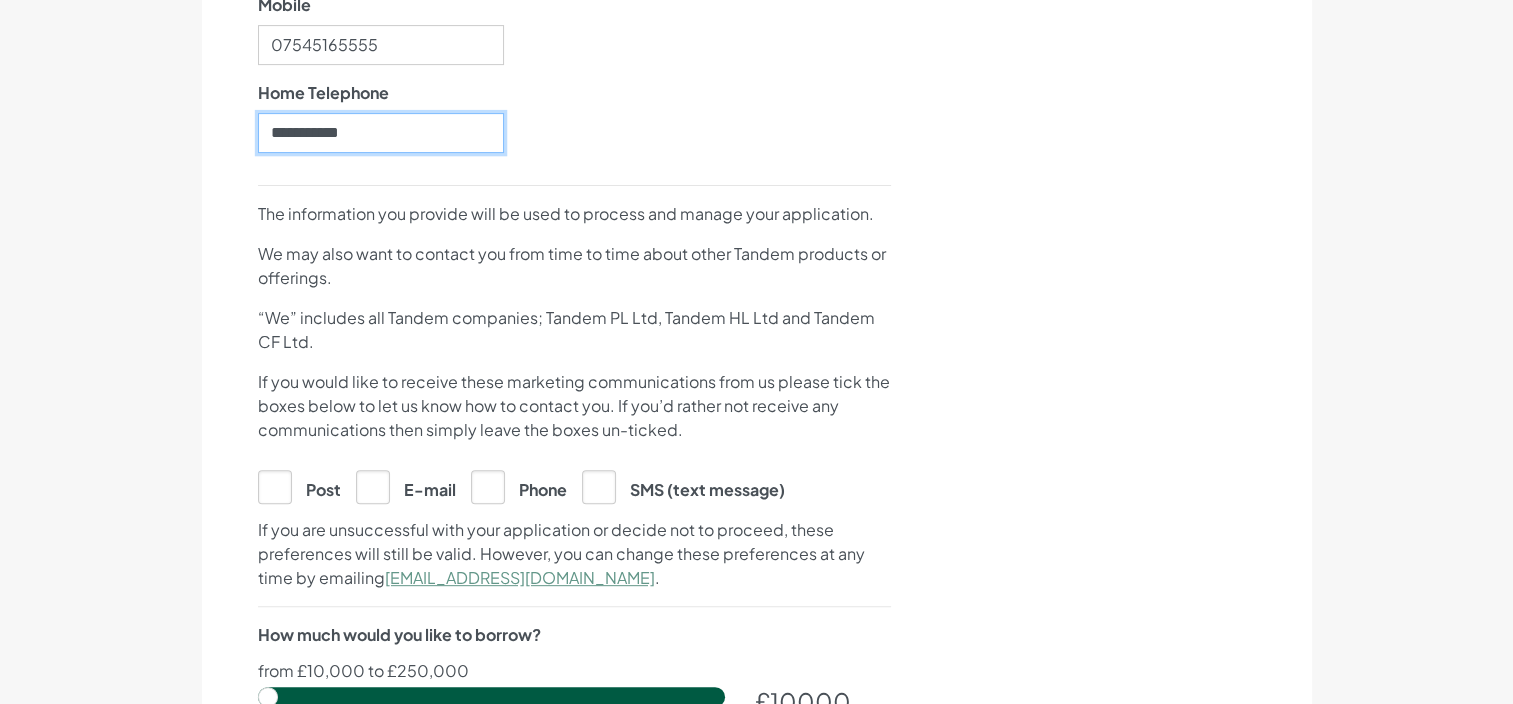 scroll, scrollTop: 710, scrollLeft: 0, axis: vertical 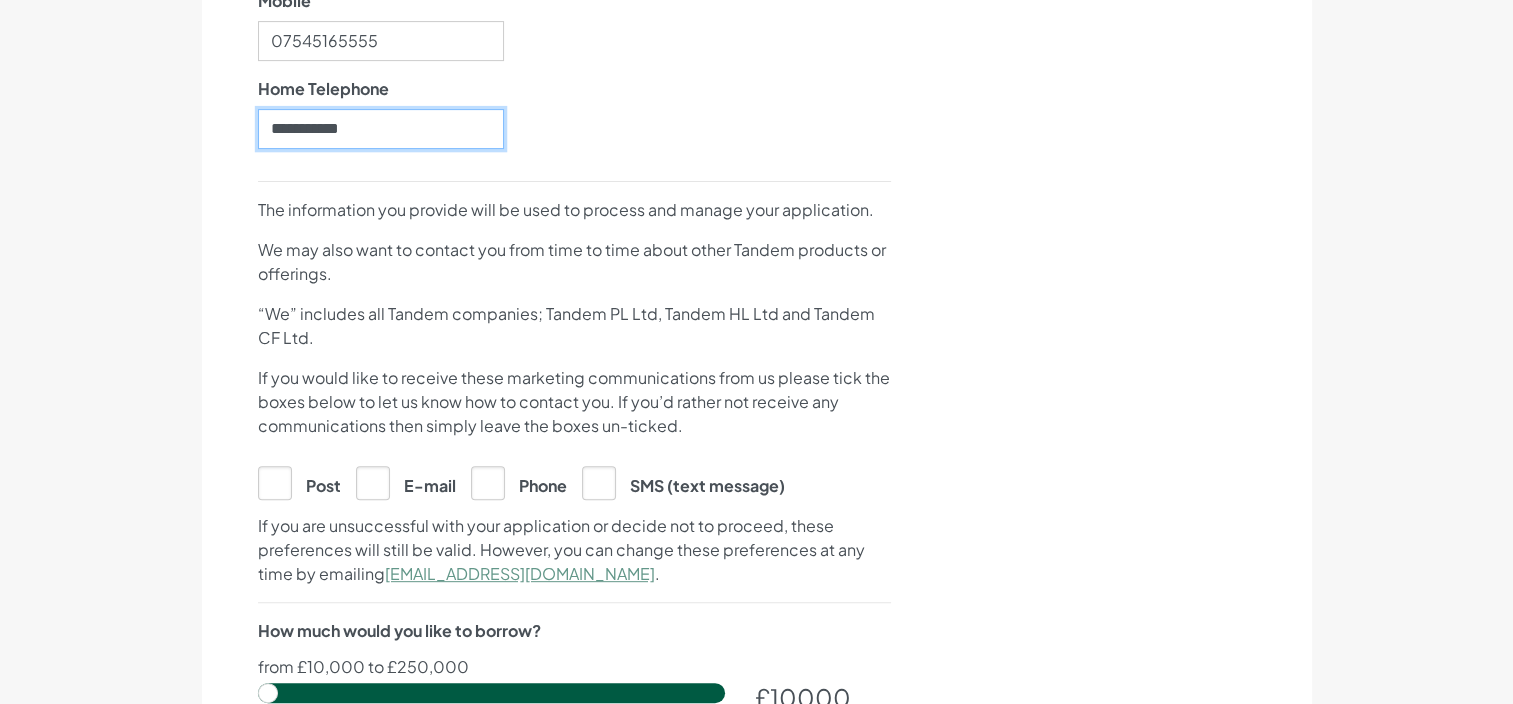 type on "**********" 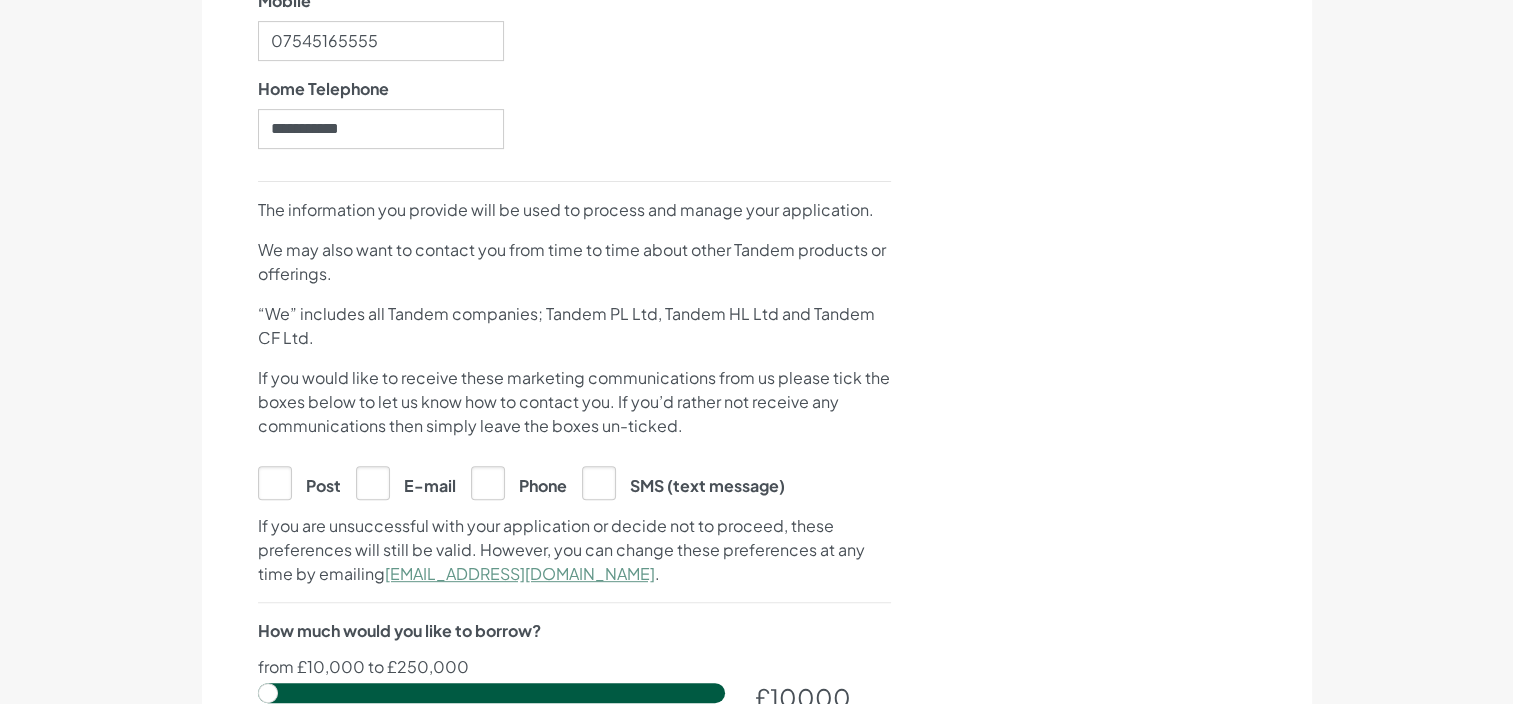 click on "E-mail" at bounding box center (406, 482) 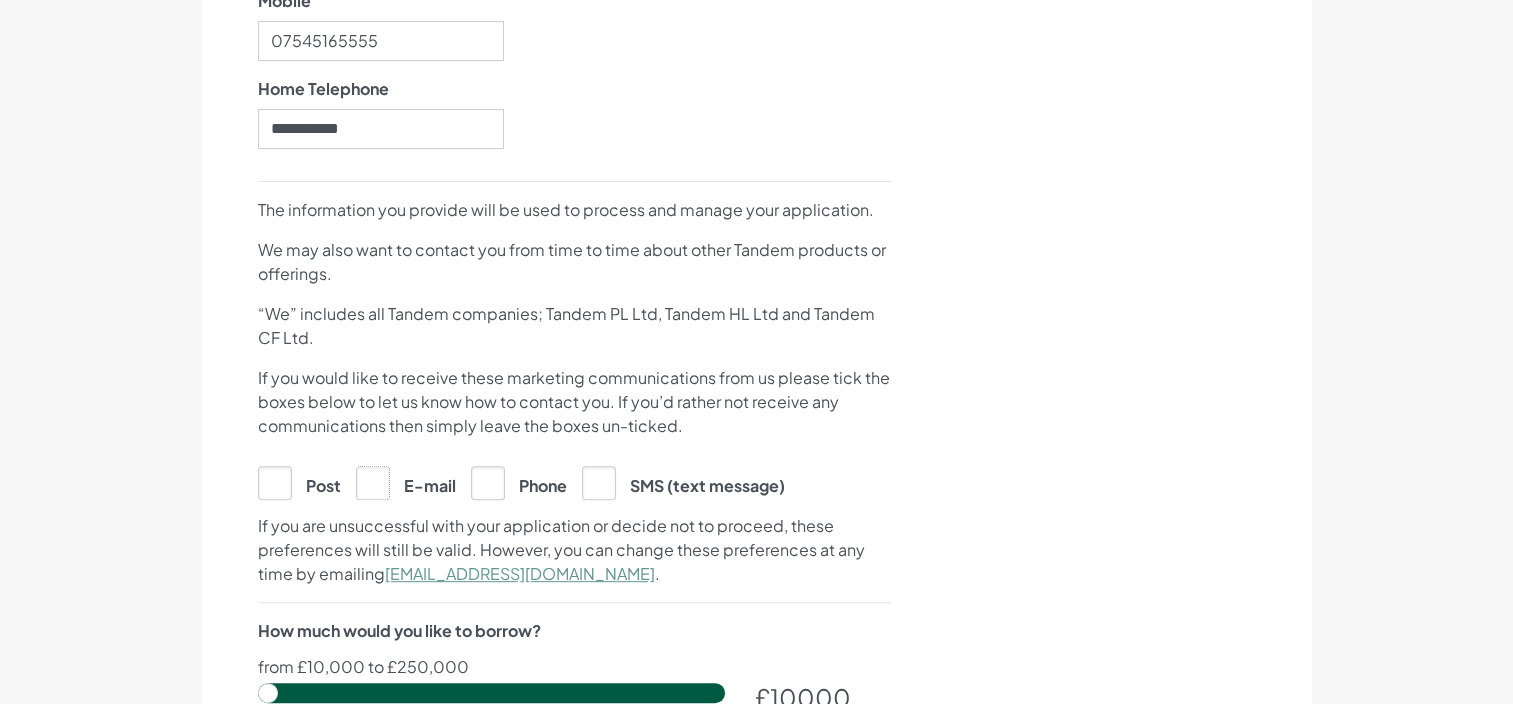 click on "E-mail" at bounding box center (-9637, 482) 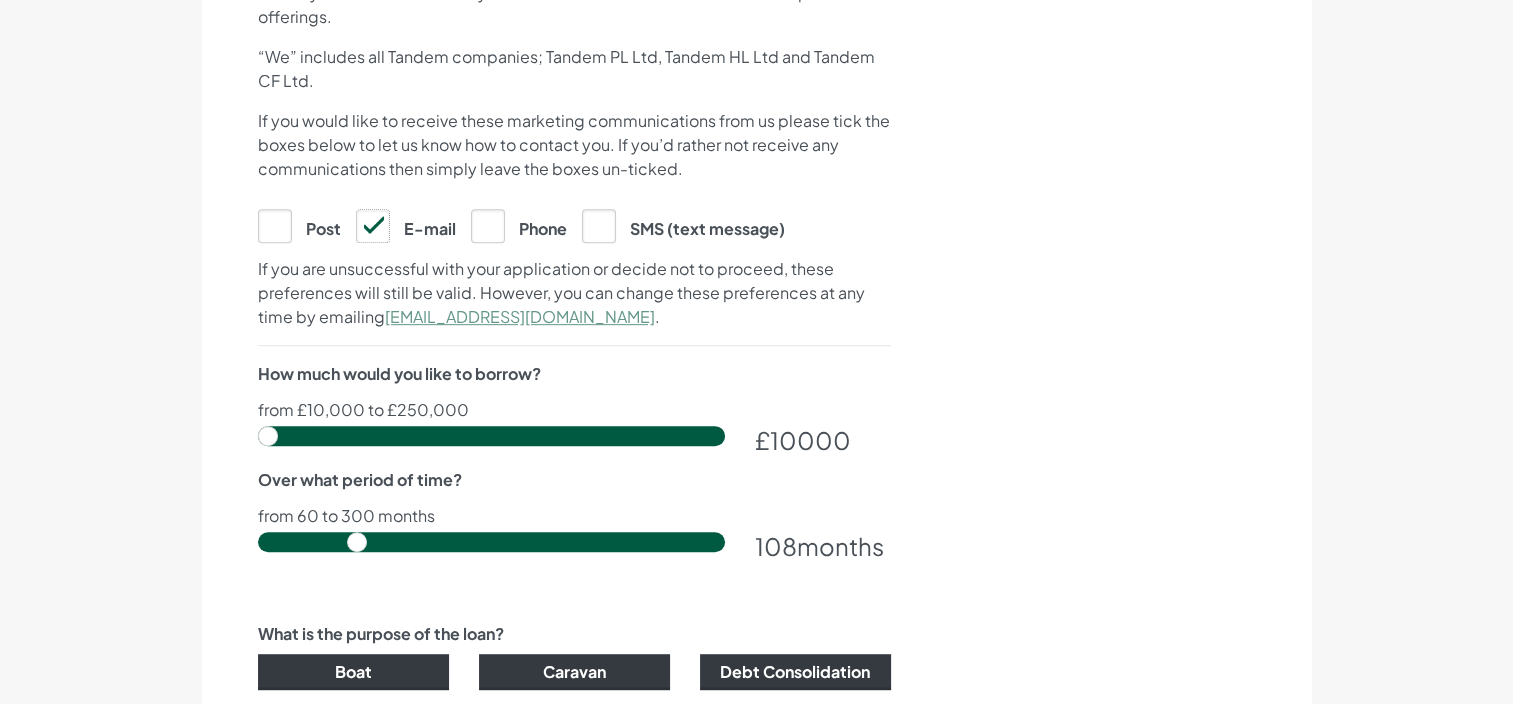 scroll, scrollTop: 978, scrollLeft: 0, axis: vertical 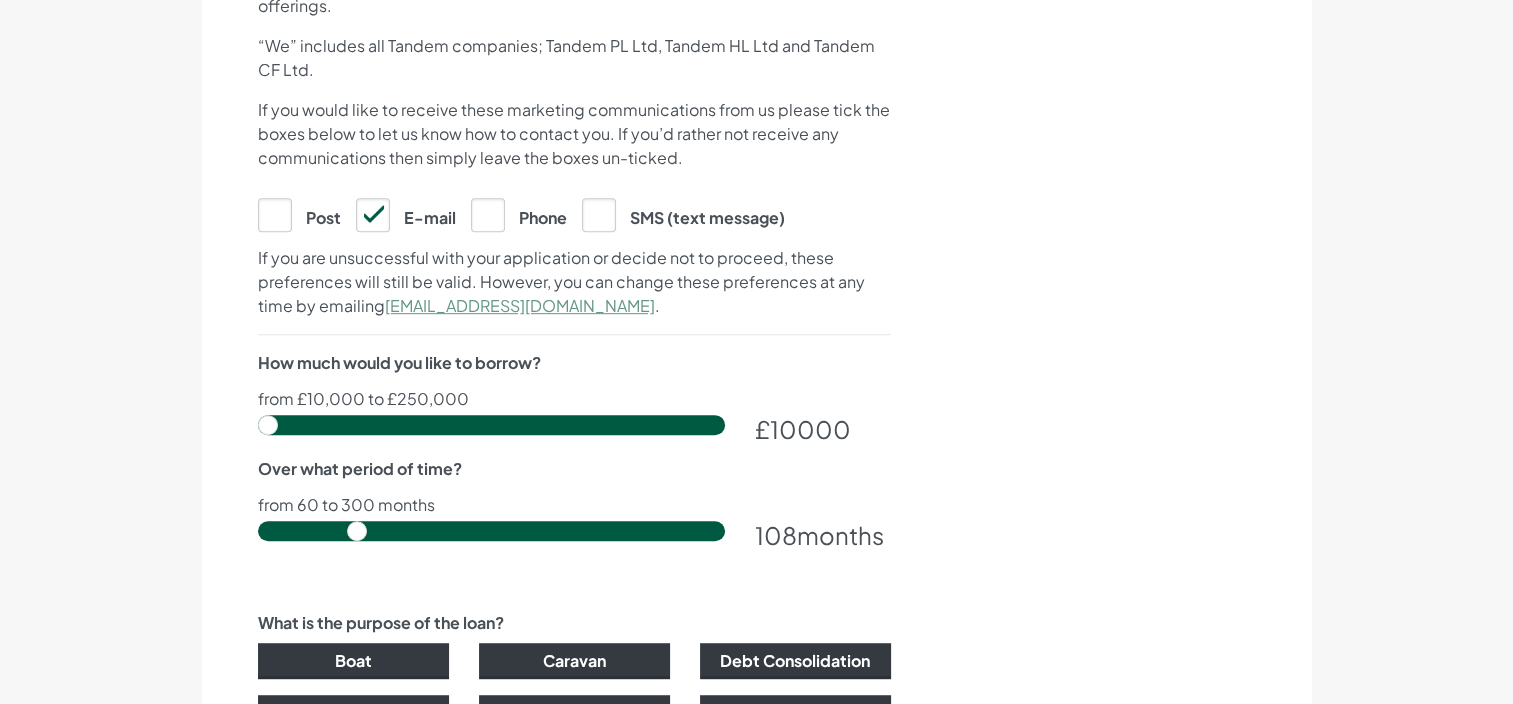 click on "from £10,000 to £250,000" at bounding box center (574, 399) 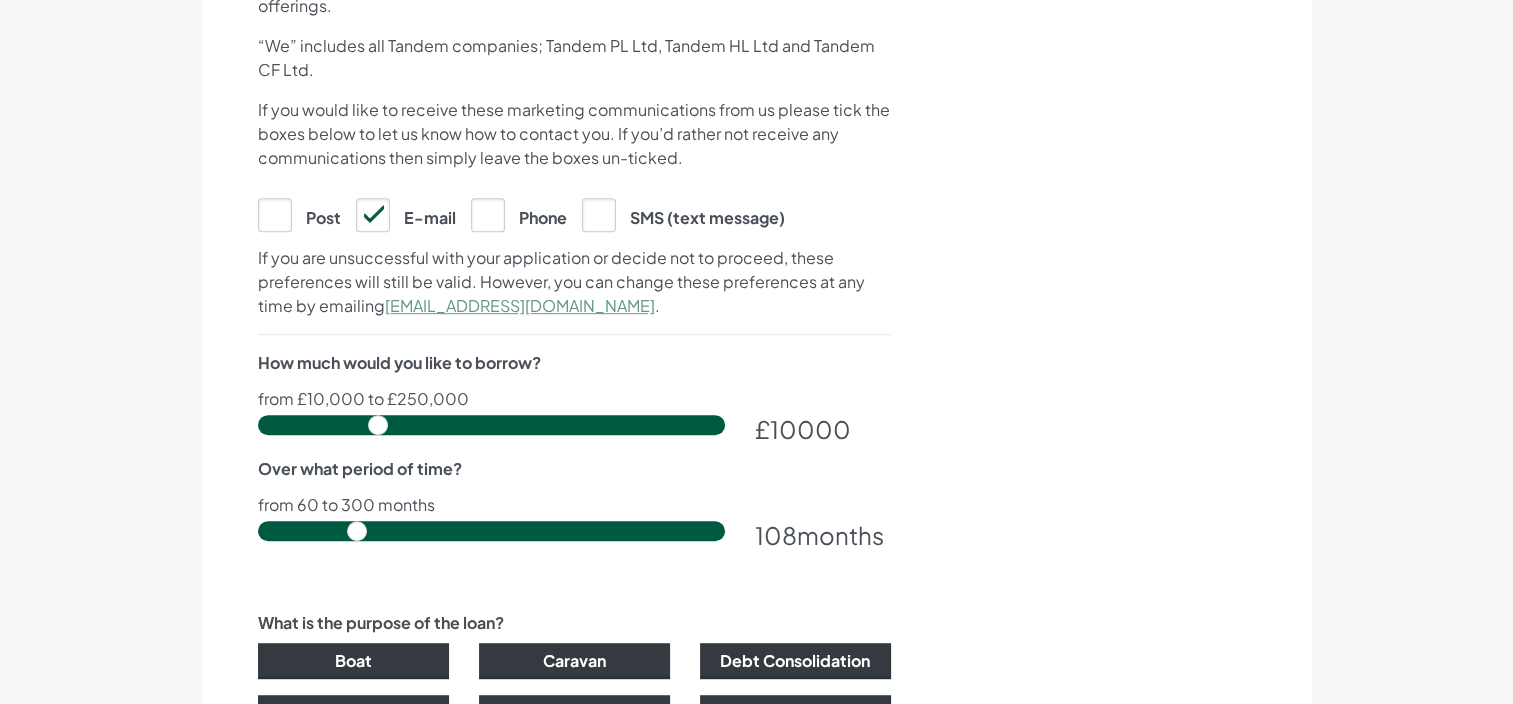 type on "69000" 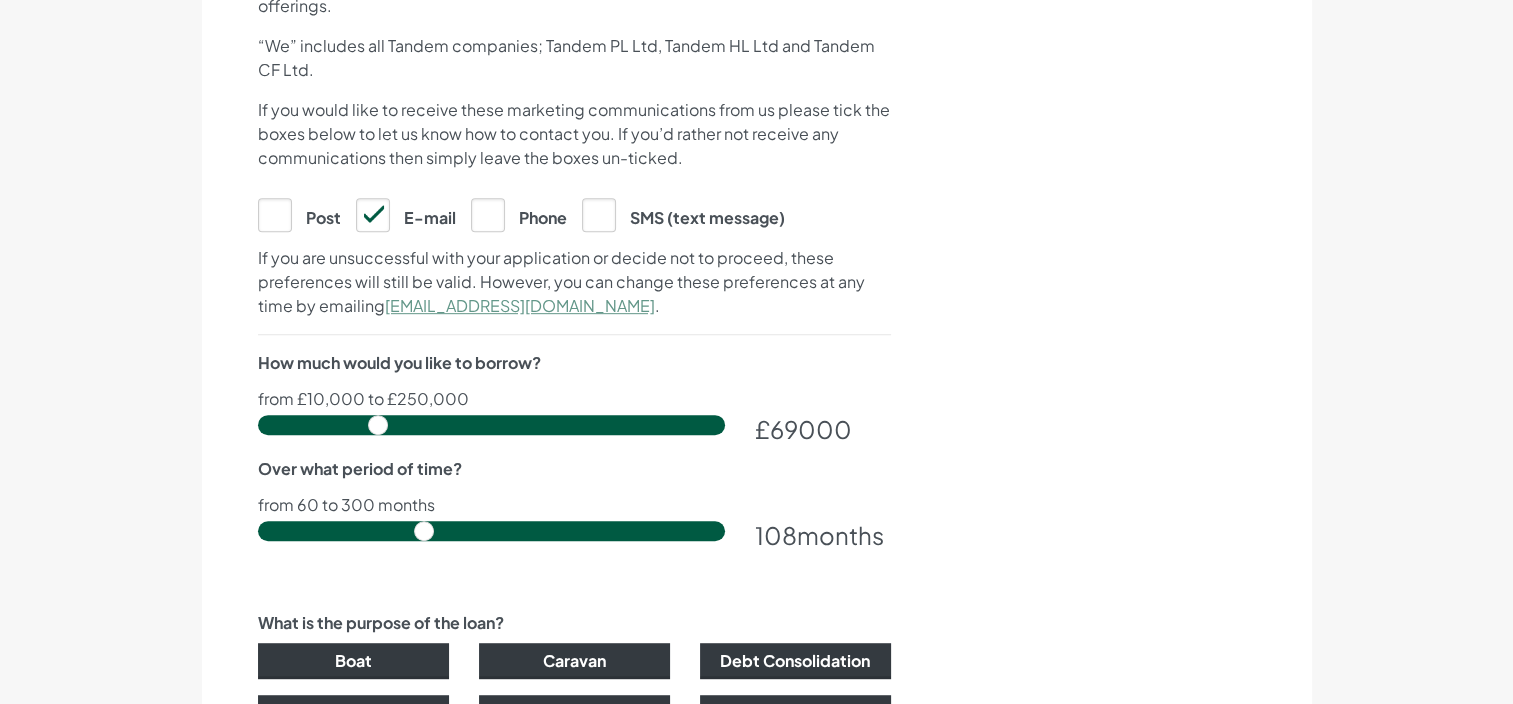 type on "144" 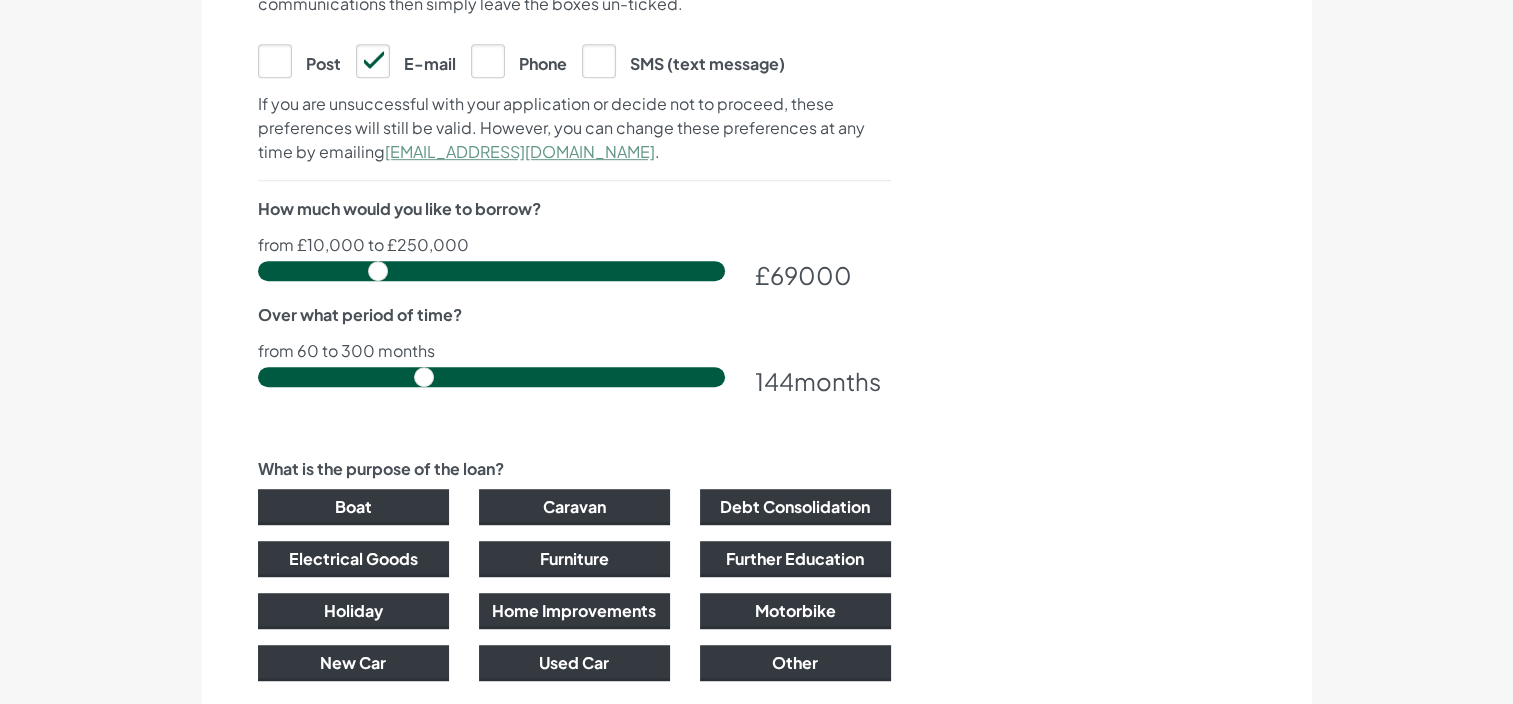 scroll, scrollTop: 1146, scrollLeft: 0, axis: vertical 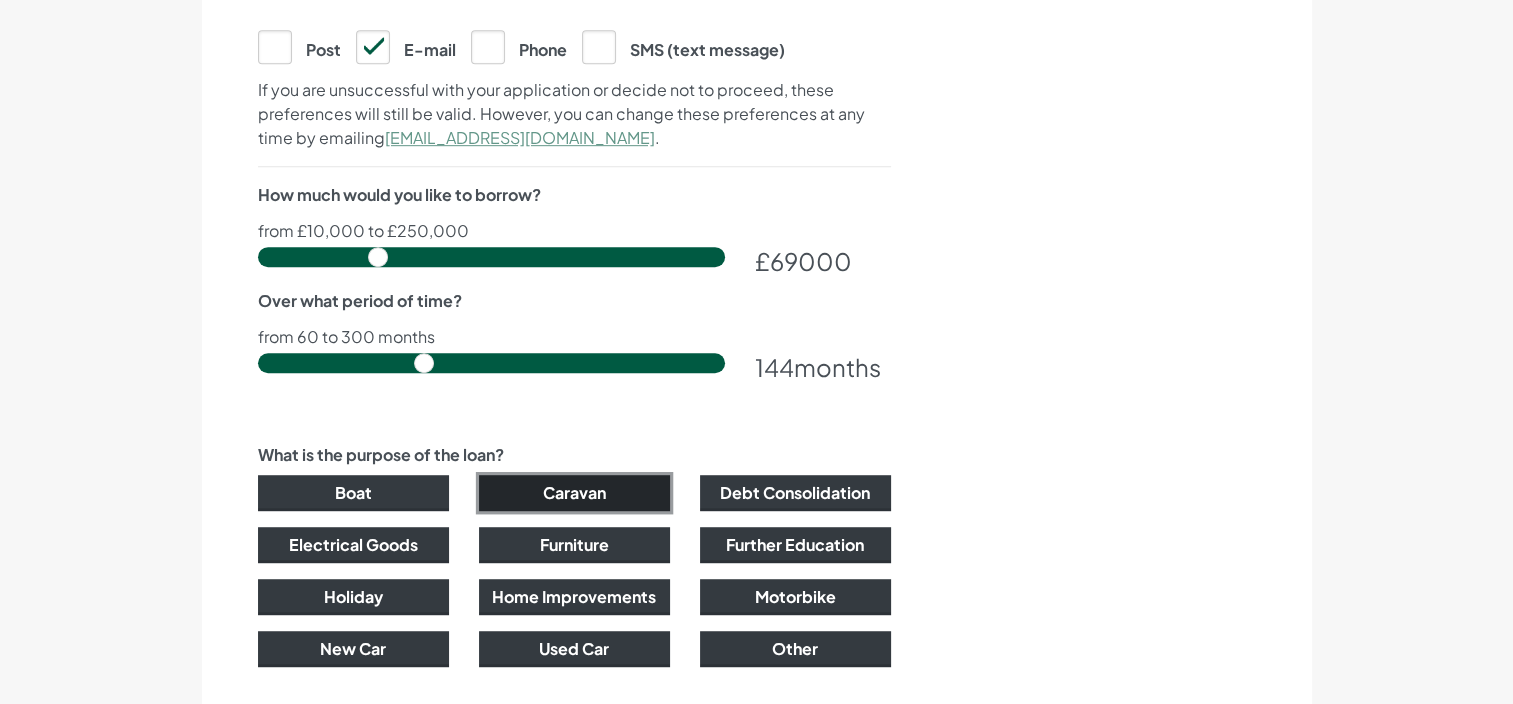click on "Caravan" at bounding box center [574, 493] 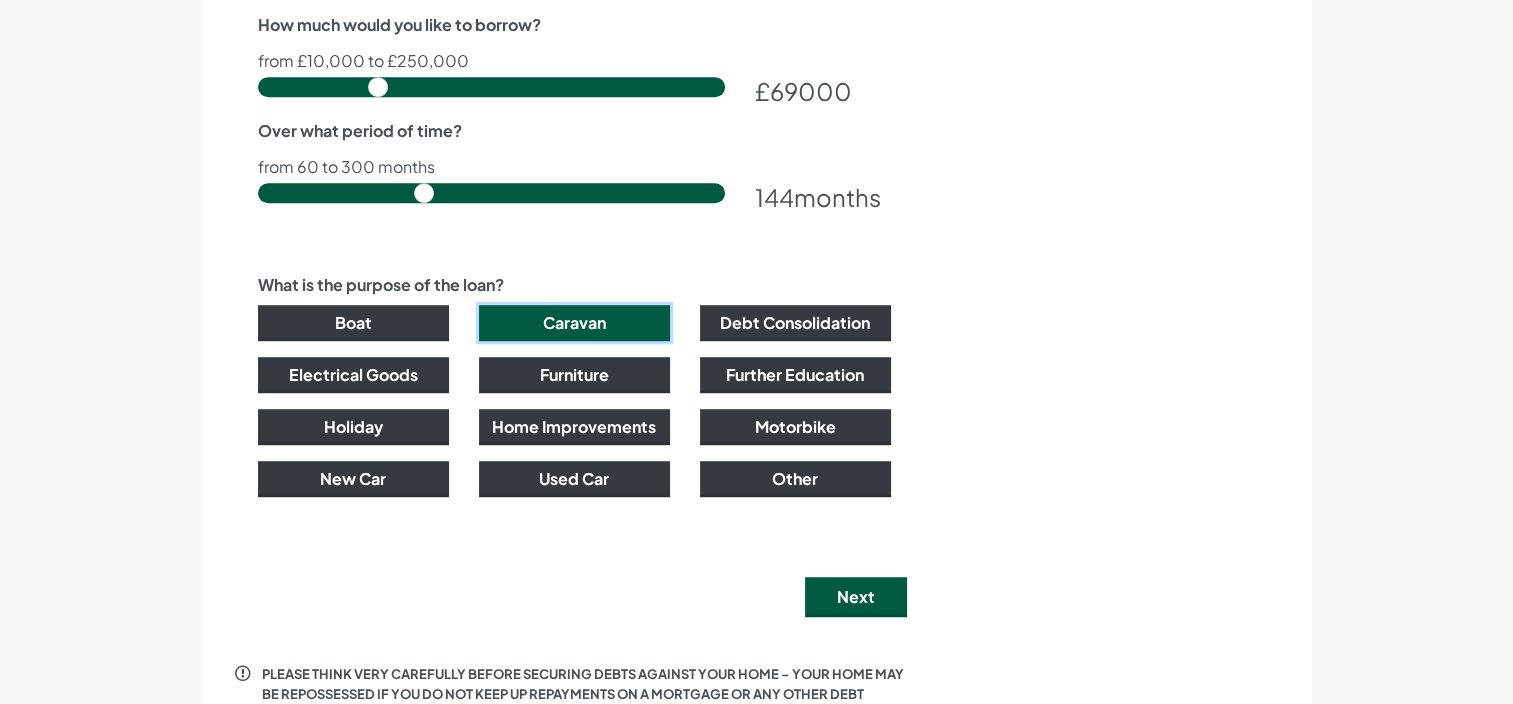 scroll, scrollTop: 1318, scrollLeft: 0, axis: vertical 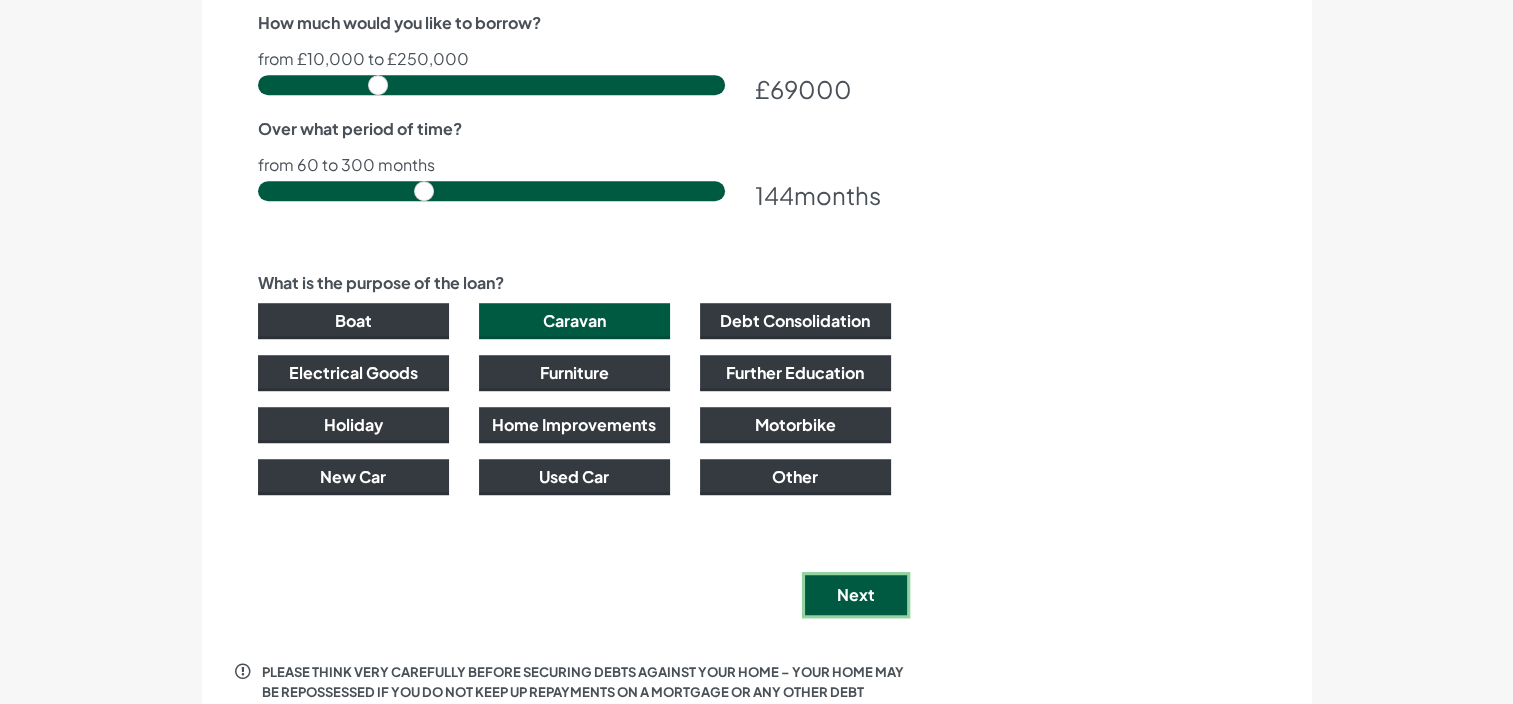 click on "Next" at bounding box center (856, 595) 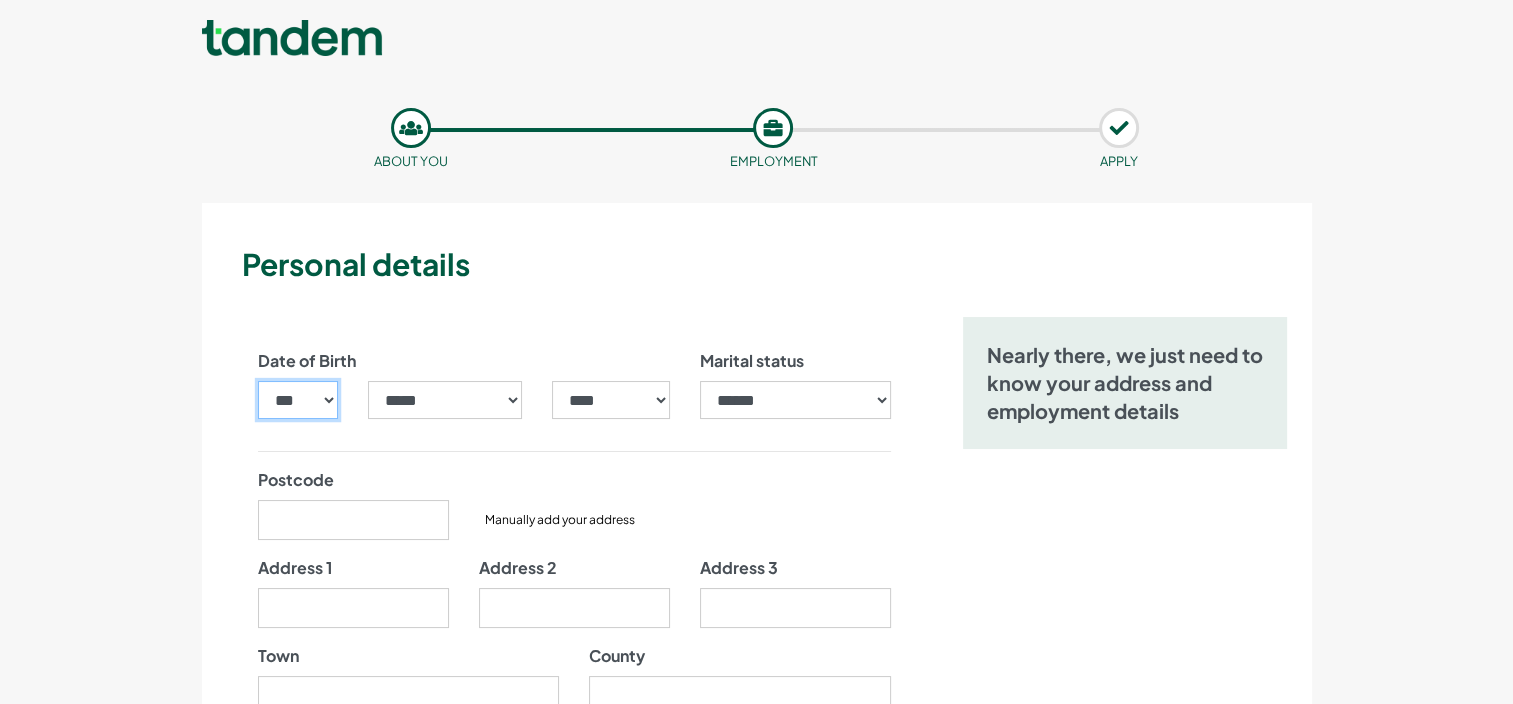 click on "***
* * * * * * * * * ** ** ** ** ** ** ** ** ** ** ** ** ** ** ** ** ** ** ** ** ** **" at bounding box center (298, 400) 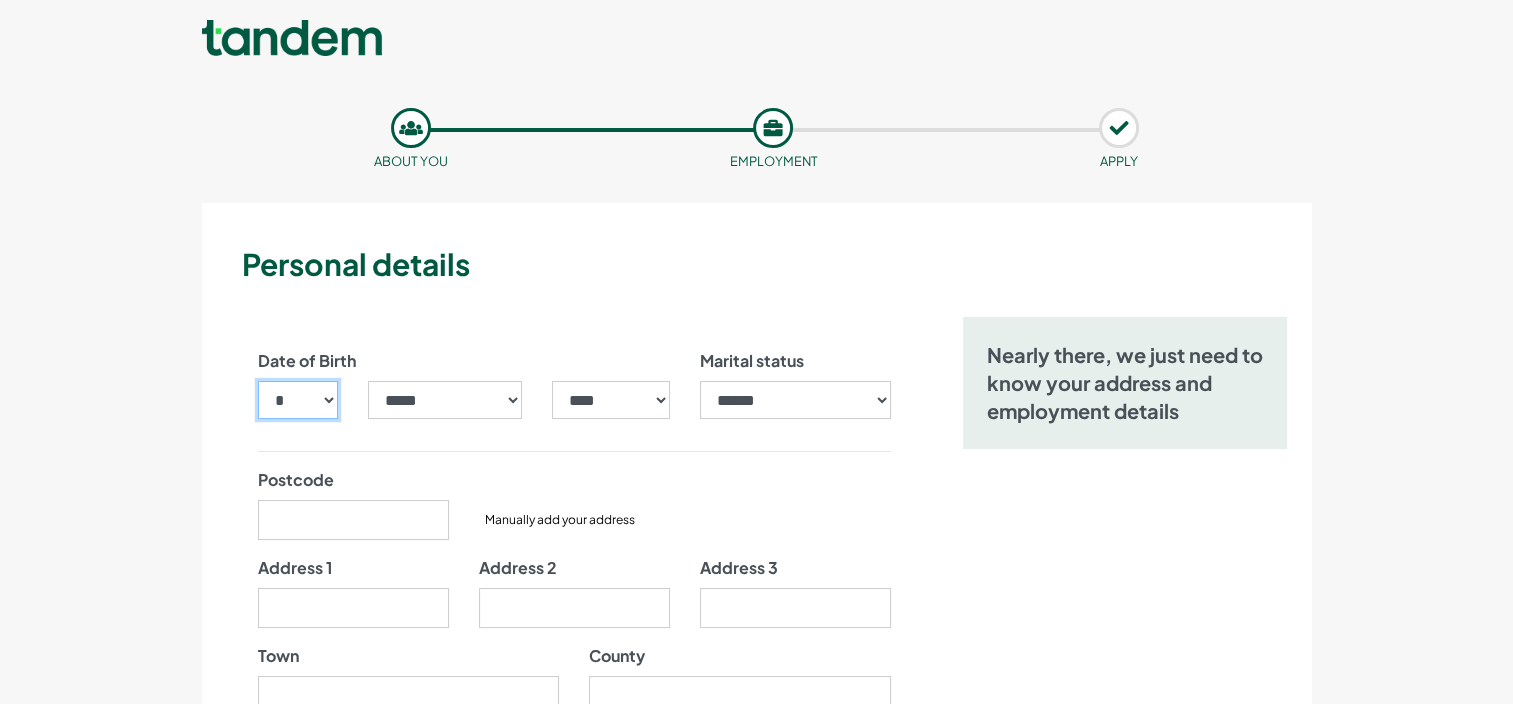click on "***
* * * * * * * * * ** ** ** ** ** ** ** ** ** ** ** ** ** ** ** ** ** ** ** ** ** **" at bounding box center [298, 400] 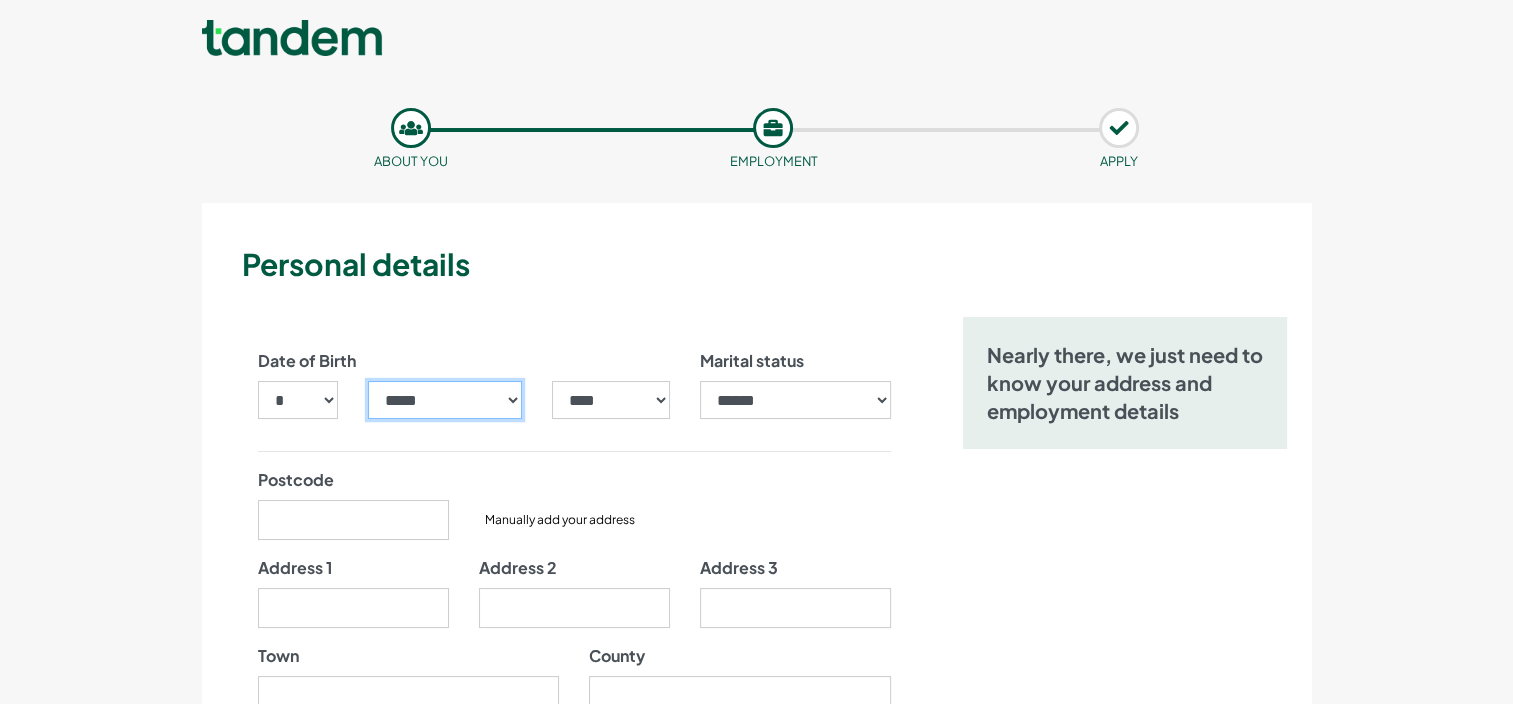 click on "*****
*******
********
*****
*****
***
****
****
******
*********
*******
********
********" at bounding box center (445, 400) 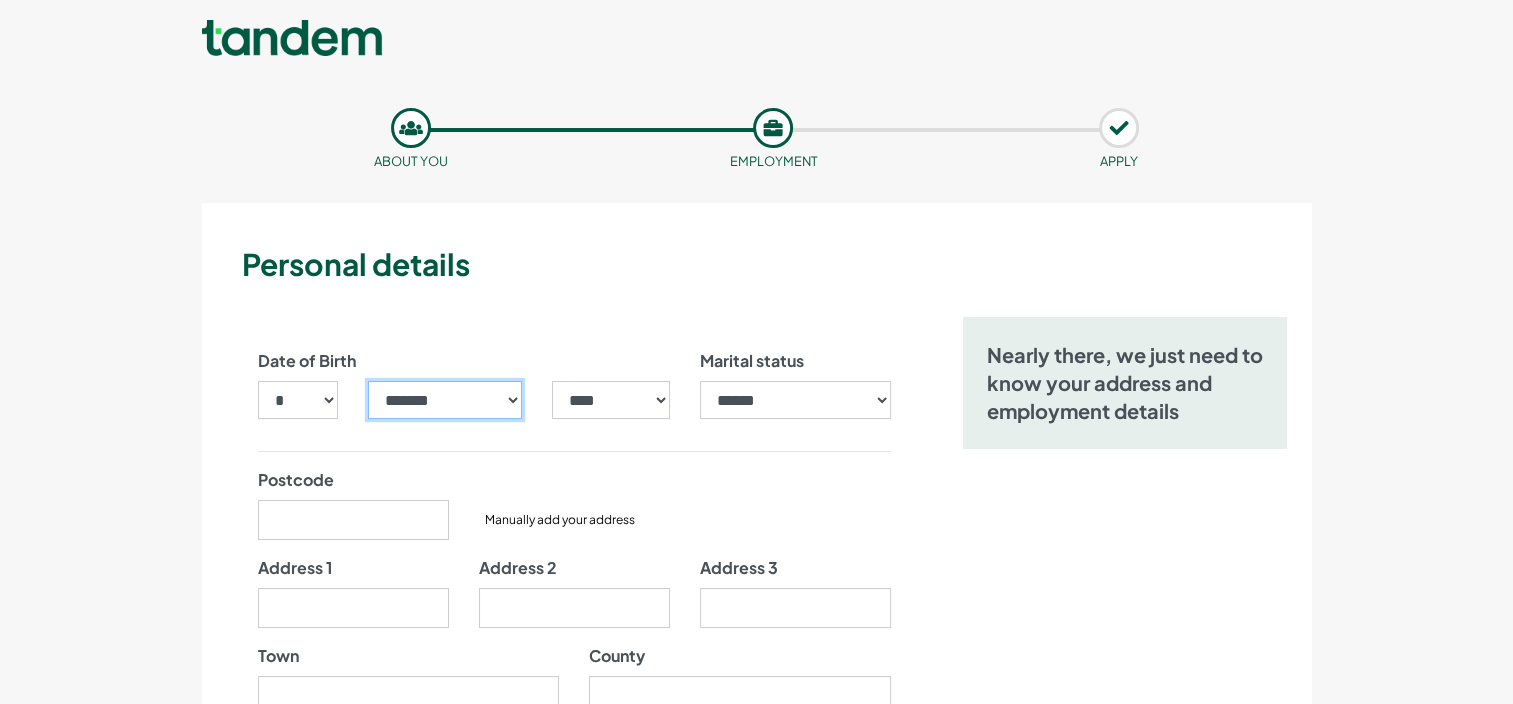 click on "*****
*******
********
*****
*****
***
****
****
******
*********
*******
********
********" at bounding box center (445, 400) 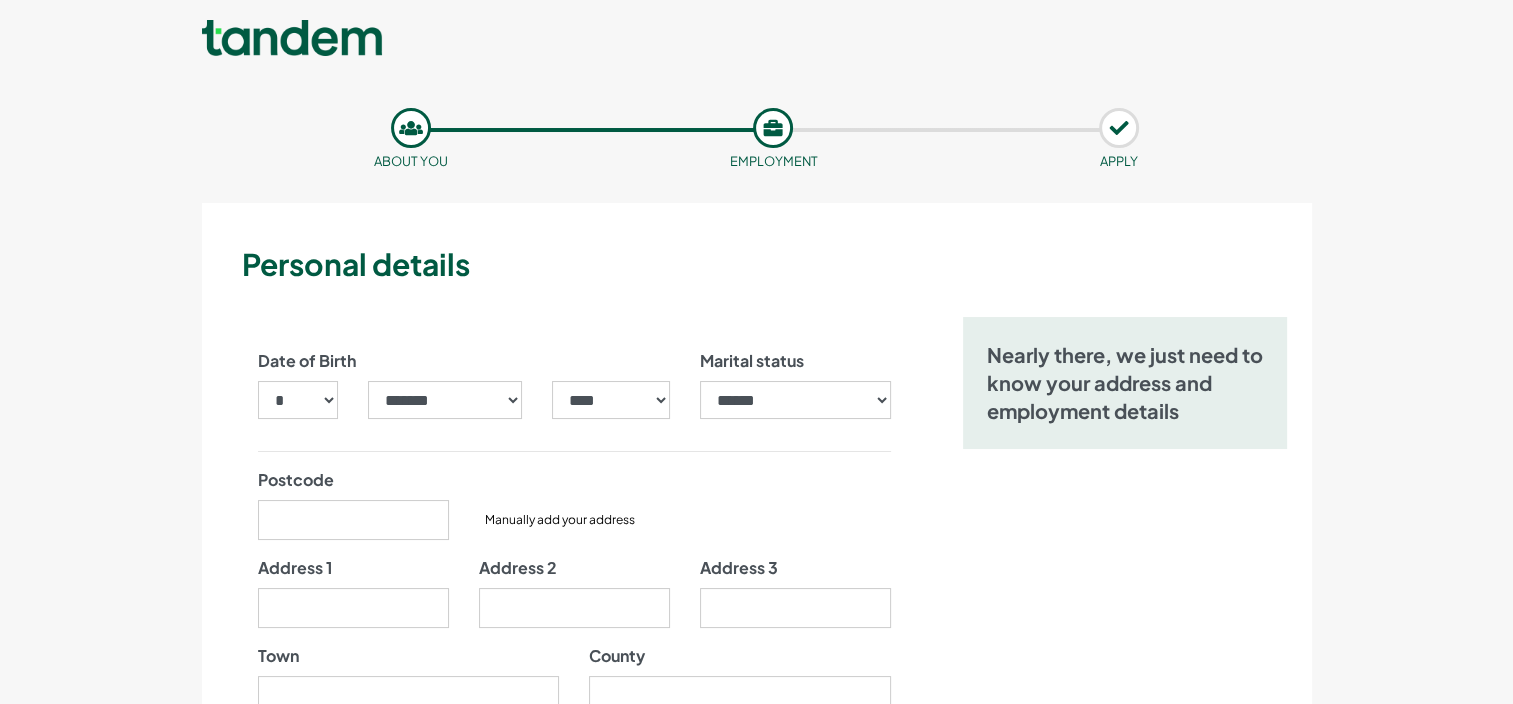 click on "****
**** **** **** **** **** **** **** **** **** **** **** **** **** **** **** **** **** **** **** **** **** **** **** **** **** **** **** **** **** **** **** **** **** **** **** **** **** **** **** **** **** **** **** **** **** **** **** **** **** **** **** **** **** **** **** **** **** **** **** **** **** **** **** **** **** **** **** **** **** **** **** **** **** **** **** **** **** **** **** **** **** **** **** **** **** **** **** **** **** **** **** **** **** **** **** **** **** **** **** **** **** **** **** **** **** **** **** **** **** **** **** **** **** **** **** **** **** **** **** **** **** **** **** **** **** ****" at bounding box center [610, 408] 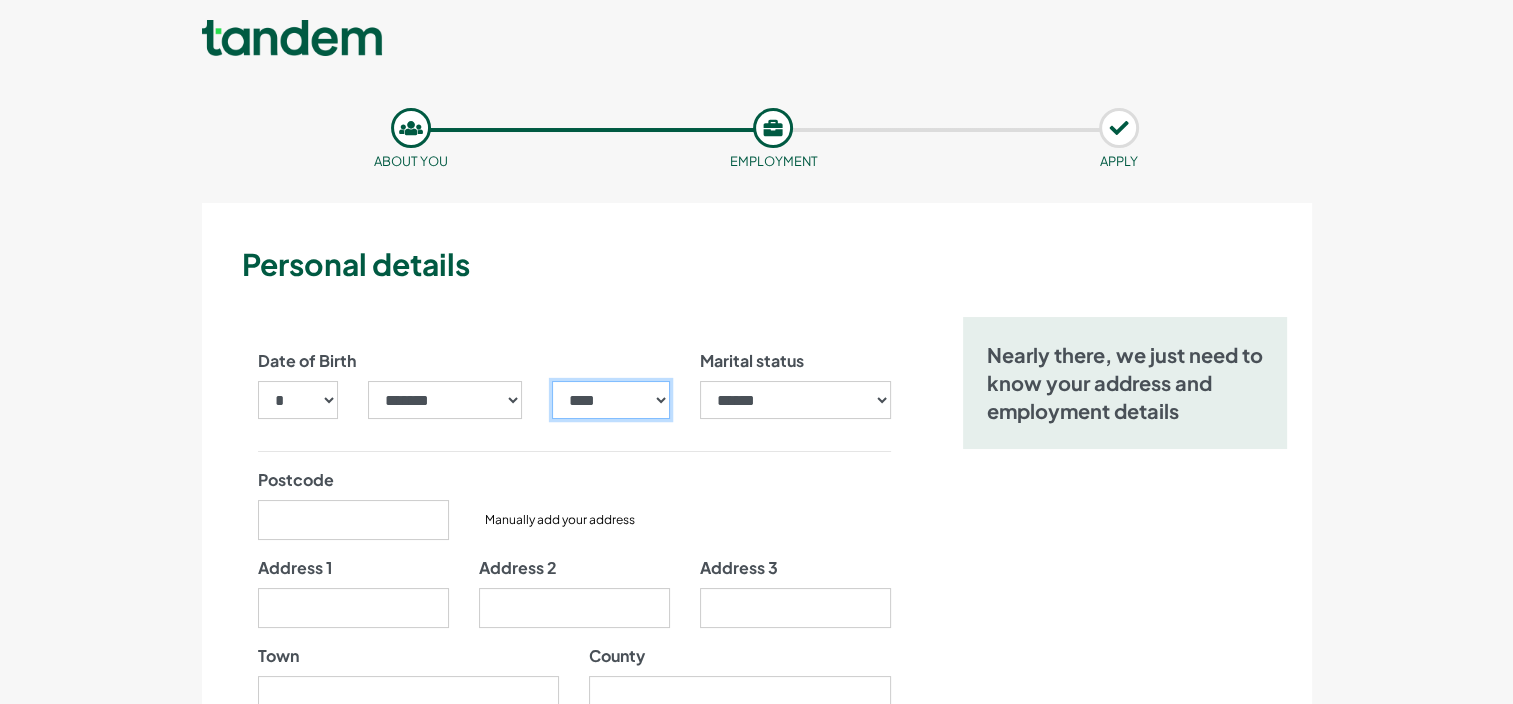 click on "****
**** **** **** **** **** **** **** **** **** **** **** **** **** **** **** **** **** **** **** **** **** **** **** **** **** **** **** **** **** **** **** **** **** **** **** **** **** **** **** **** **** **** **** **** **** **** **** **** **** **** **** **** **** **** **** **** **** **** **** **** **** **** **** **** **** **** **** **** **** **** **** **** **** **** **** **** **** **** **** **** **** **** **** **** **** **** **** **** **** **** **** **** **** **** **** **** **** **** **** **** **** **** **** **** **** **** **** **** **** **** **** **** **** **** **** **** **** **** **** **** **** **** **** **** **** ****" at bounding box center (610, 400) 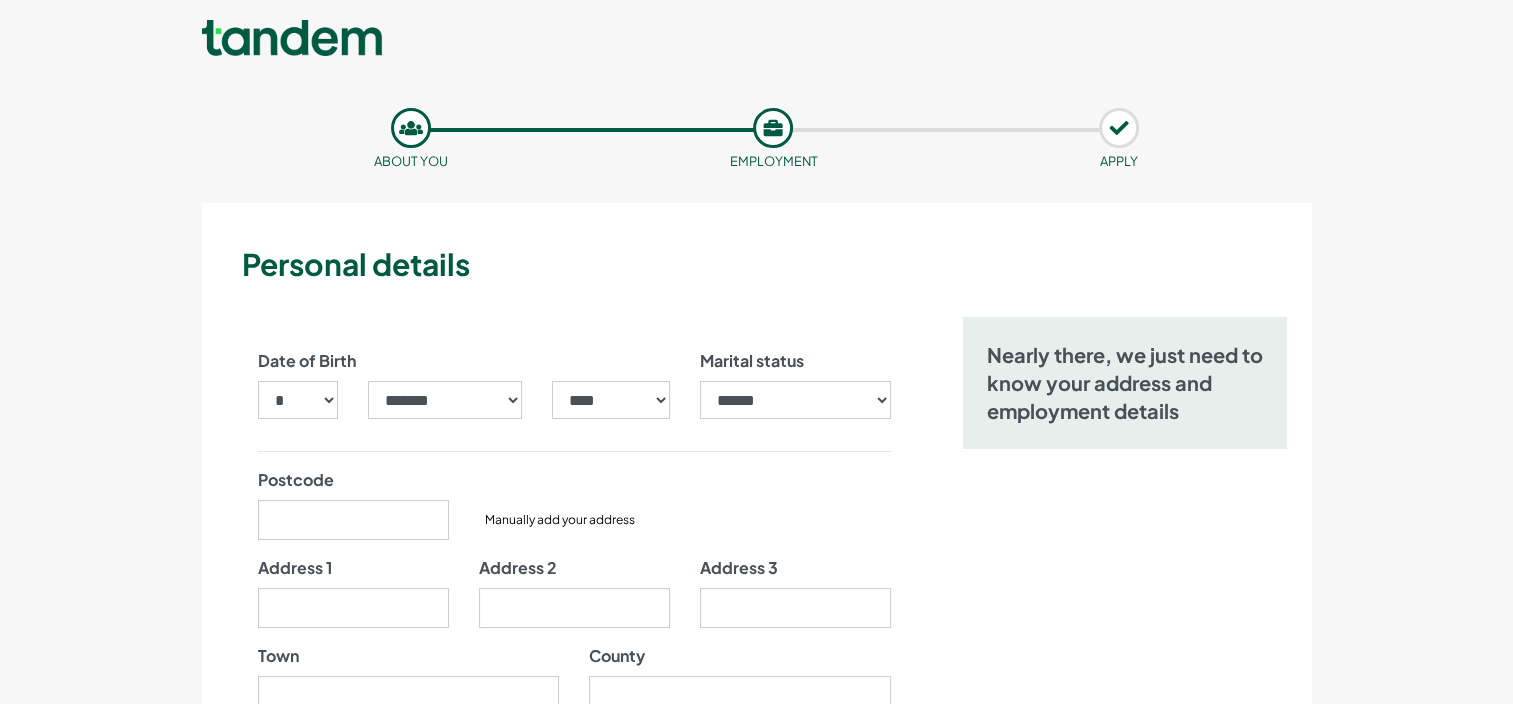 click on "**********" at bounding box center [795, 384] 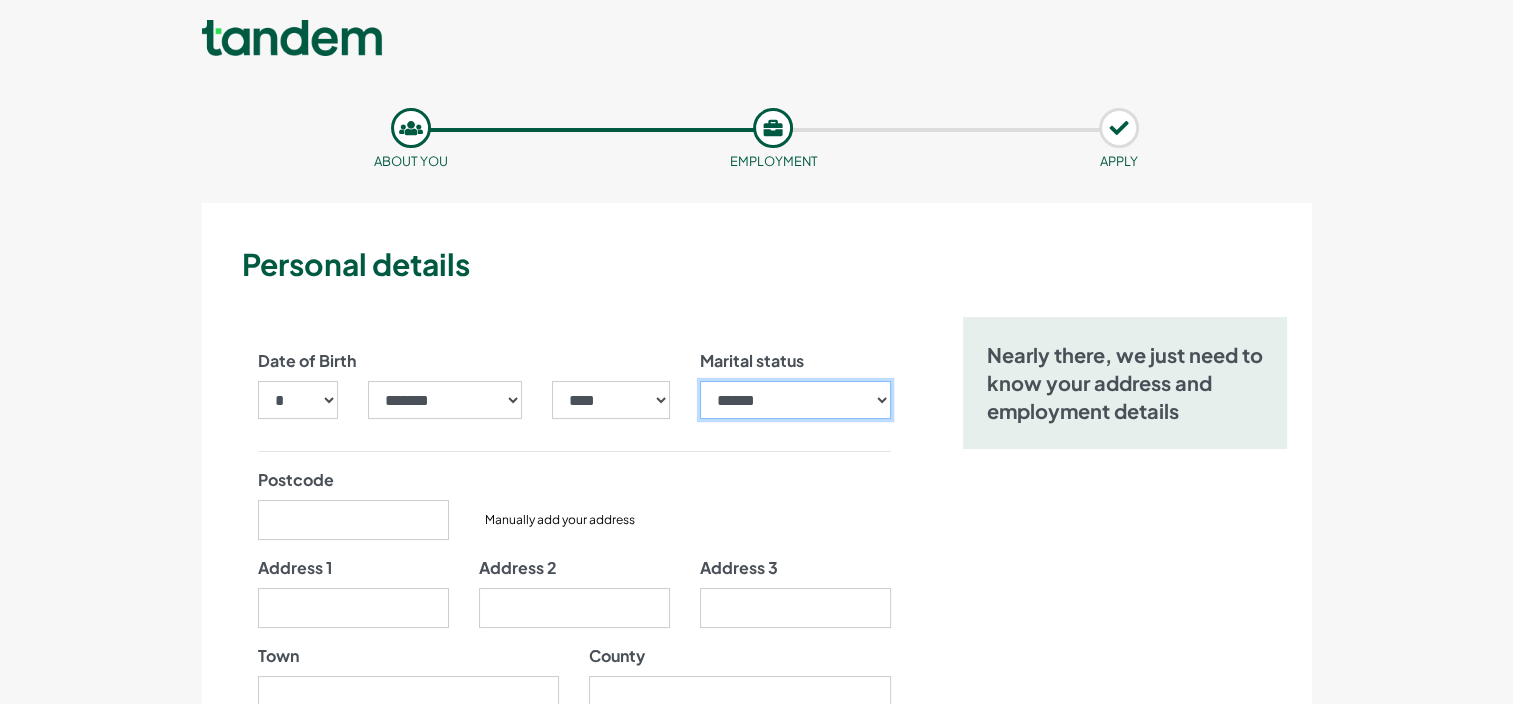 click on "**********" at bounding box center [795, 400] 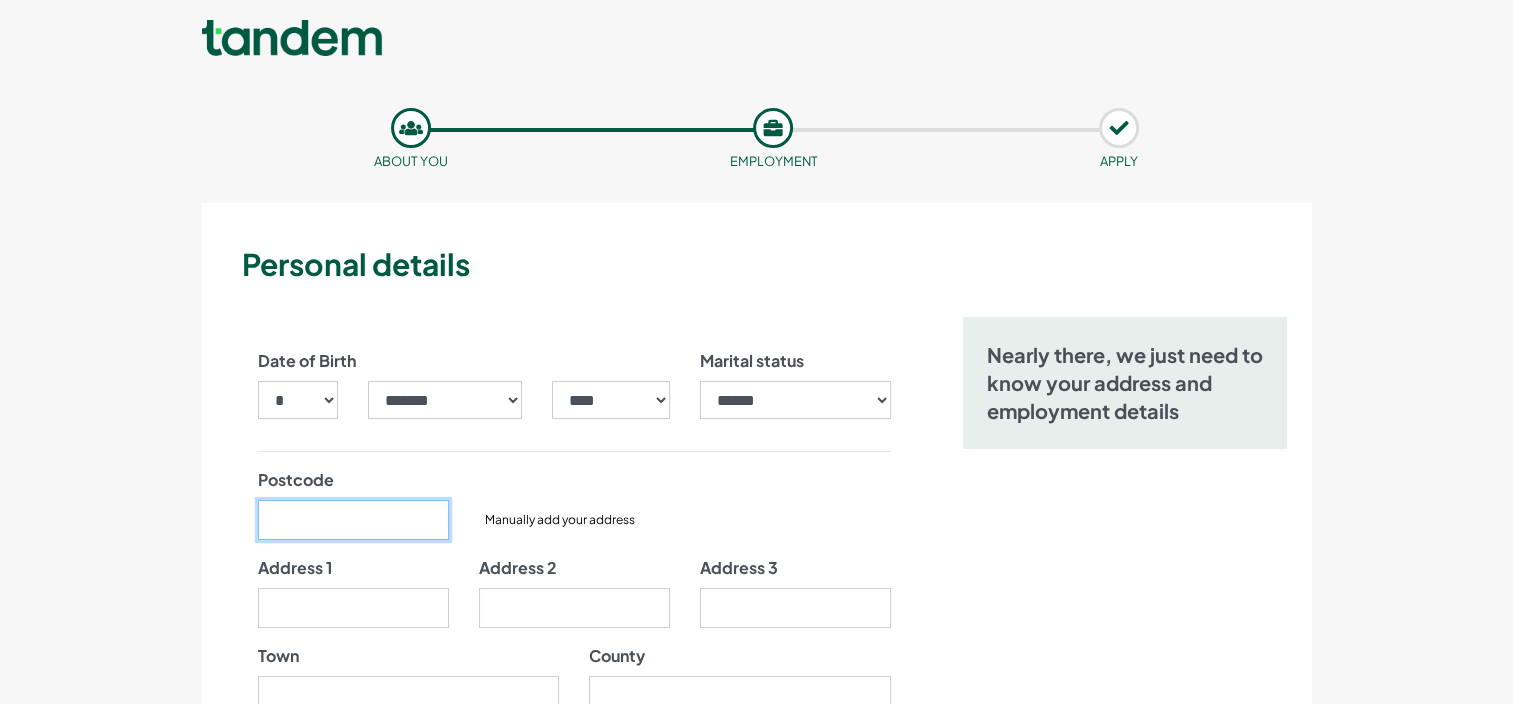 click on "Postcode" at bounding box center (353, 520) 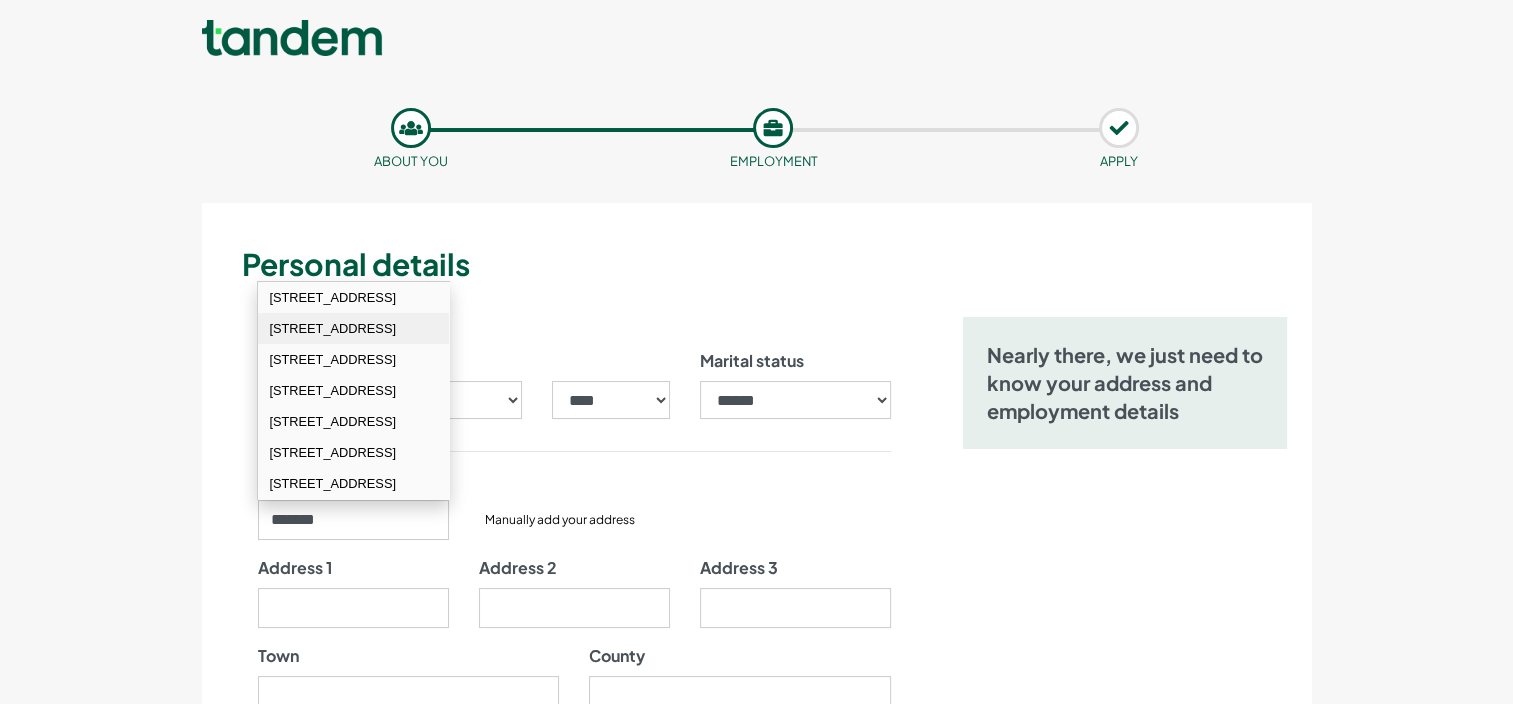 drag, startPoint x: 423, startPoint y: 339, endPoint x: 364, endPoint y: 329, distance: 59.841457 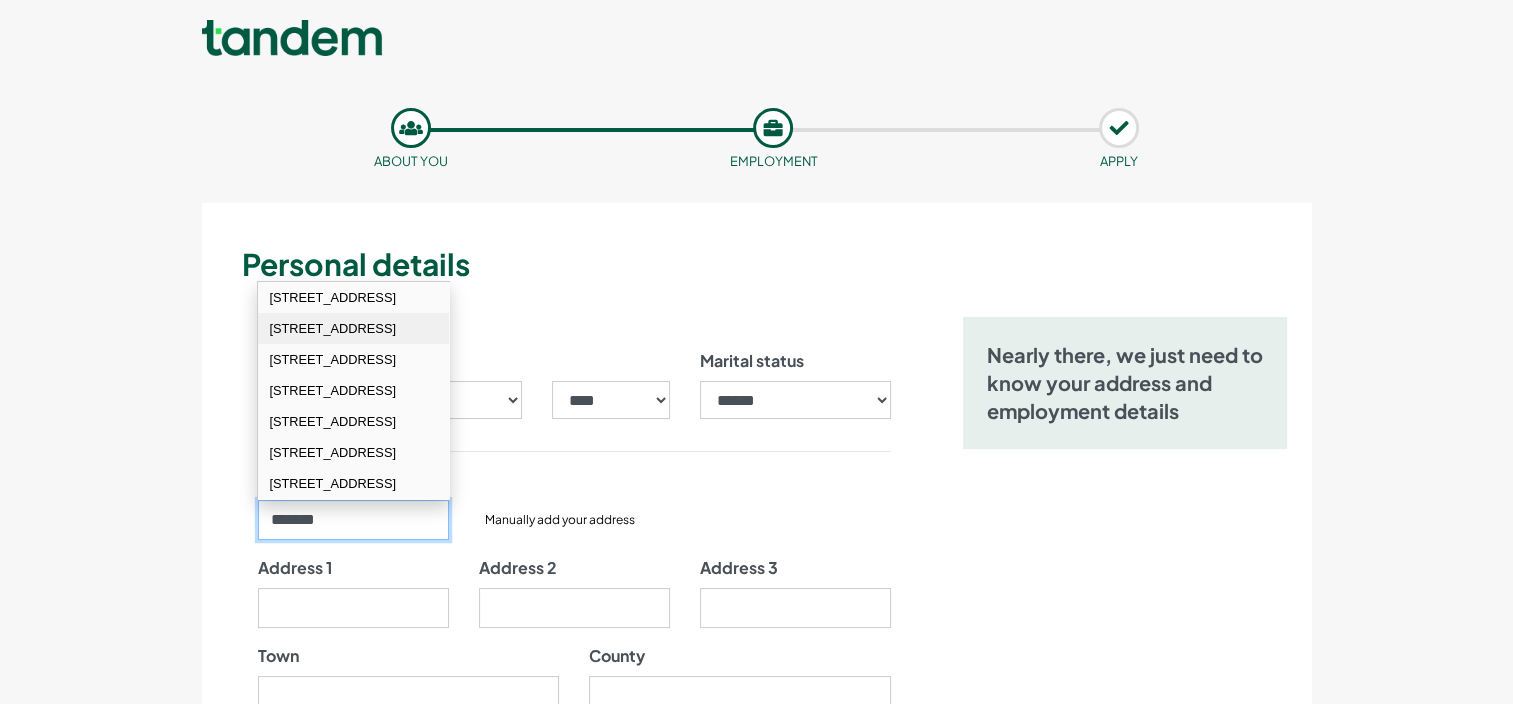 type on "*******" 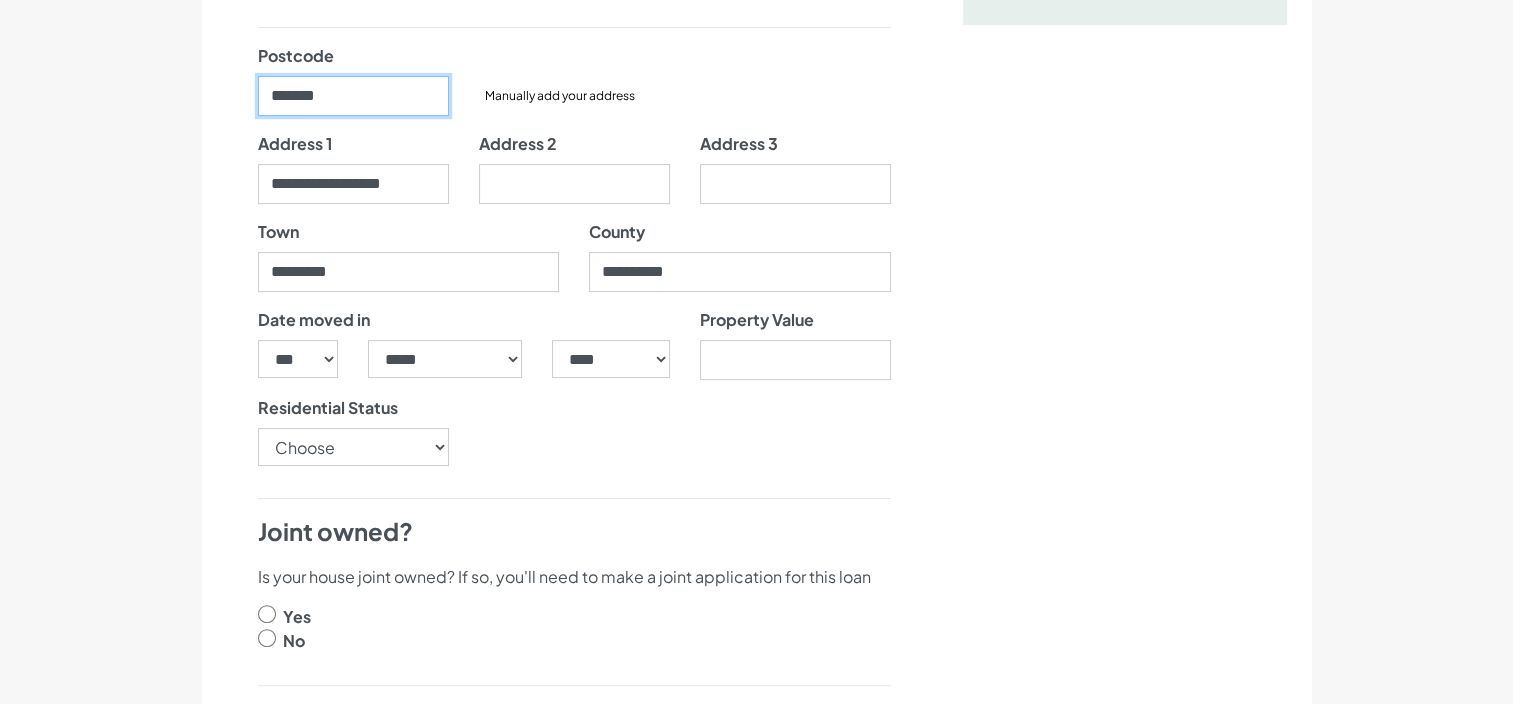 scroll, scrollTop: 439, scrollLeft: 0, axis: vertical 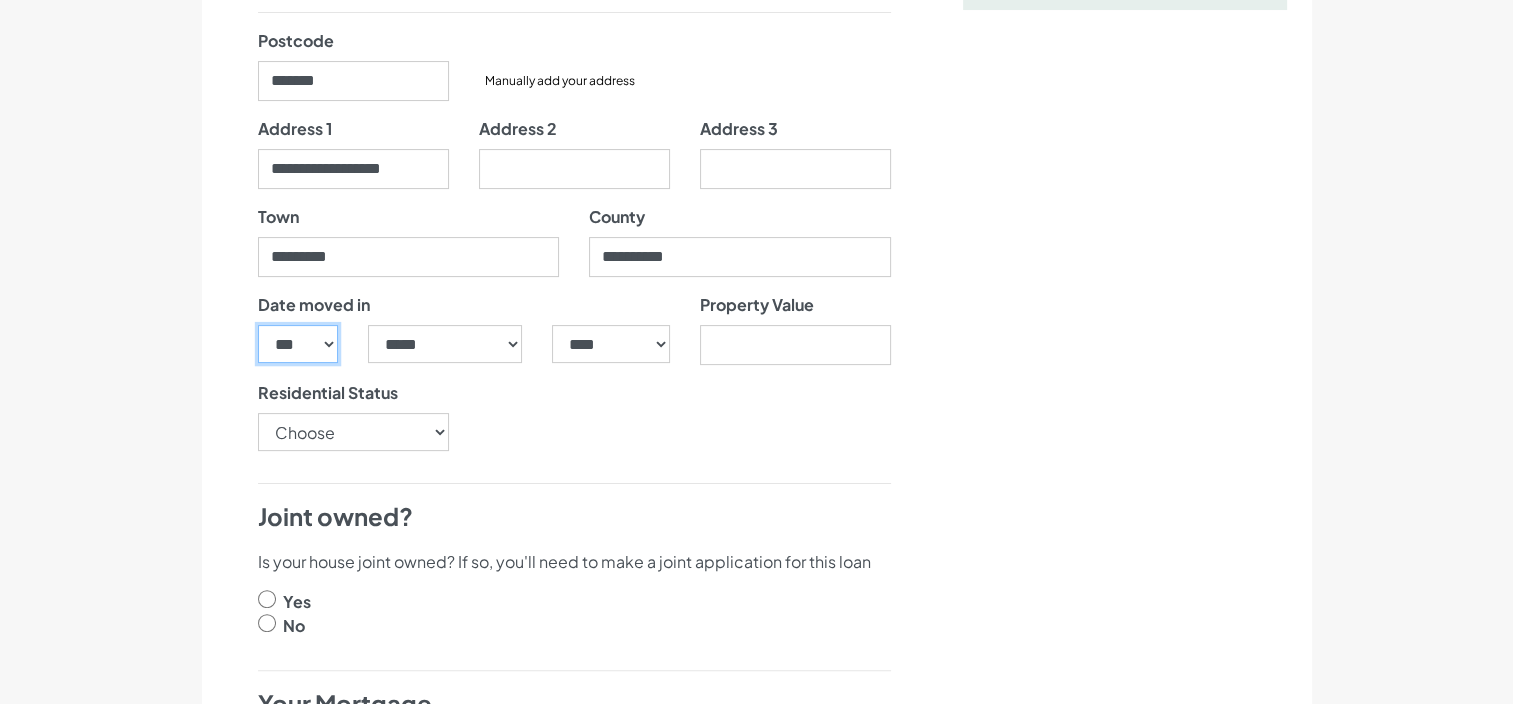 click on "***
* * * * * * * * * ** ** ** ** ** ** ** ** ** ** ** ** ** ** ** ** ** ** ** ** ** **" at bounding box center (298, 344) 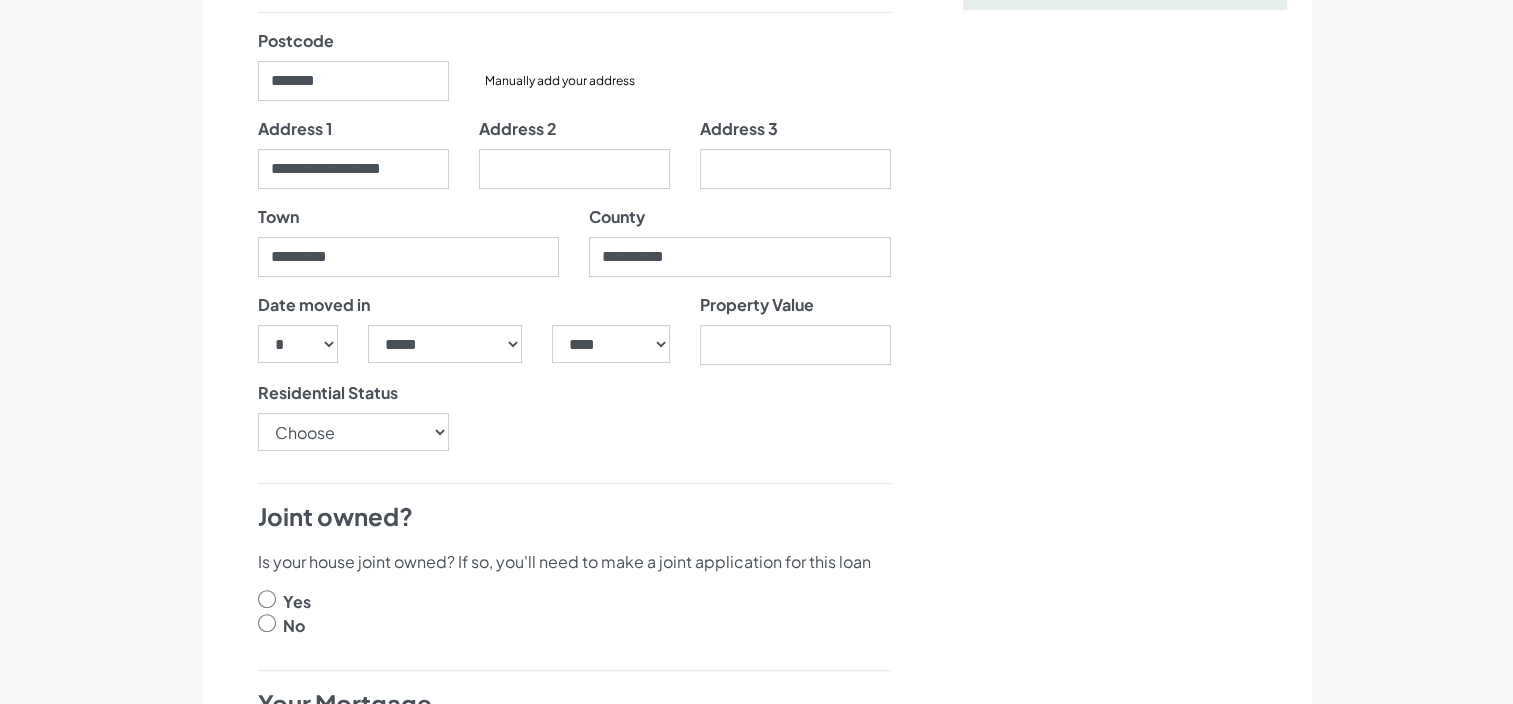 click on "*****
*******
********
*****
*****
***
****
****
******
*********
*******
********
********" at bounding box center [445, 352] 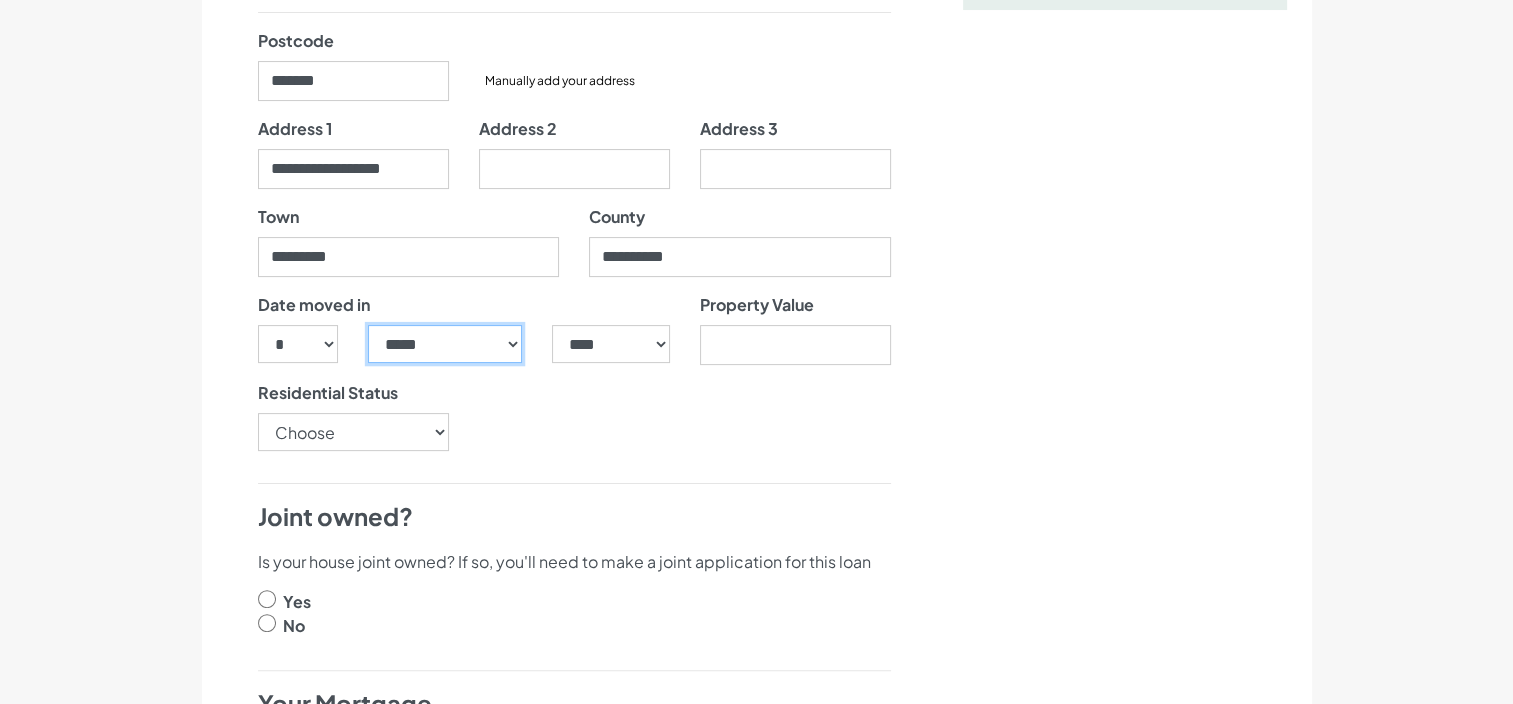 click on "*****
*******
********
*****
*****
***
****
****
******
*********
*******
********
********" at bounding box center [445, 344] 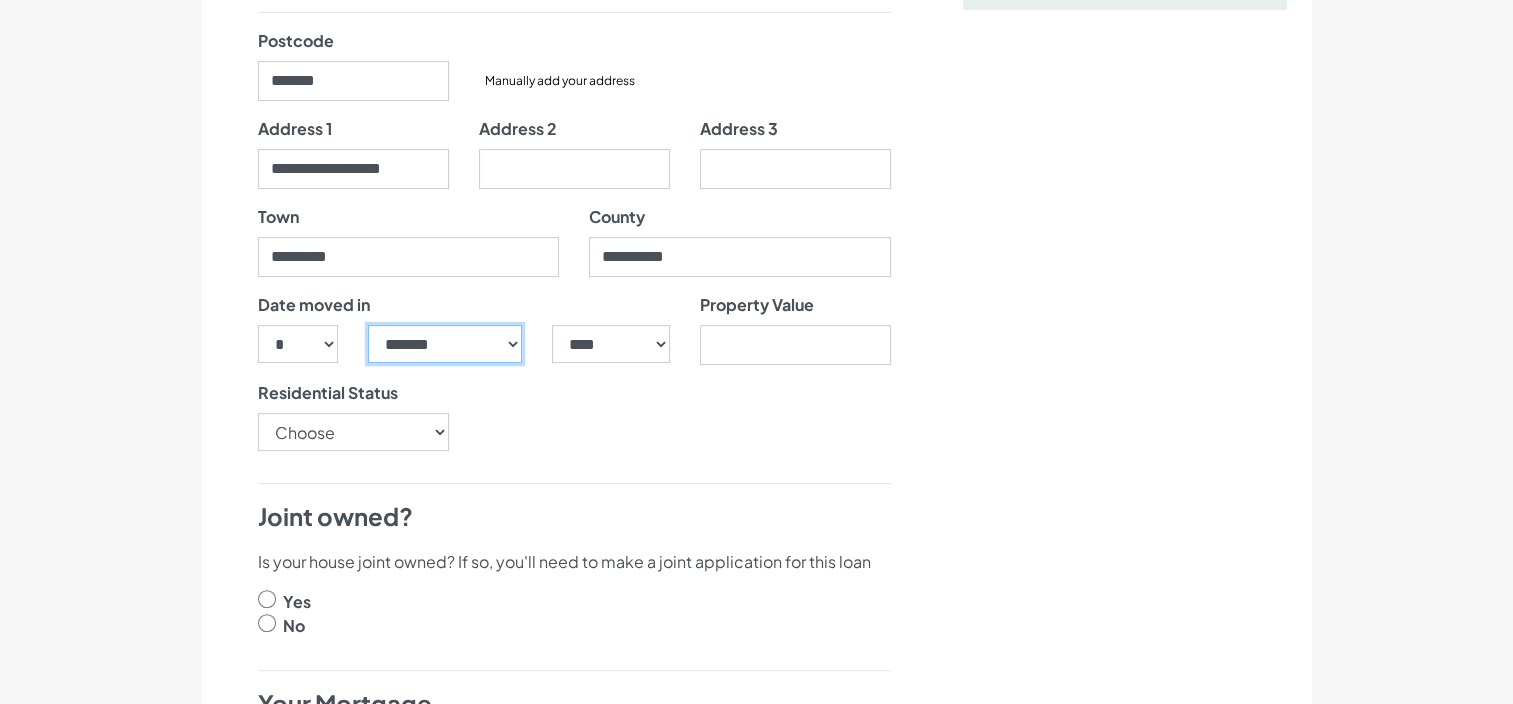 click on "*****
*******
********
*****
*****
***
****
****
******
*********
*******
********
********" at bounding box center (445, 344) 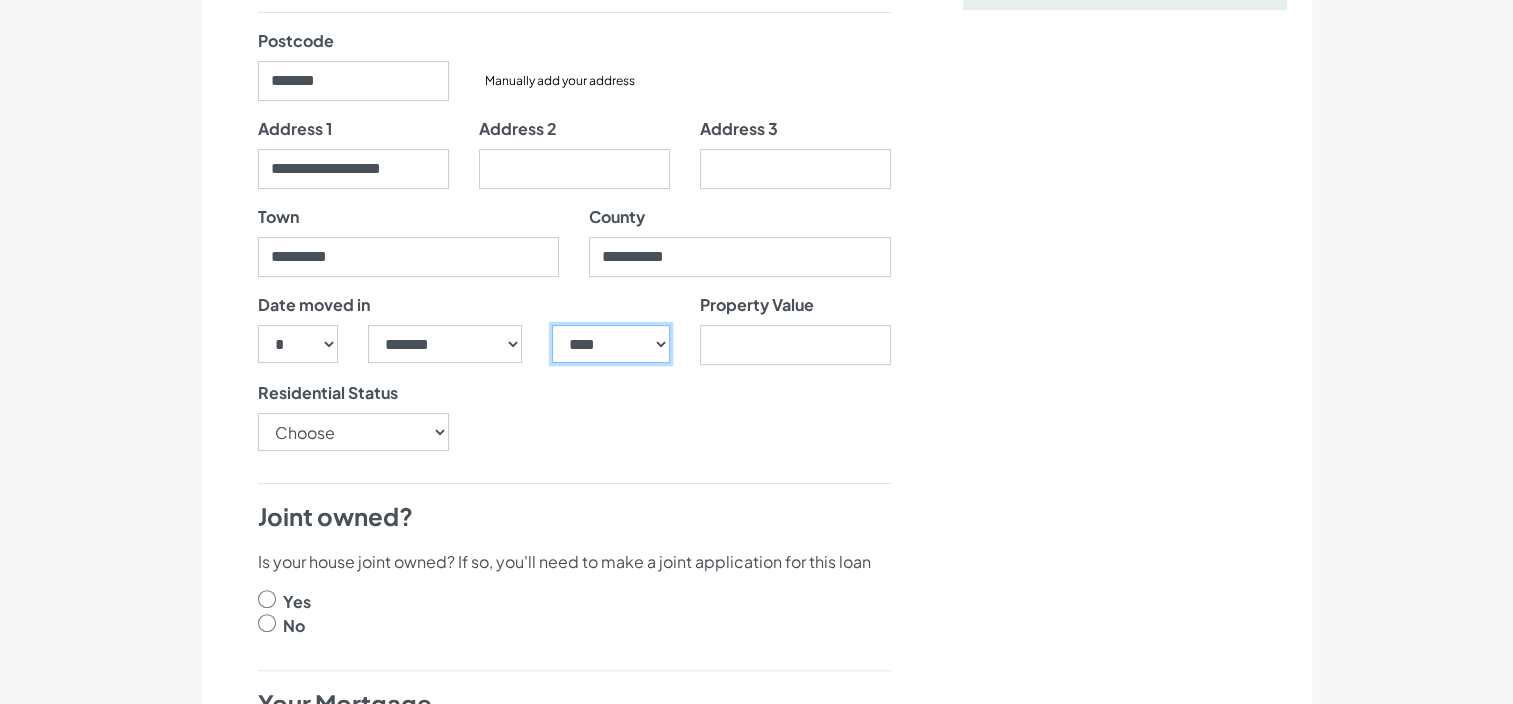 click on "****
**** **** **** **** **** **** **** **** **** **** **** **** **** **** **** **** **** **** **** **** **** **** **** **** **** **** **** **** **** **** **** **** **** **** **** **** **** **** **** **** **** **** **** **** **** **** **** **** **** **** **** **** **** **** **** **** **** **** **** **** **** **** **** **** **** **** **** **** **** **** **** **** **** **** **** **** **** **** **** **** **** **** **** **** **** **** **** **** **** **** **** **** **** **** **** **** **** **** **** **** **** **** **** **** **** **** **** **** **** **** **** **** **** **** **** **** **** **** **** **** **** **** **** **** **** ****" at bounding box center [610, 344] 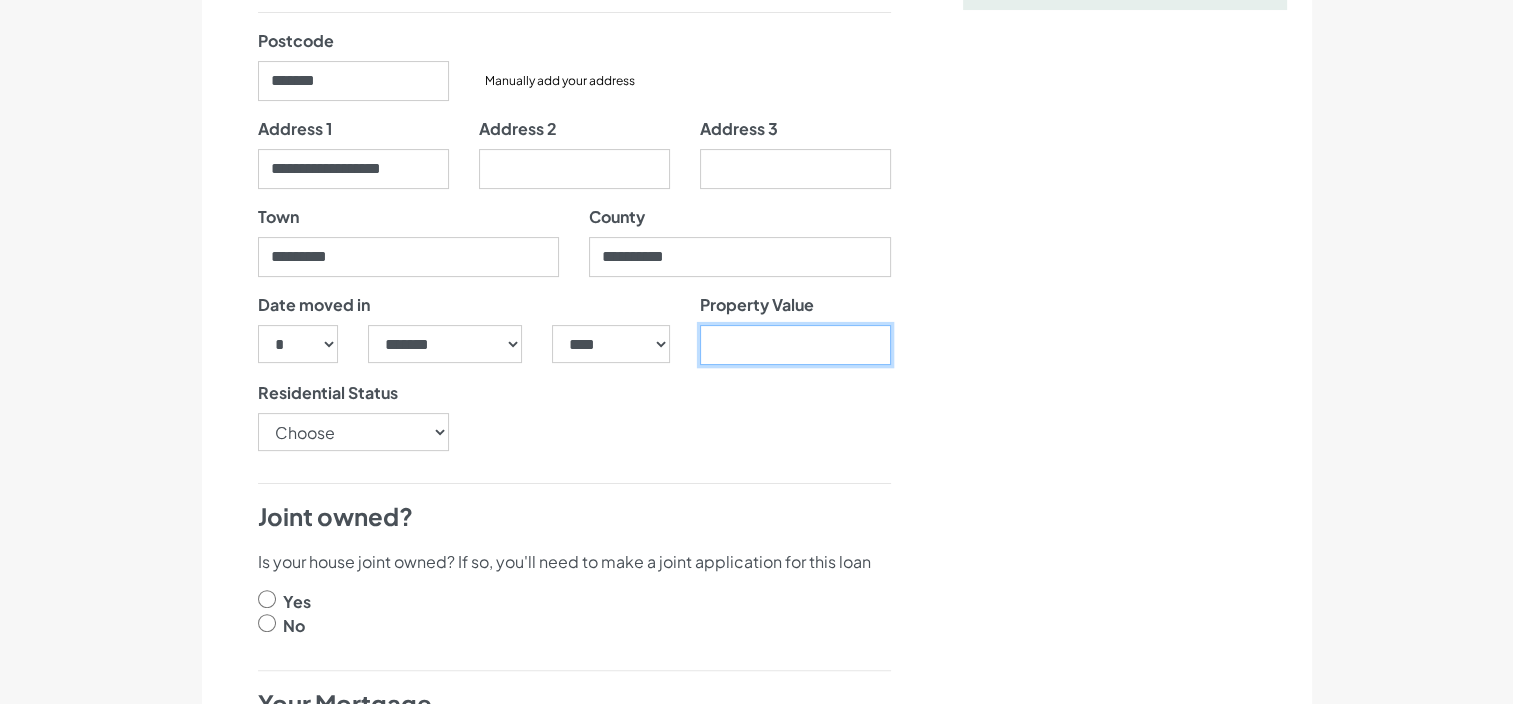 click on "Property Value" at bounding box center [795, 345] 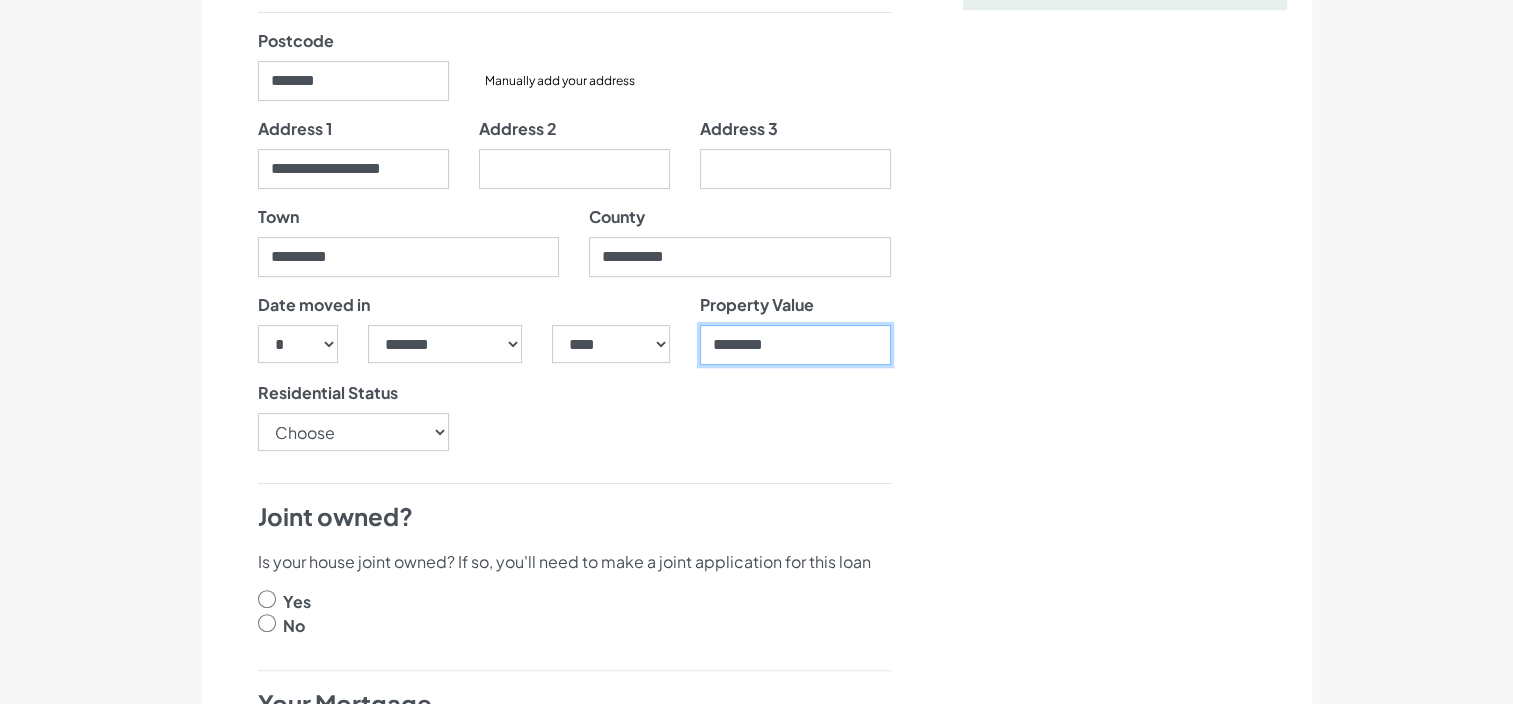type on "********" 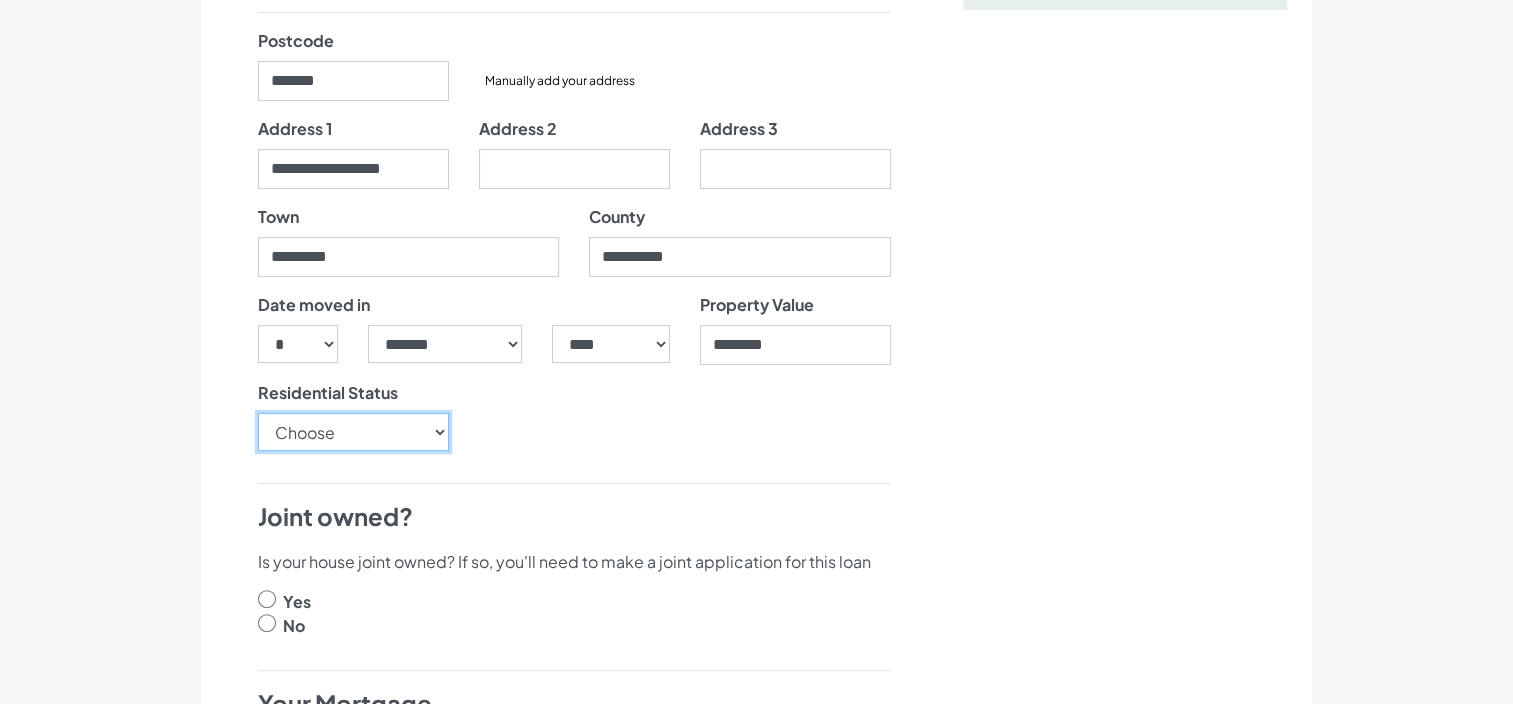 click on "Choose
Owner Occupier
Owner Non Occupier
Living With Parents
Property Owned By Partner
Tenant - Council
Tenant - Housing Association
Tenant - Lodger
Tenant - Private
Living with Friends
Military Accommodation
Works Accommodation" at bounding box center (353, 432) 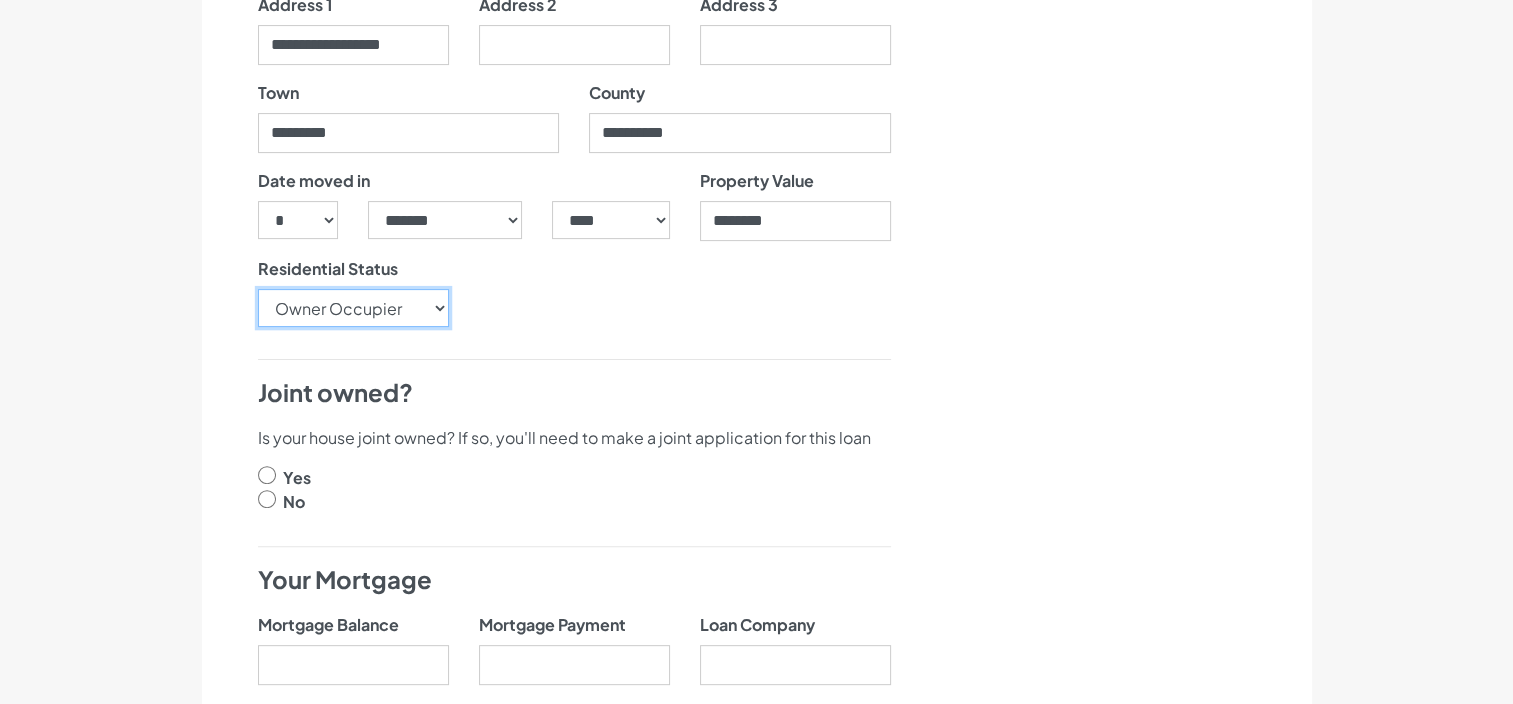 scroll, scrollTop: 576, scrollLeft: 0, axis: vertical 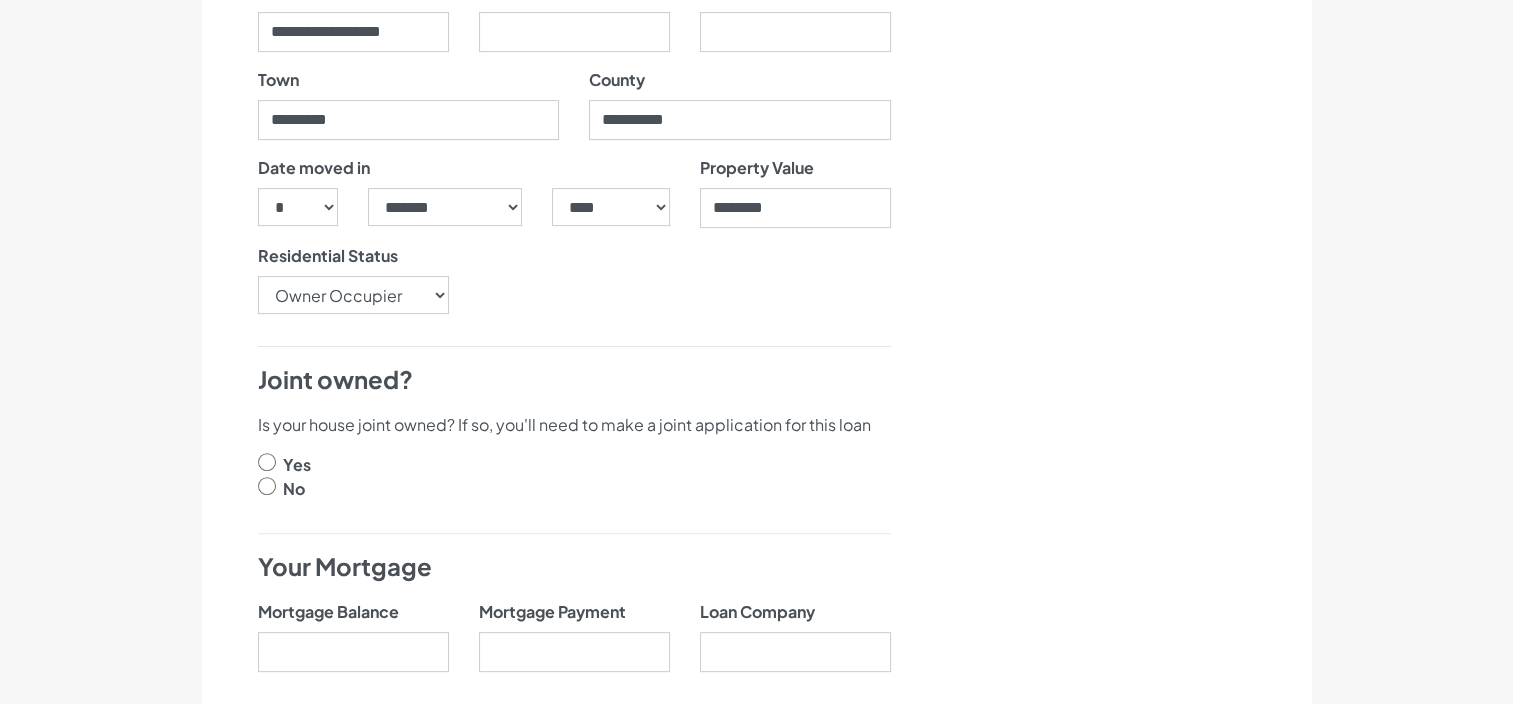 click at bounding box center (267, 486) 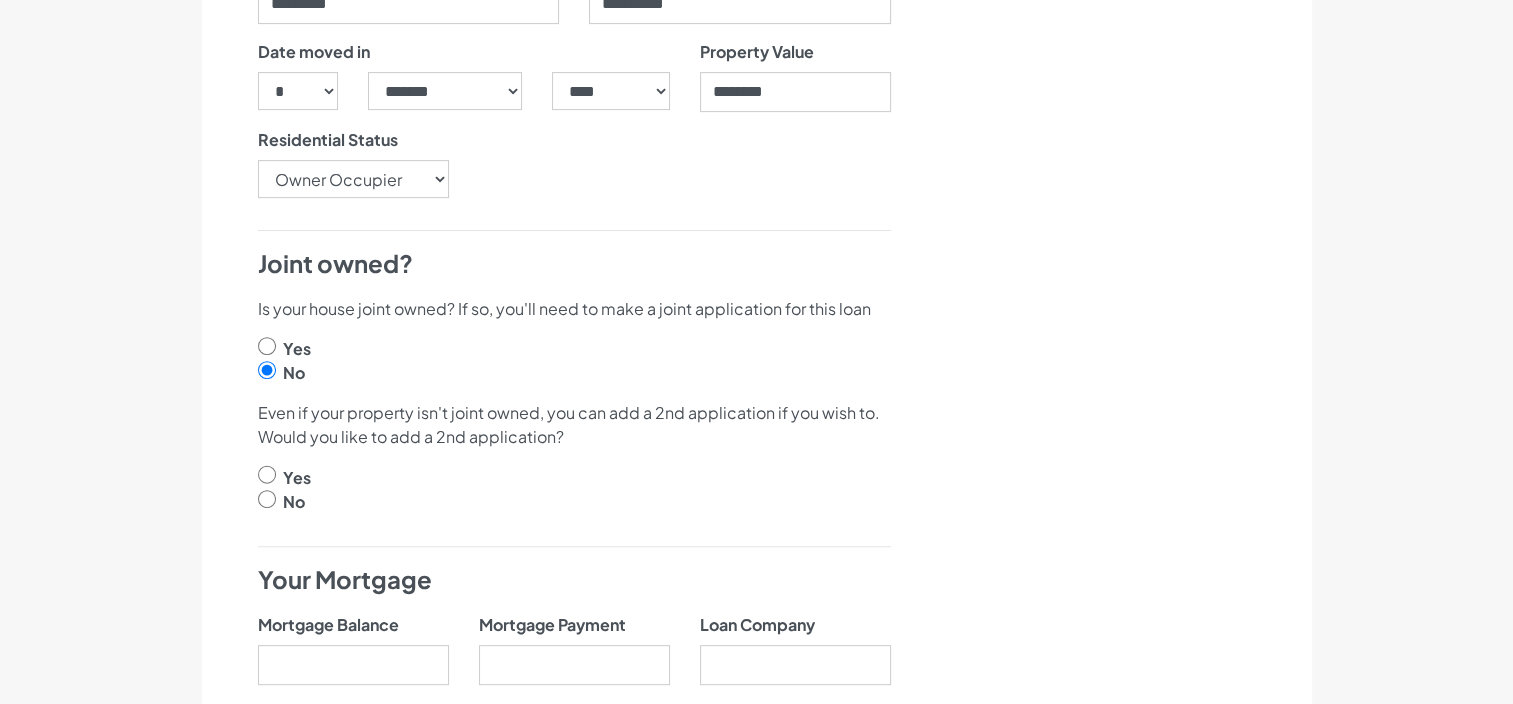 scroll, scrollTop: 695, scrollLeft: 0, axis: vertical 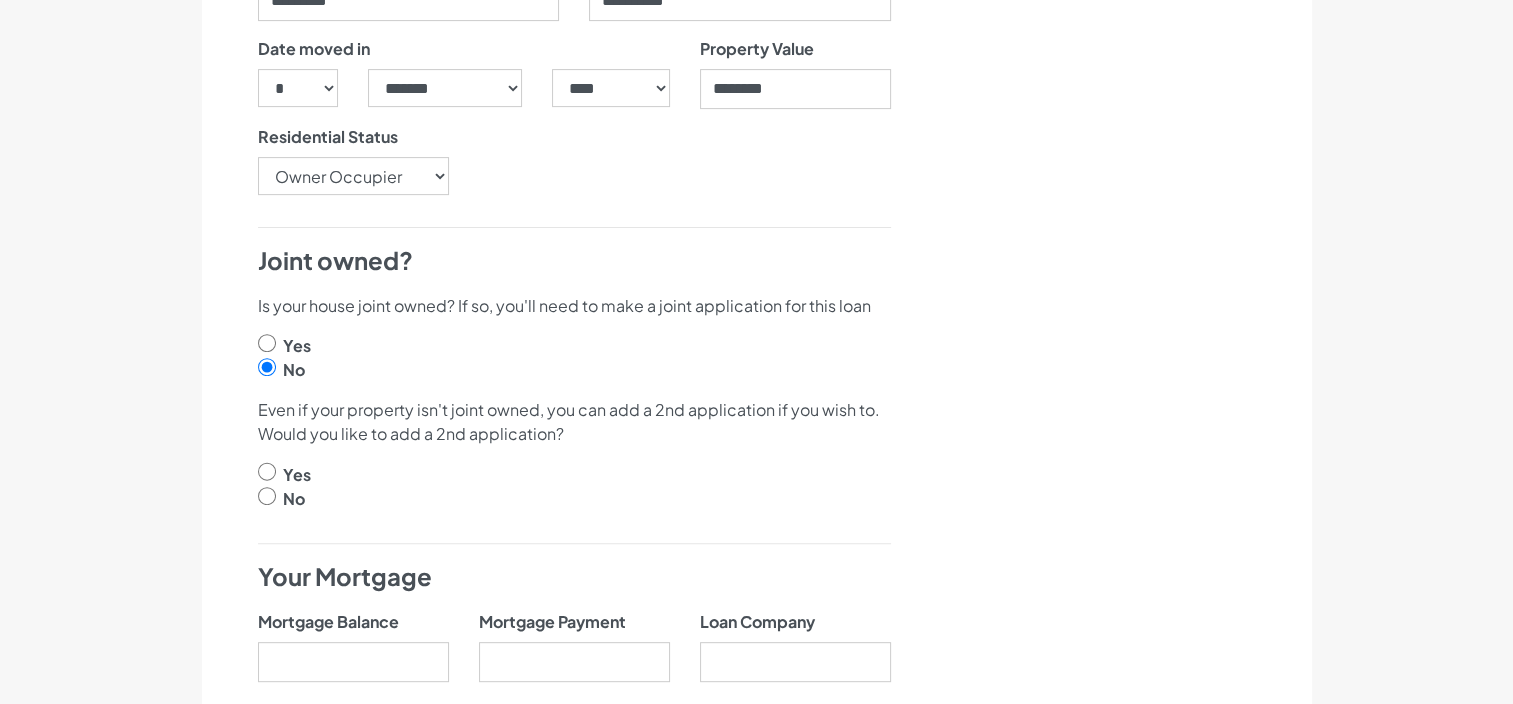 click at bounding box center [267, 496] 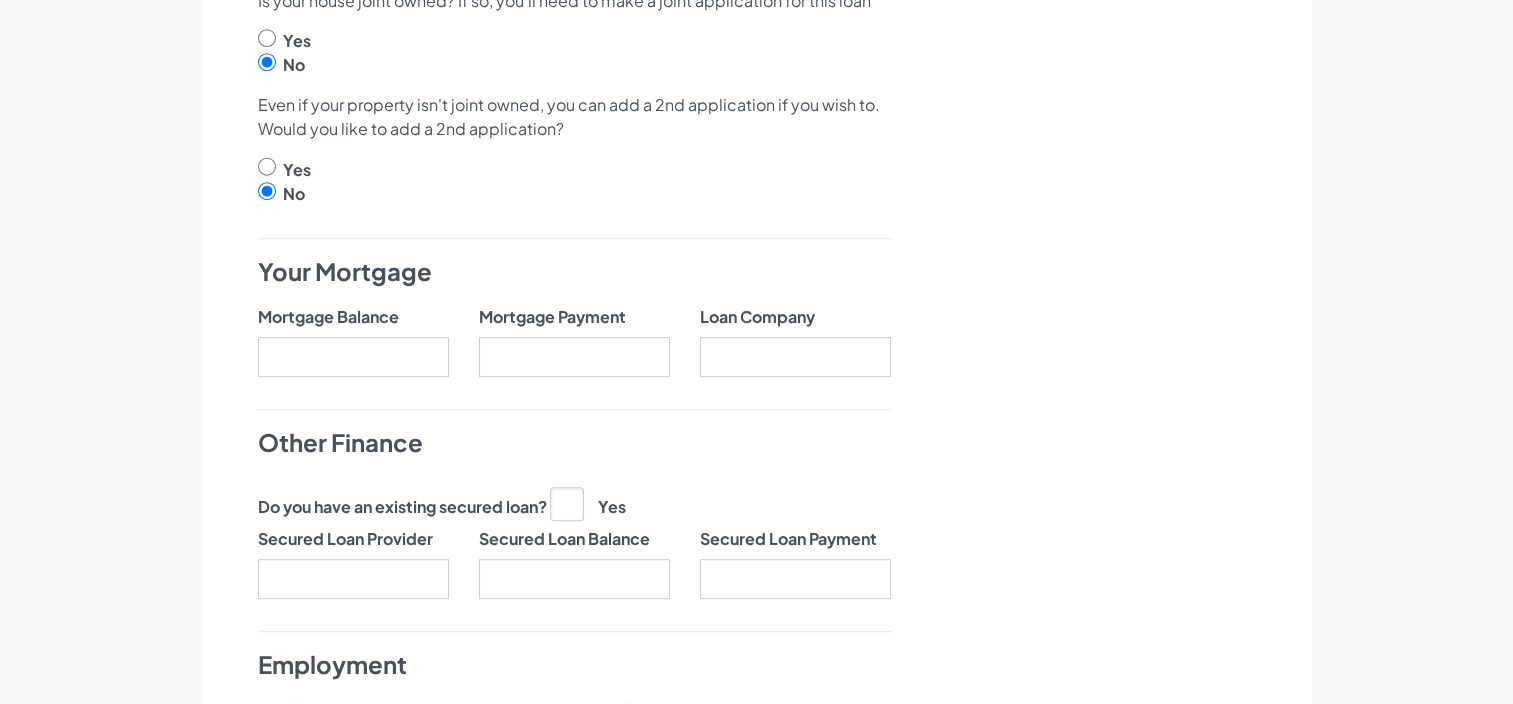 scroll, scrollTop: 1003, scrollLeft: 0, axis: vertical 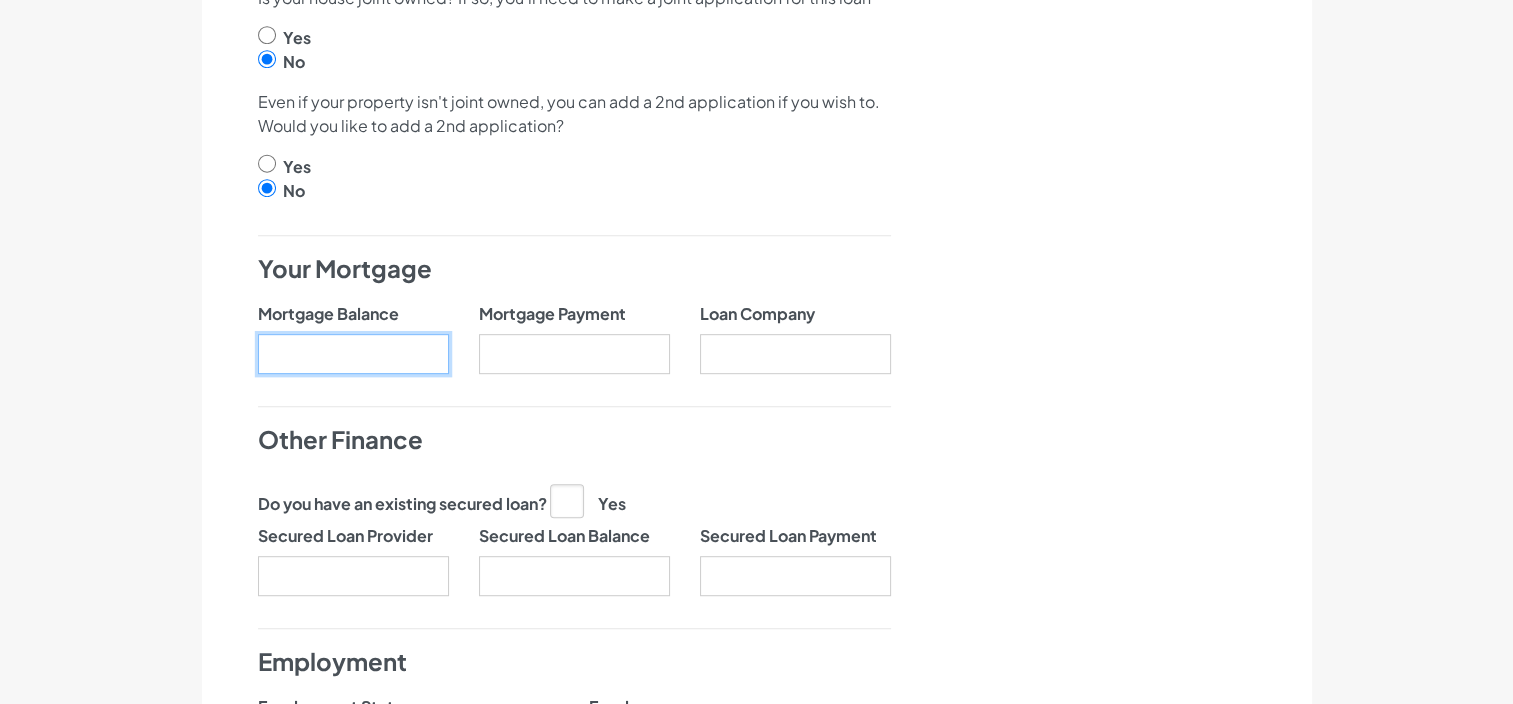 click on "Mortgage Balance" at bounding box center [353, 354] 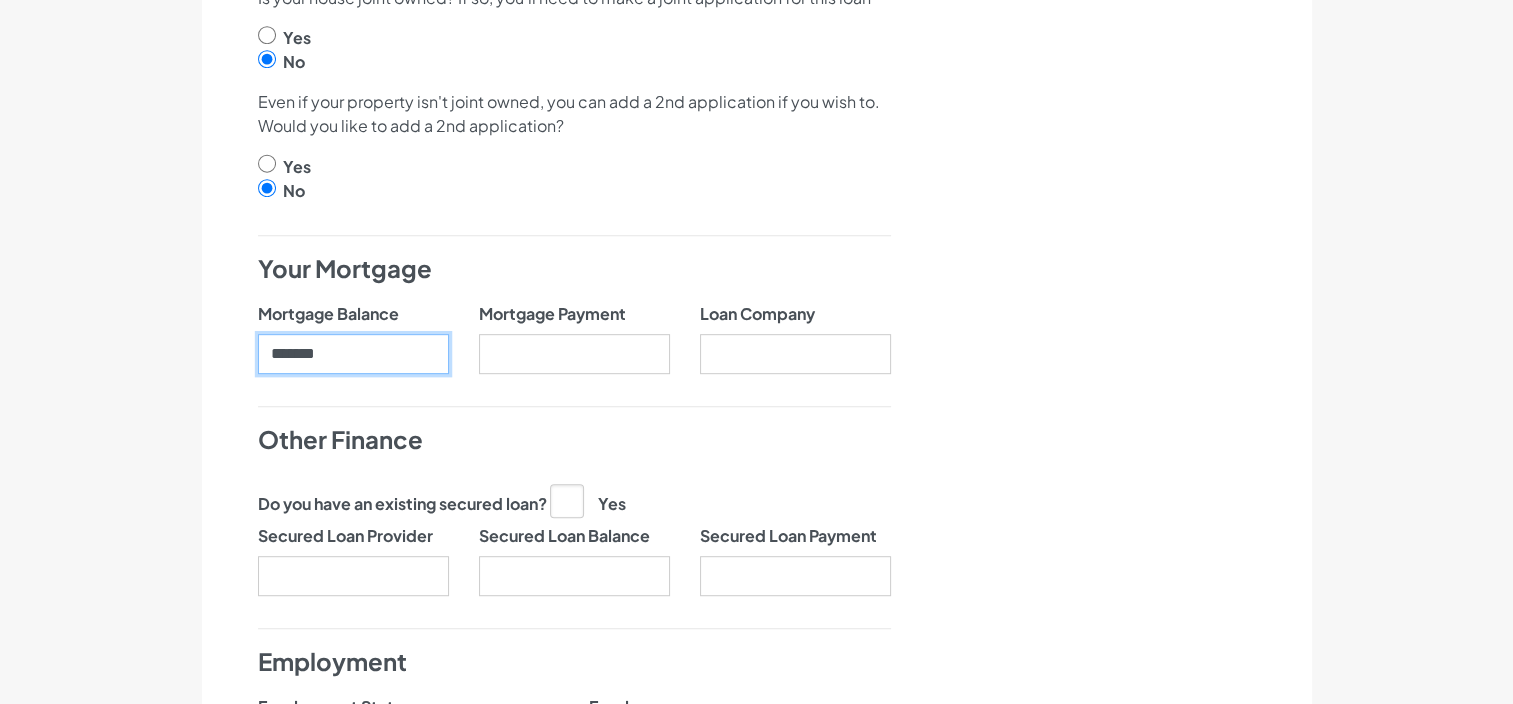 type on "*******" 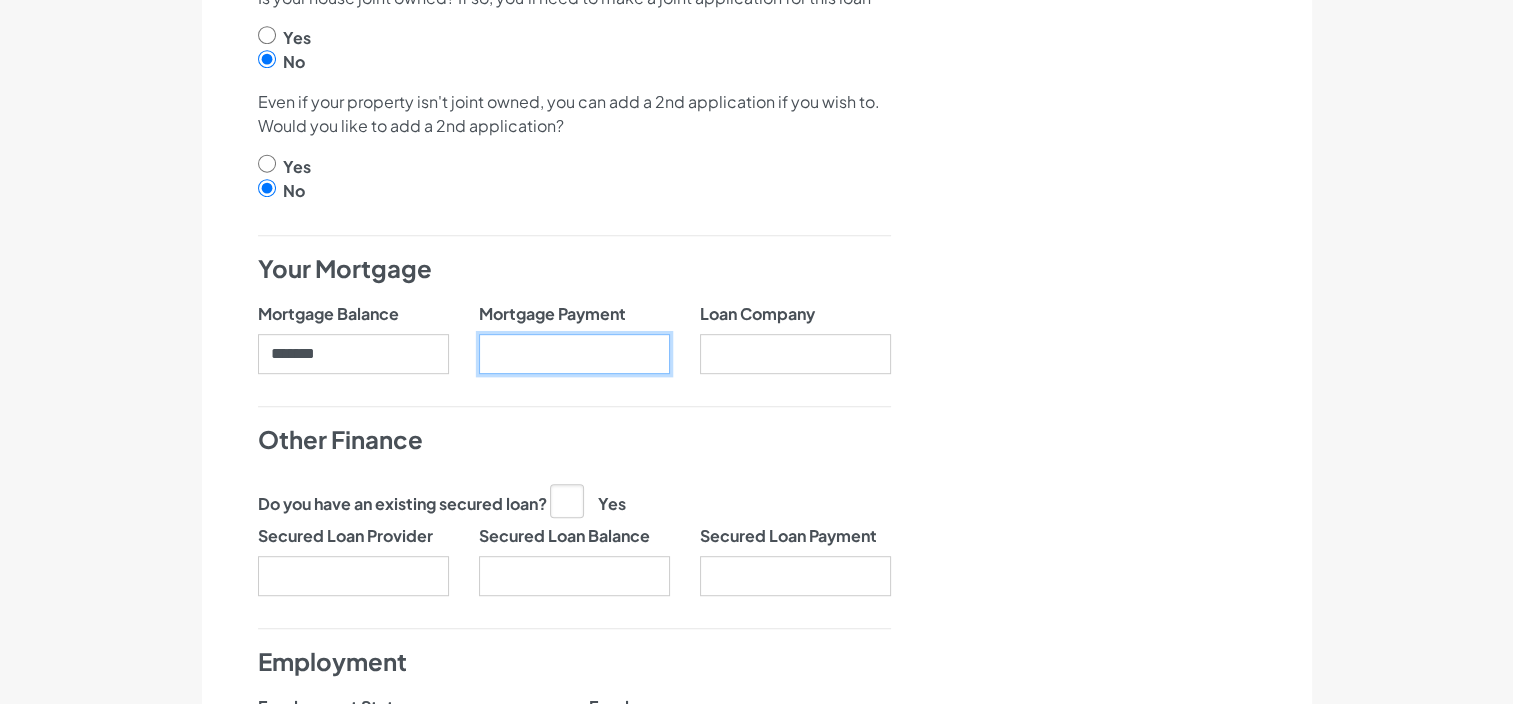 click on "Mortgage Payment" at bounding box center (574, 354) 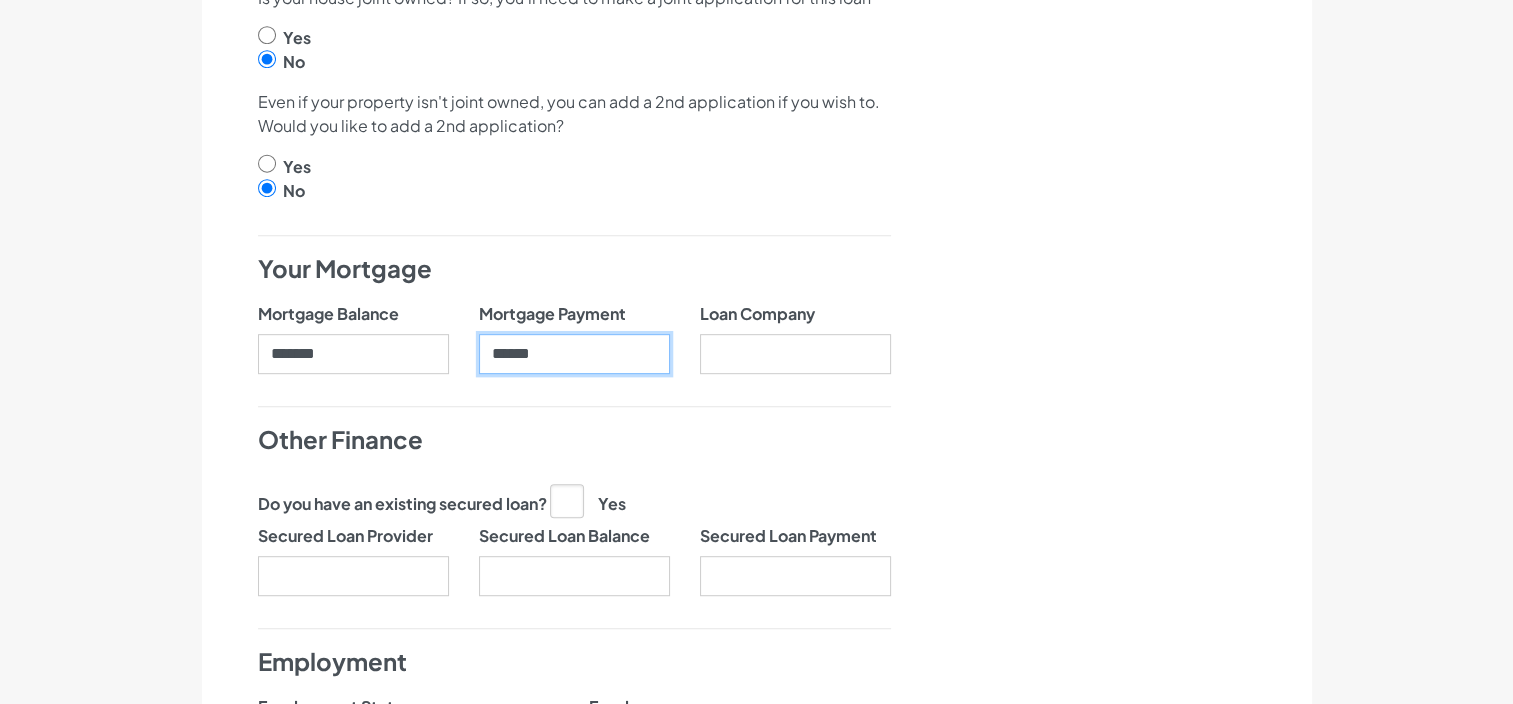 type on "******" 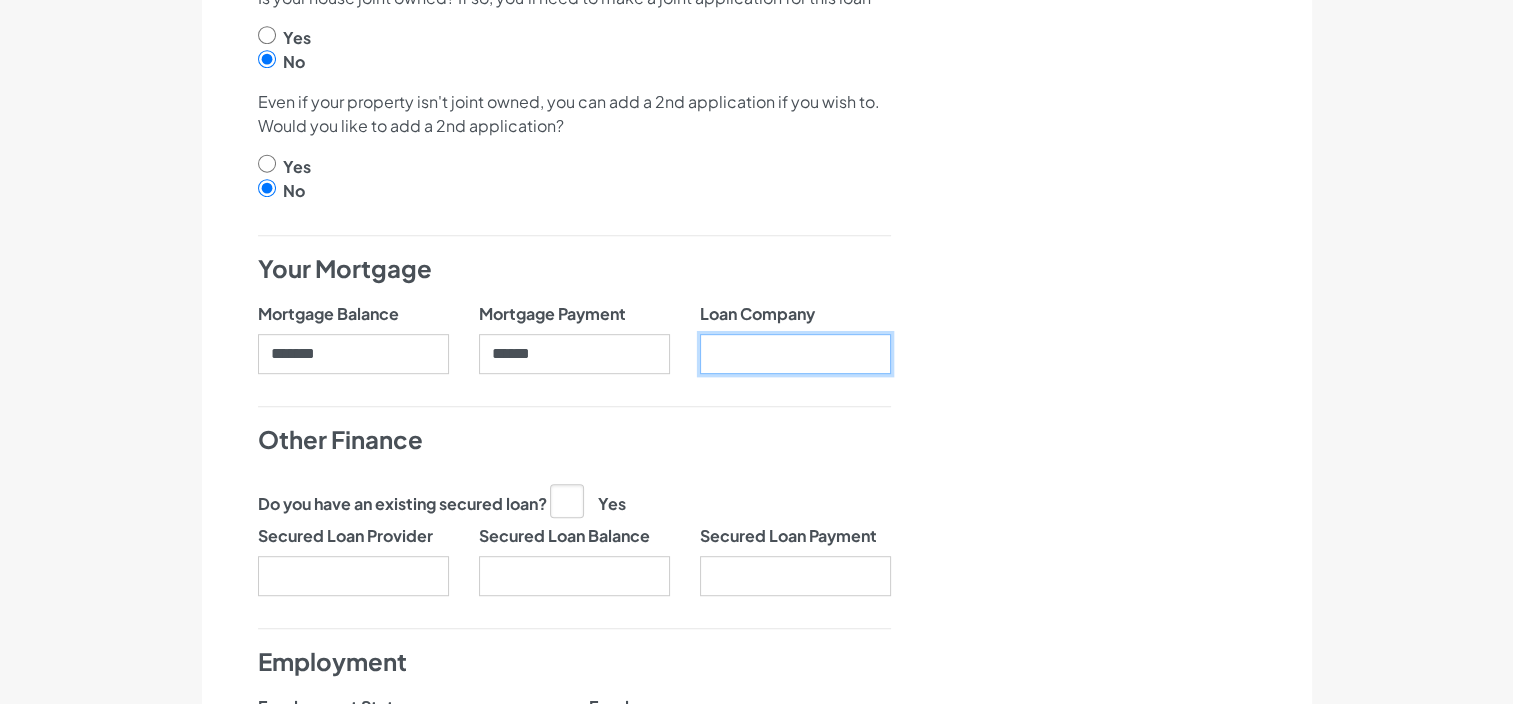 click on "Loan Company" at bounding box center (795, 354) 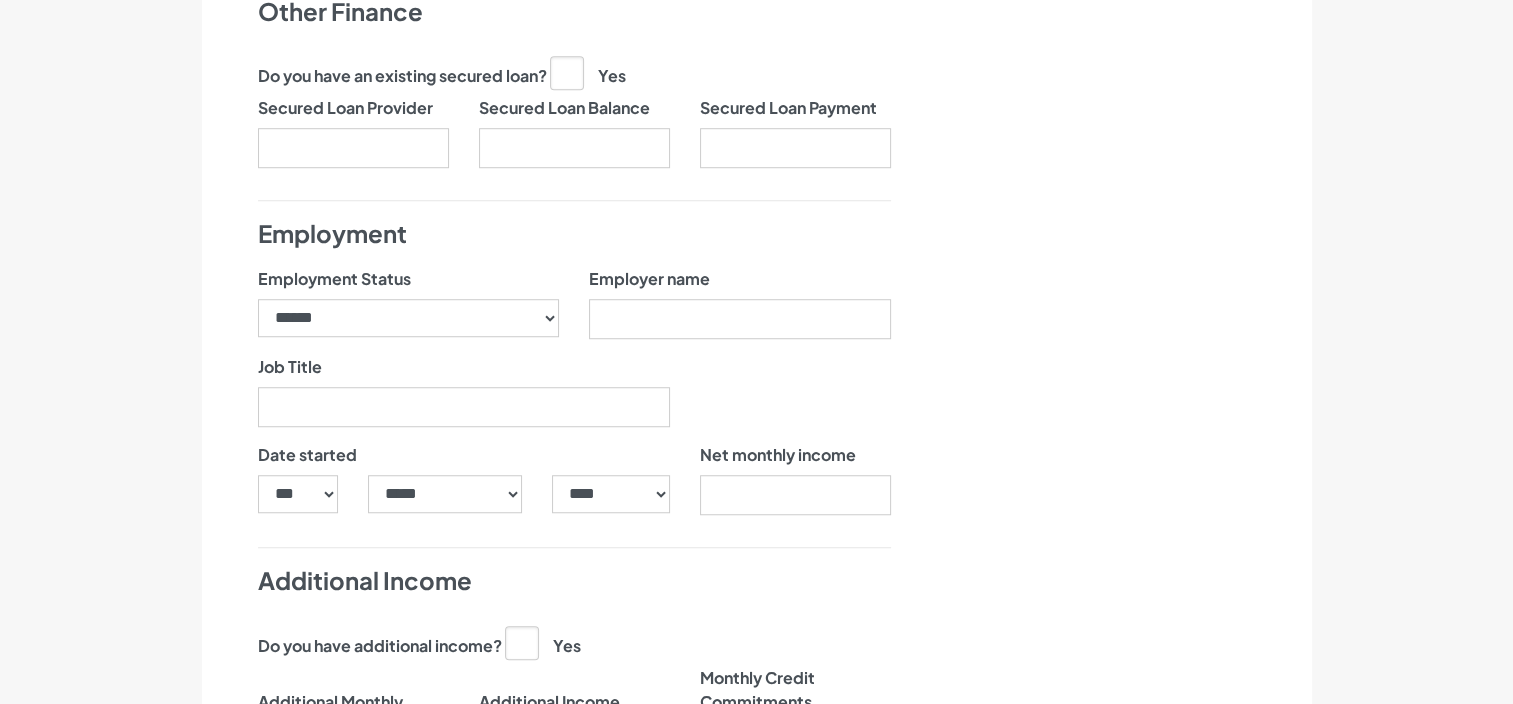 scroll, scrollTop: 1432, scrollLeft: 0, axis: vertical 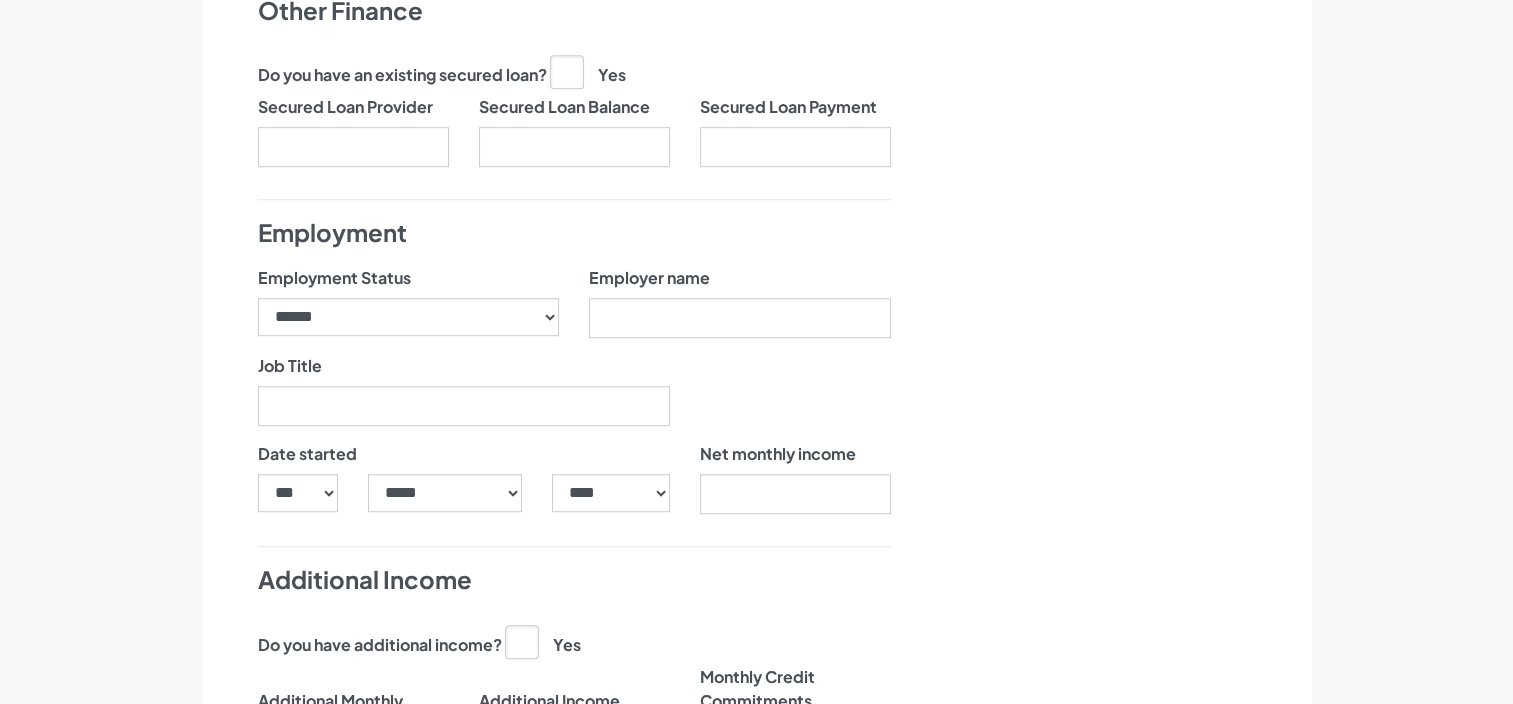 type on "*********" 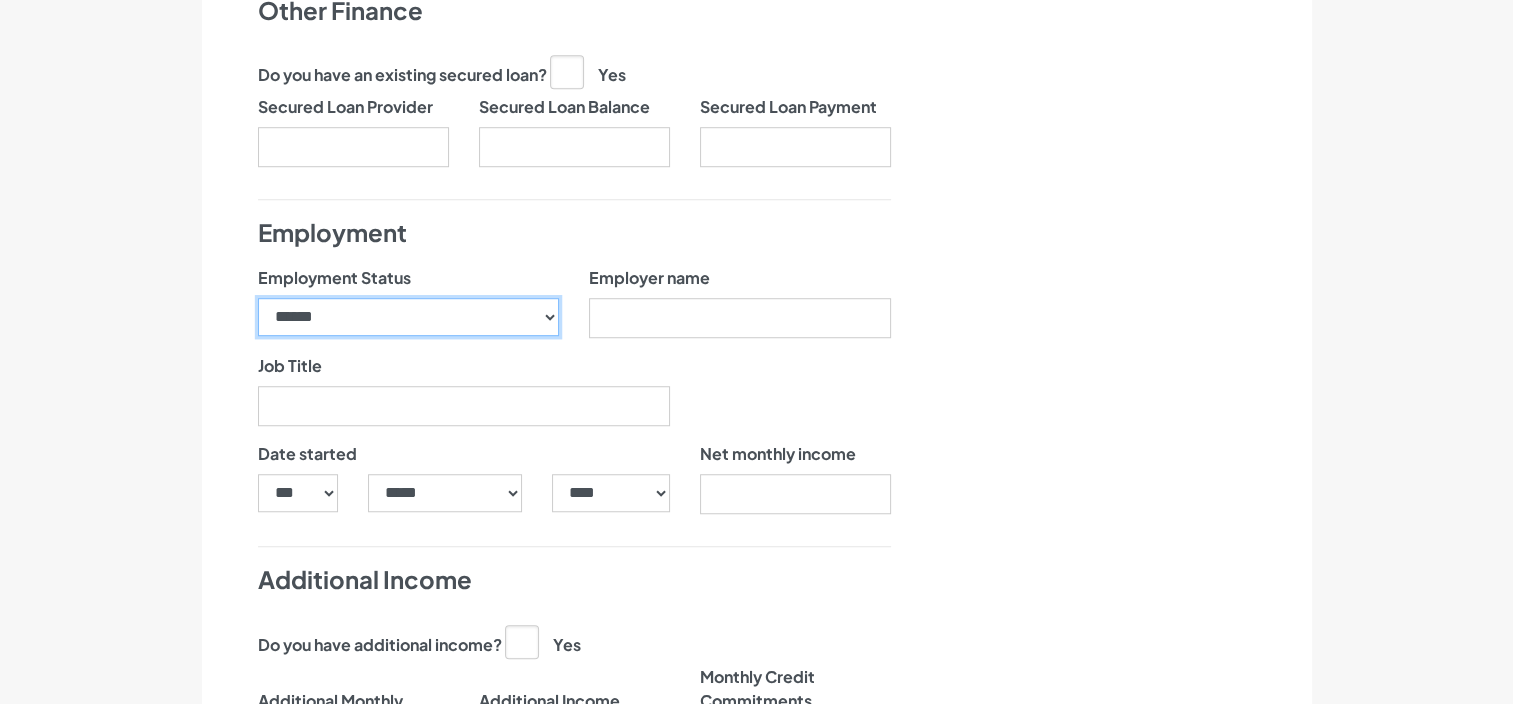 click on "**********" at bounding box center (409, 317) 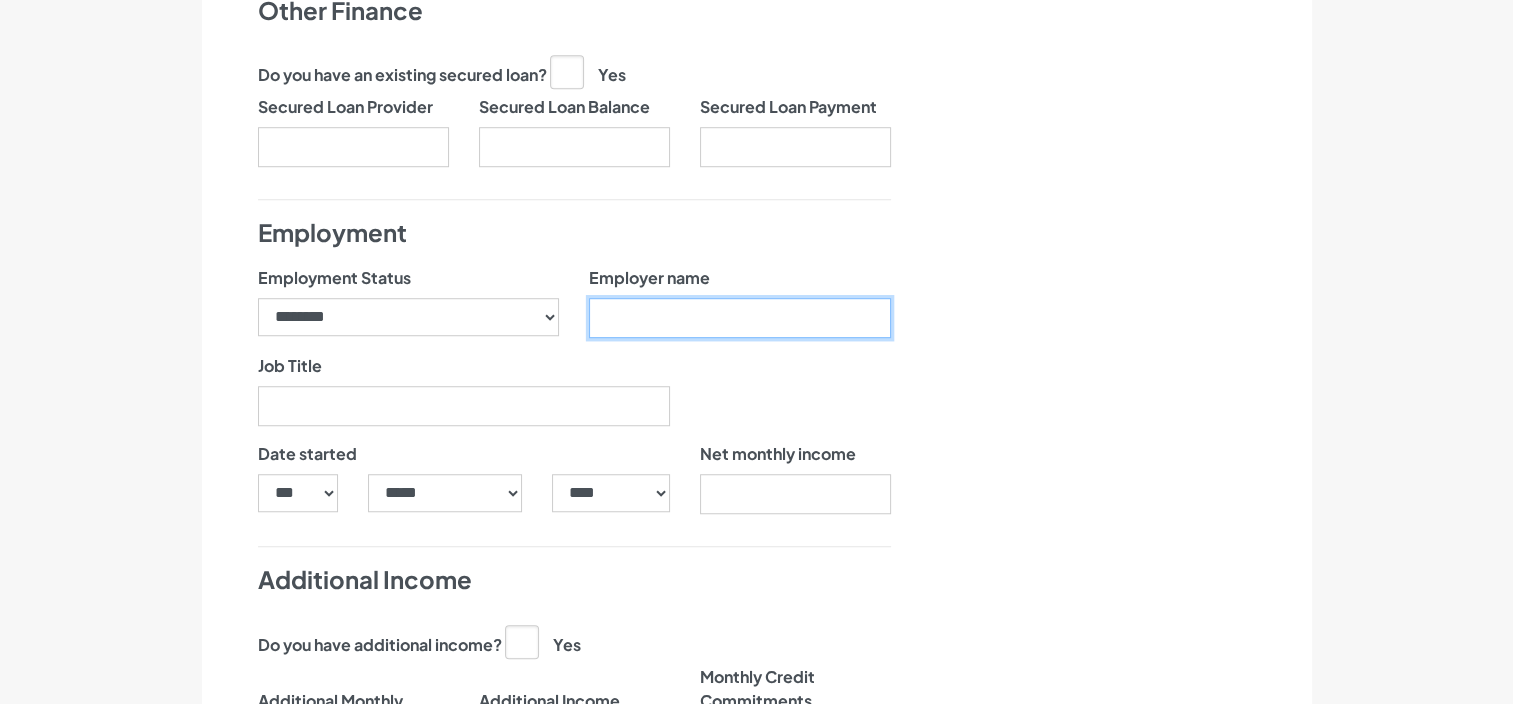 click on "Employer name" at bounding box center [740, 318] 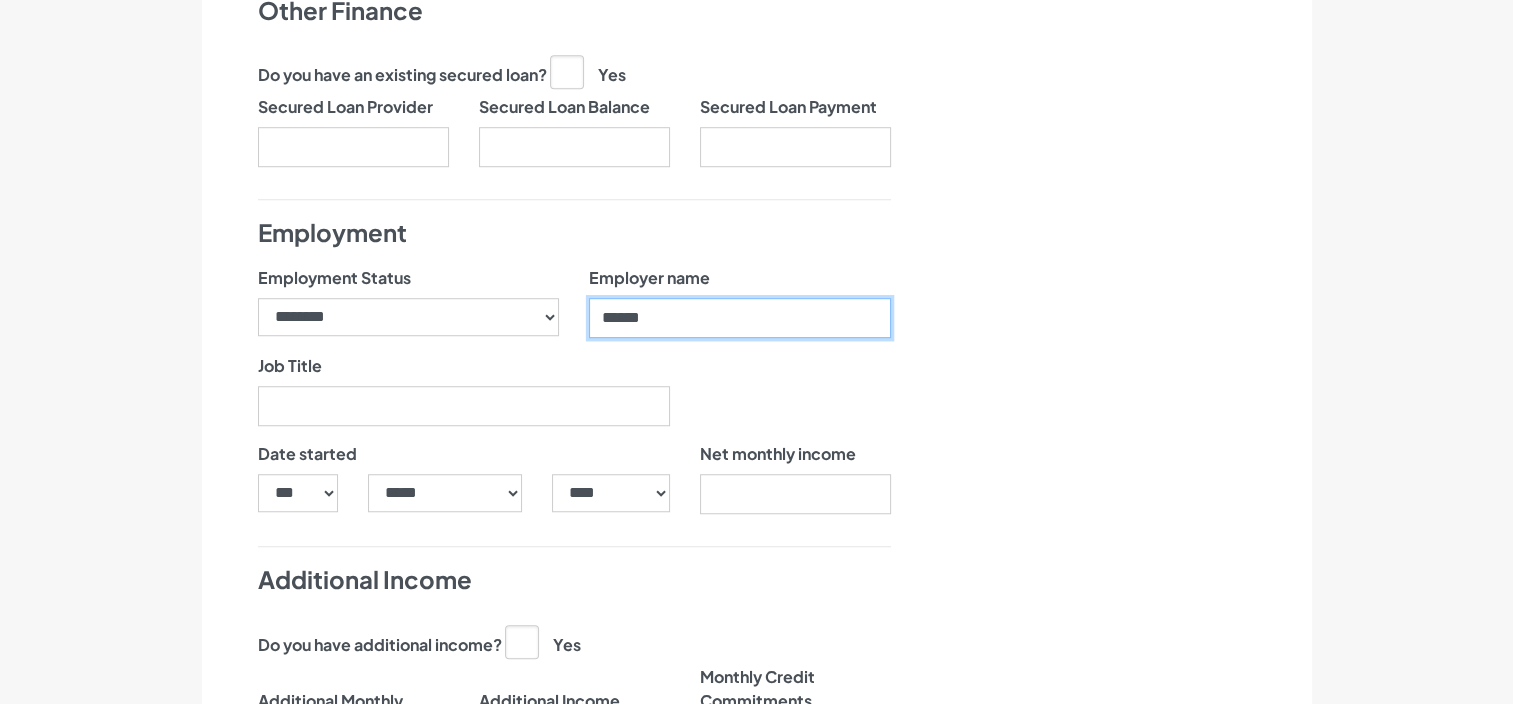 type on "******" 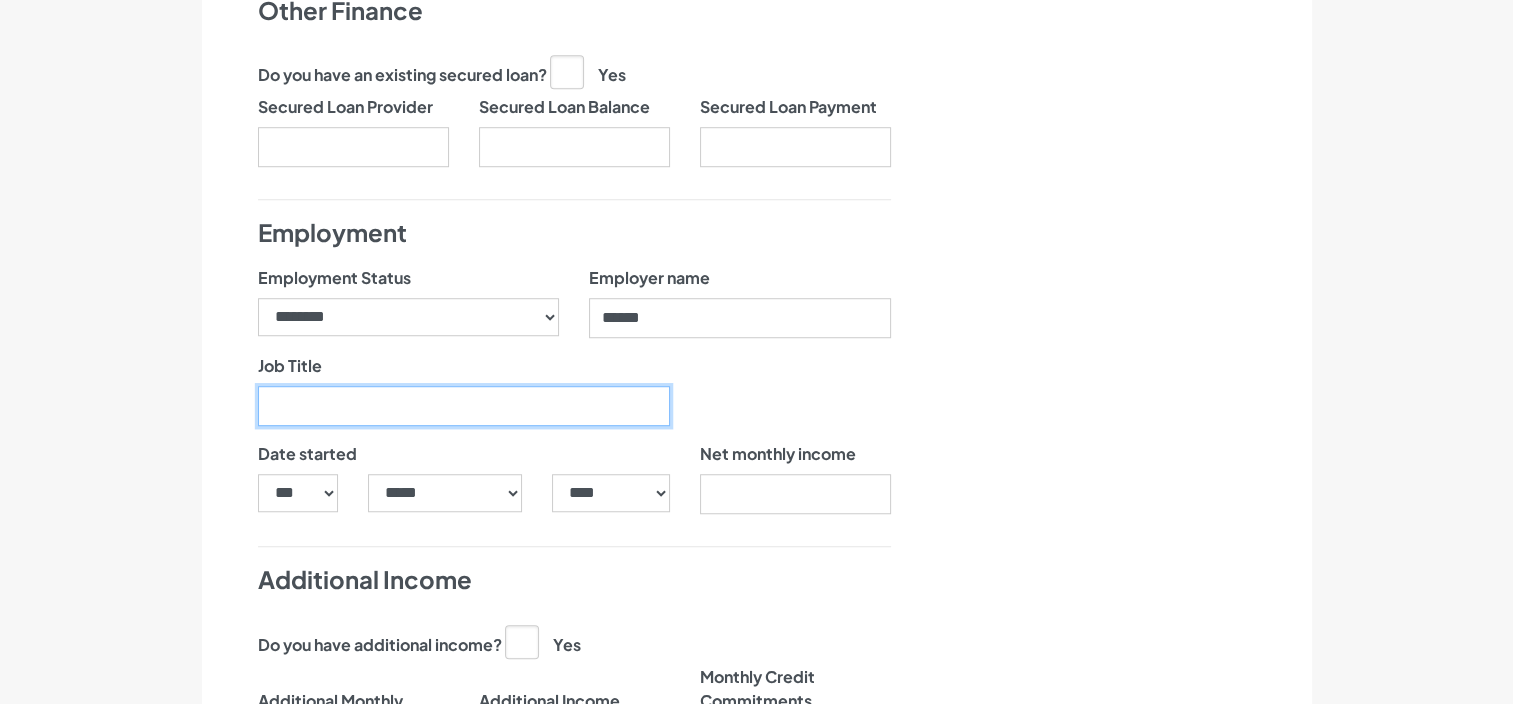 click on "Job Title" at bounding box center (464, 406) 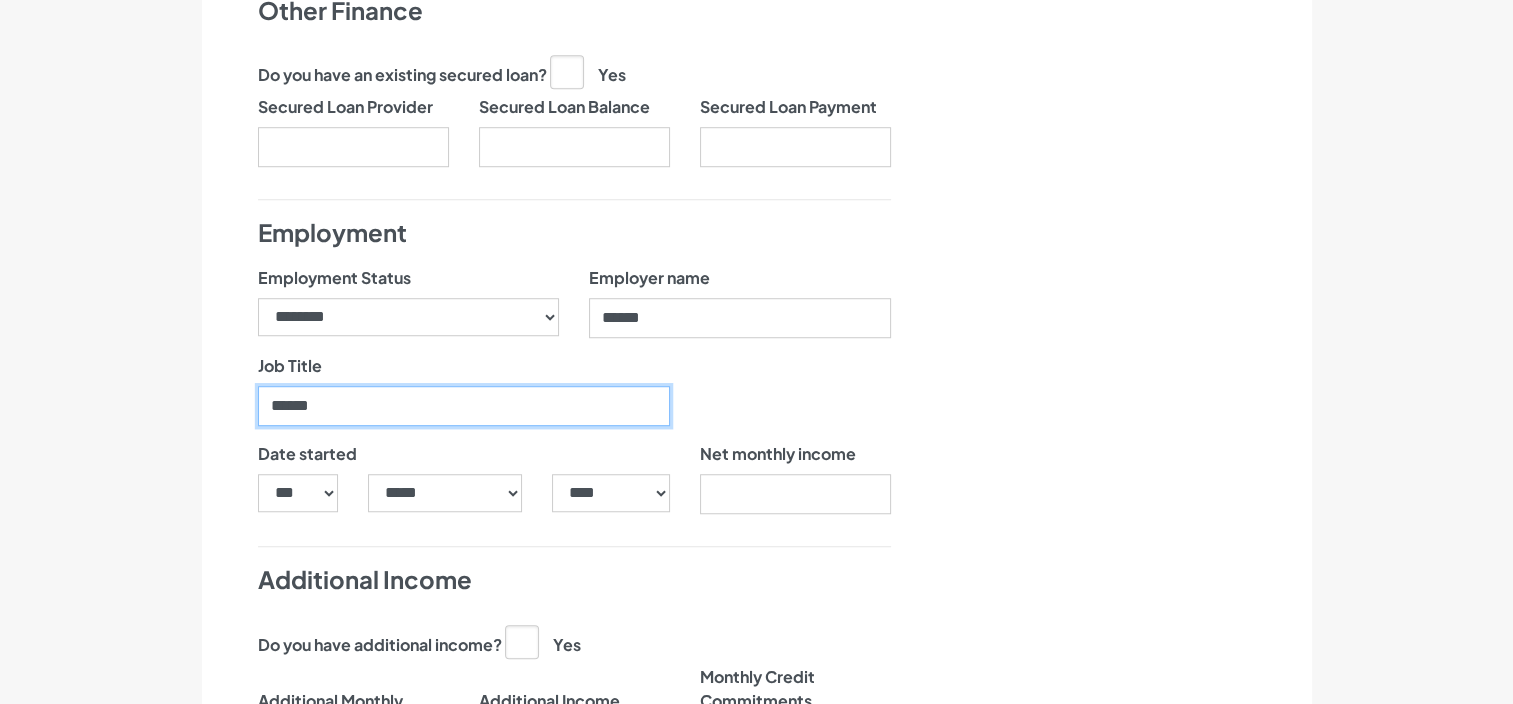 type on "******" 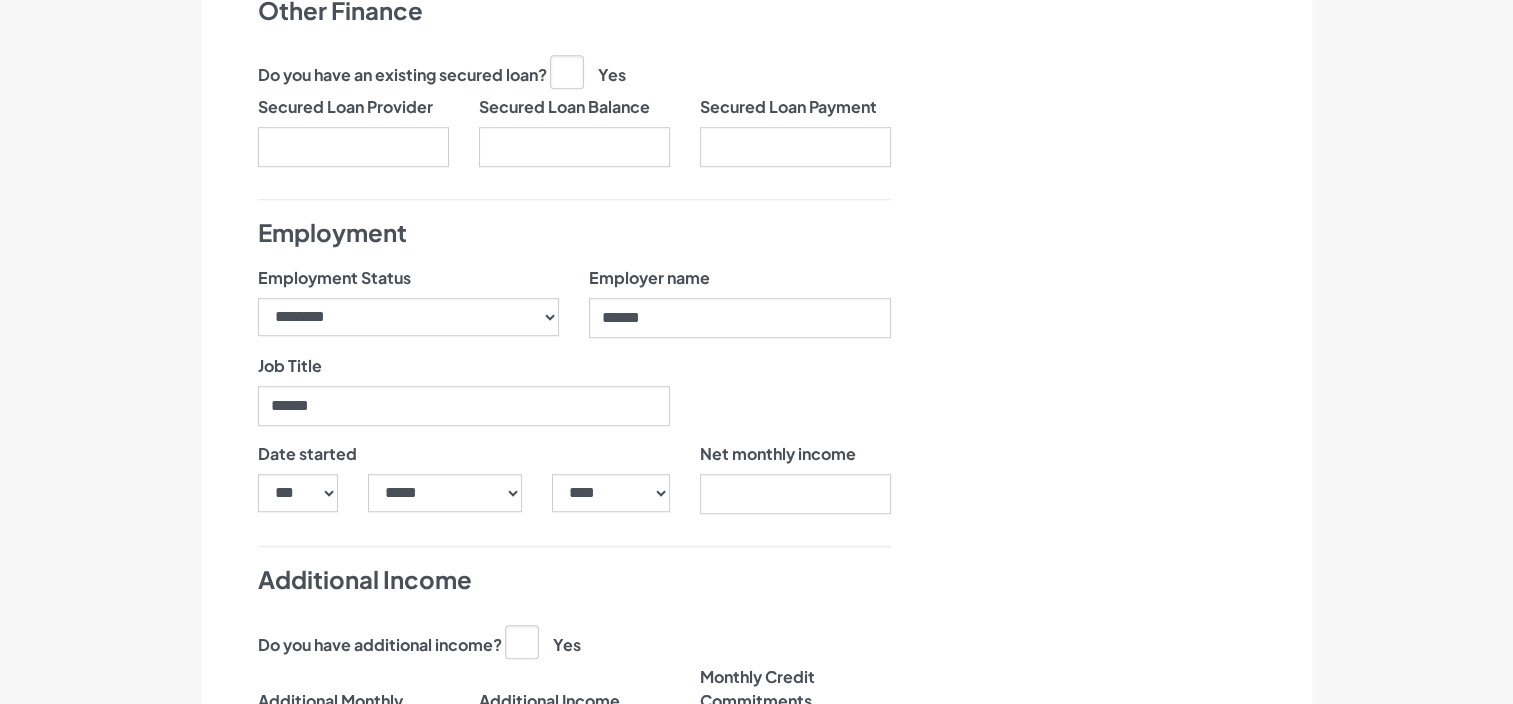 click on "***
* * * * * * * * * ** ** ** ** ** ** ** ** ** ** ** ** ** ** ** ** ** ** ** ** ** **" at bounding box center (298, 501) 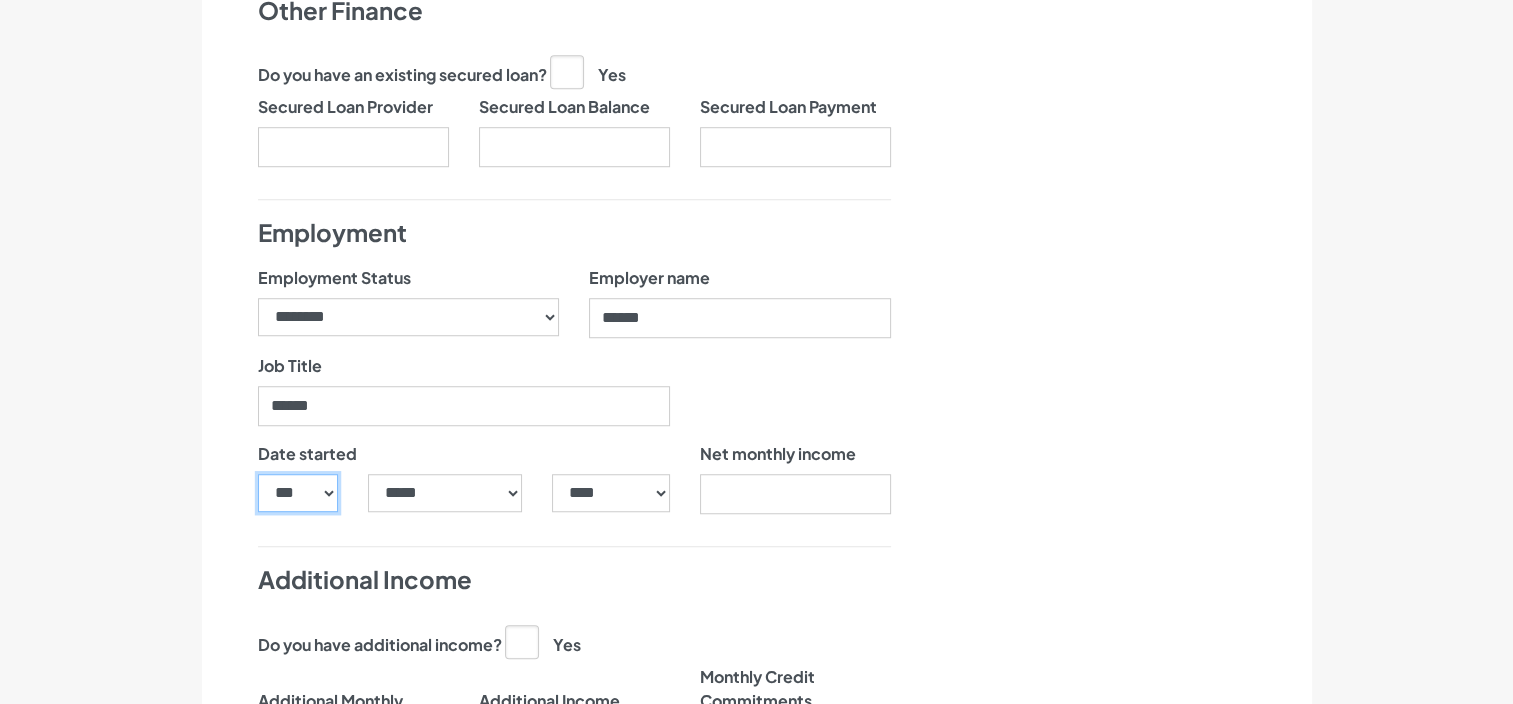 click on "***
* * * * * * * * * ** ** ** ** ** ** ** ** ** ** ** ** ** ** ** ** ** ** ** ** ** **" at bounding box center [298, 493] 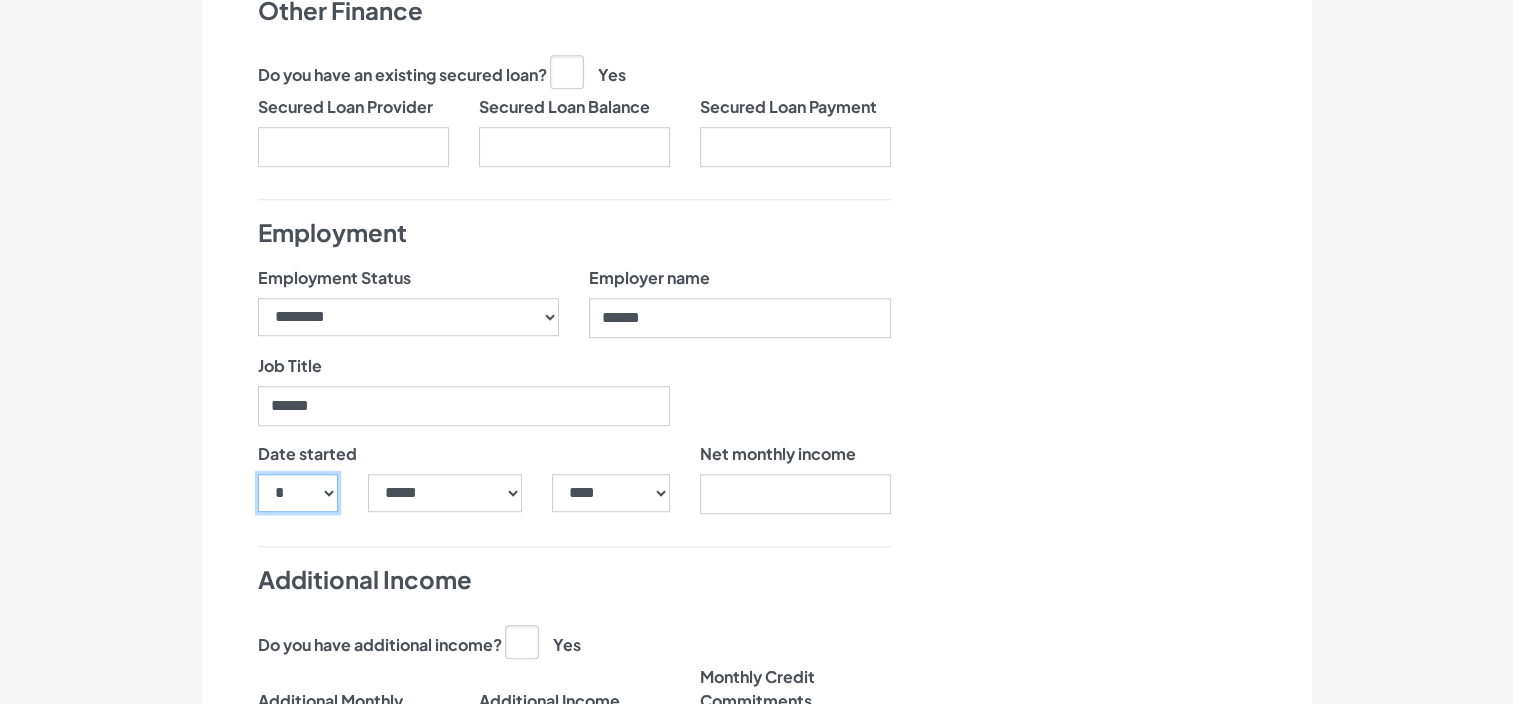 click on "***
* * * * * * * * * ** ** ** ** ** ** ** ** ** ** ** ** ** ** ** ** ** ** ** ** ** **" at bounding box center [298, 493] 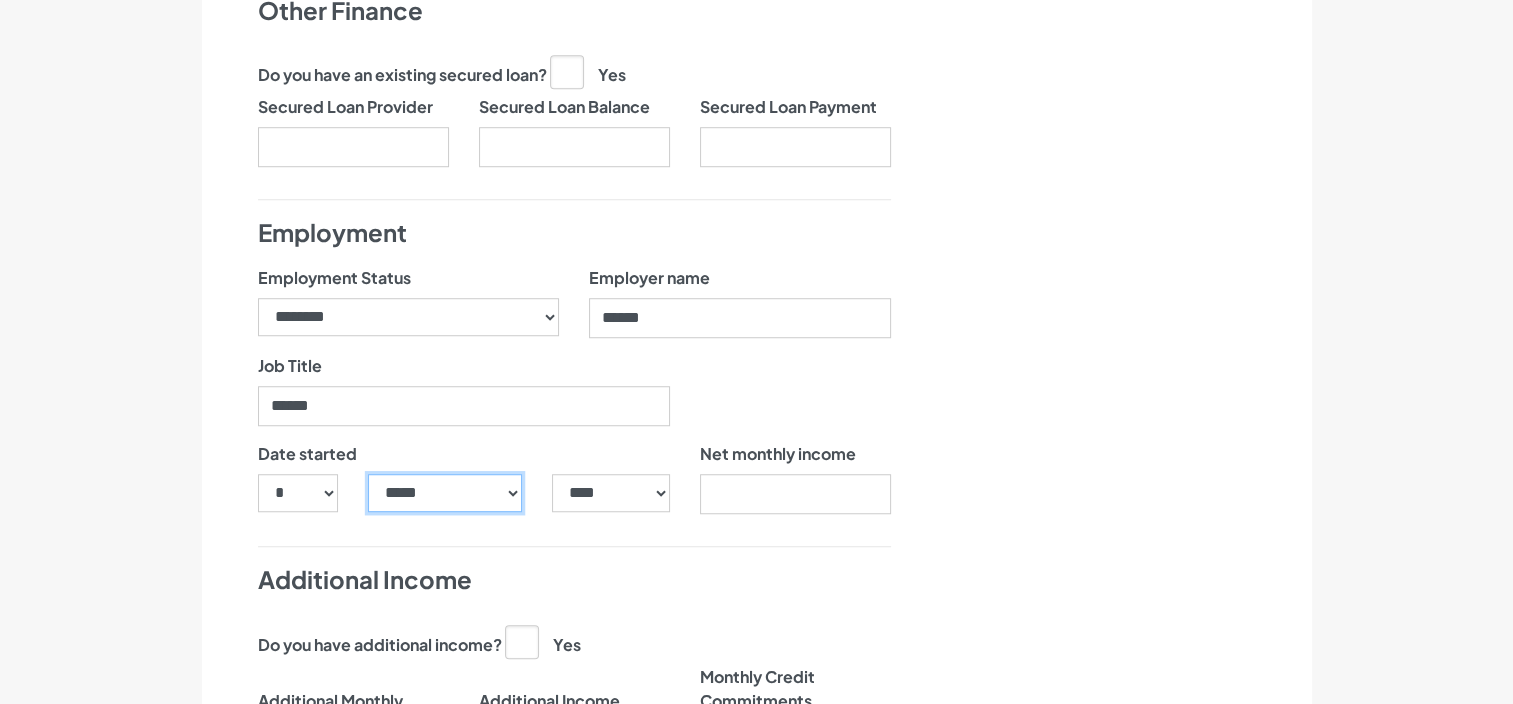 click on "*****
*******
********
*****
*****
***
****
****
******
*********
*******
********
********" at bounding box center [445, 493] 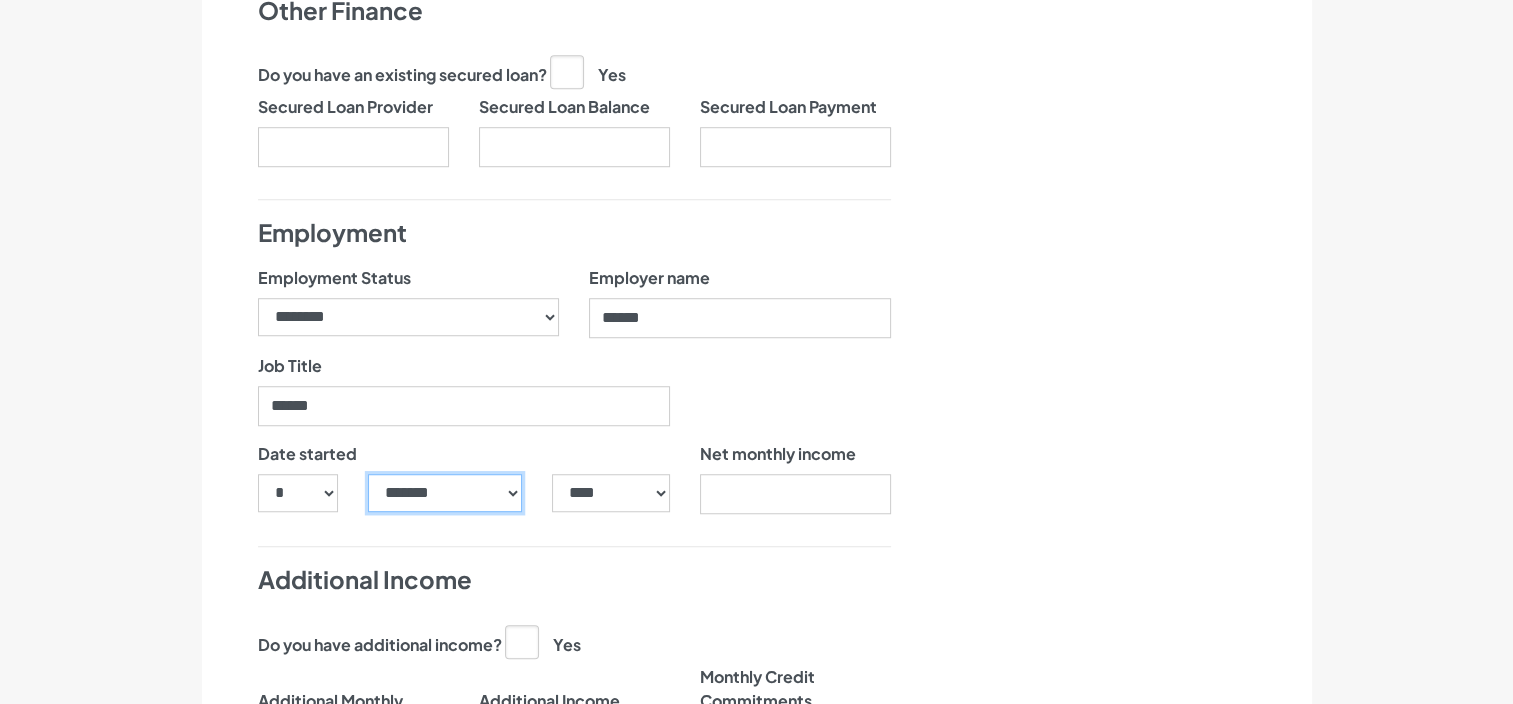 click on "*****
*******
********
*****
*****
***
****
****
******
*********
*******
********
********" at bounding box center [445, 493] 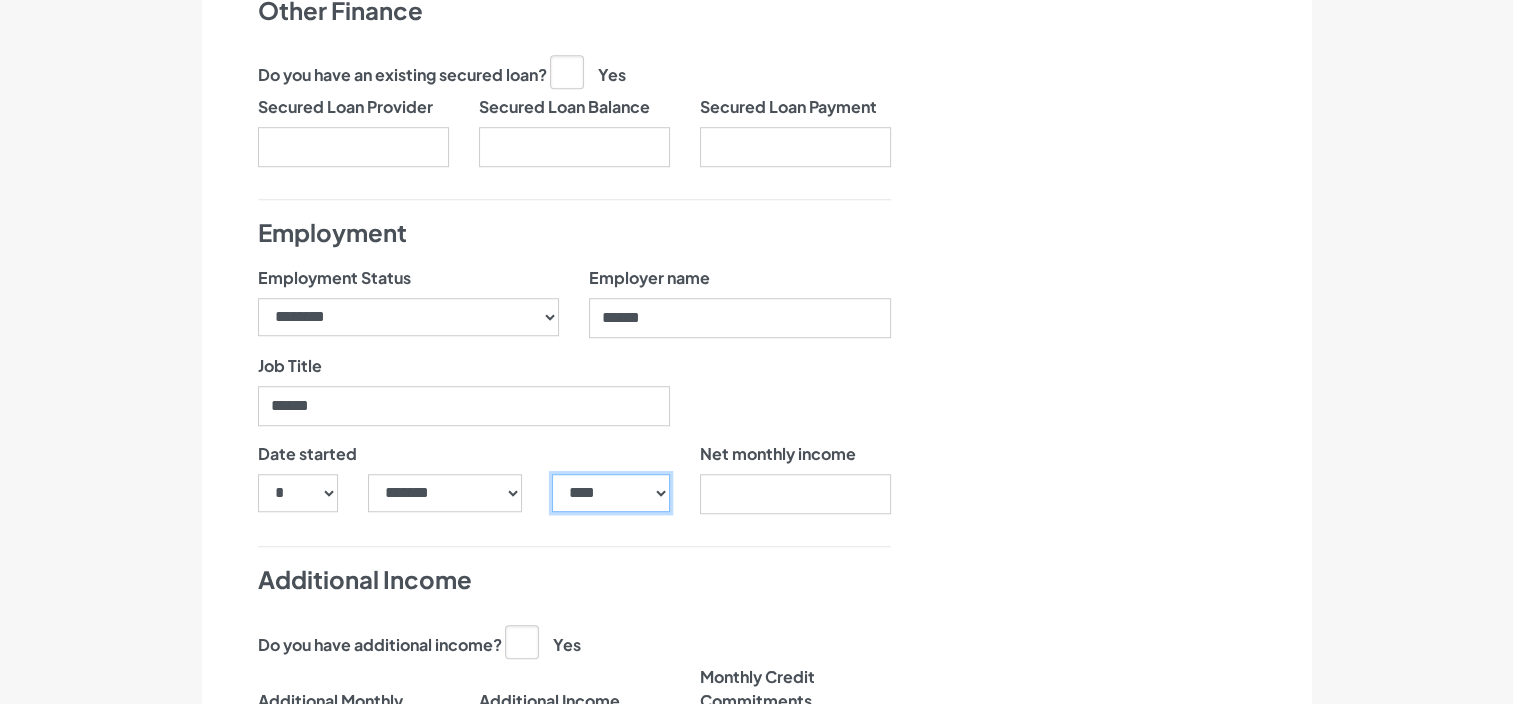 click on "****
**** **** **** **** **** **** **** **** **** **** **** **** **** **** **** **** **** **** **** **** **** **** **** **** **** **** **** **** **** **** **** **** **** **** **** **** **** **** **** **** **** **** **** **** **** **** **** **** **** **** **** **** **** **** **** **** **** **** **** **** **** **** **** **** **** **** **** **** **** **** **** **** **** **** **** **** **** **** **** **** **** **** **** **** **** **** **** **** **** **** **** **** **** **** **** **** **** **** **** **** **** **** **** **** **** **** **** **** **** **** **** **** **** **** **** **** **** **** **** **** **** **** **** **** **** ****" at bounding box center [610, 493] 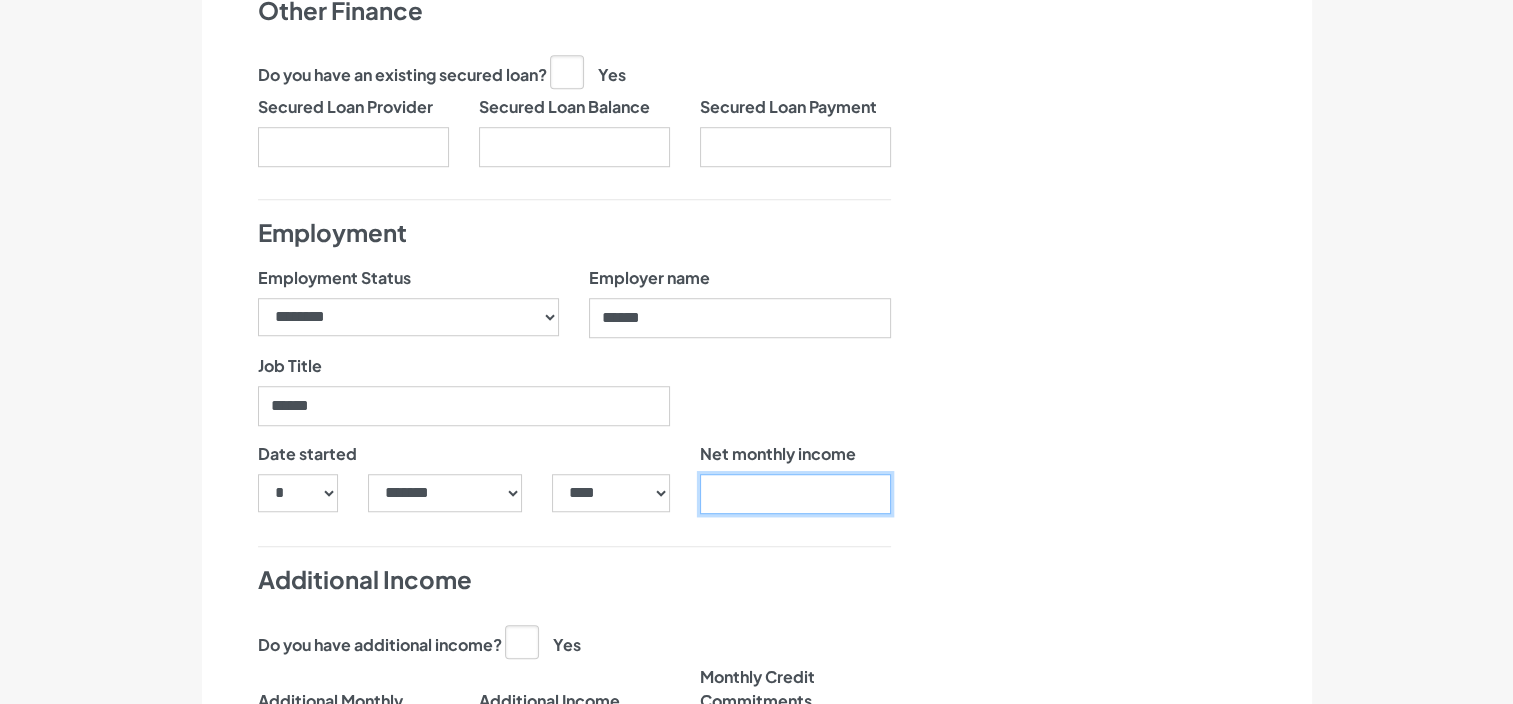 click on "Net monthly income" at bounding box center [795, 494] 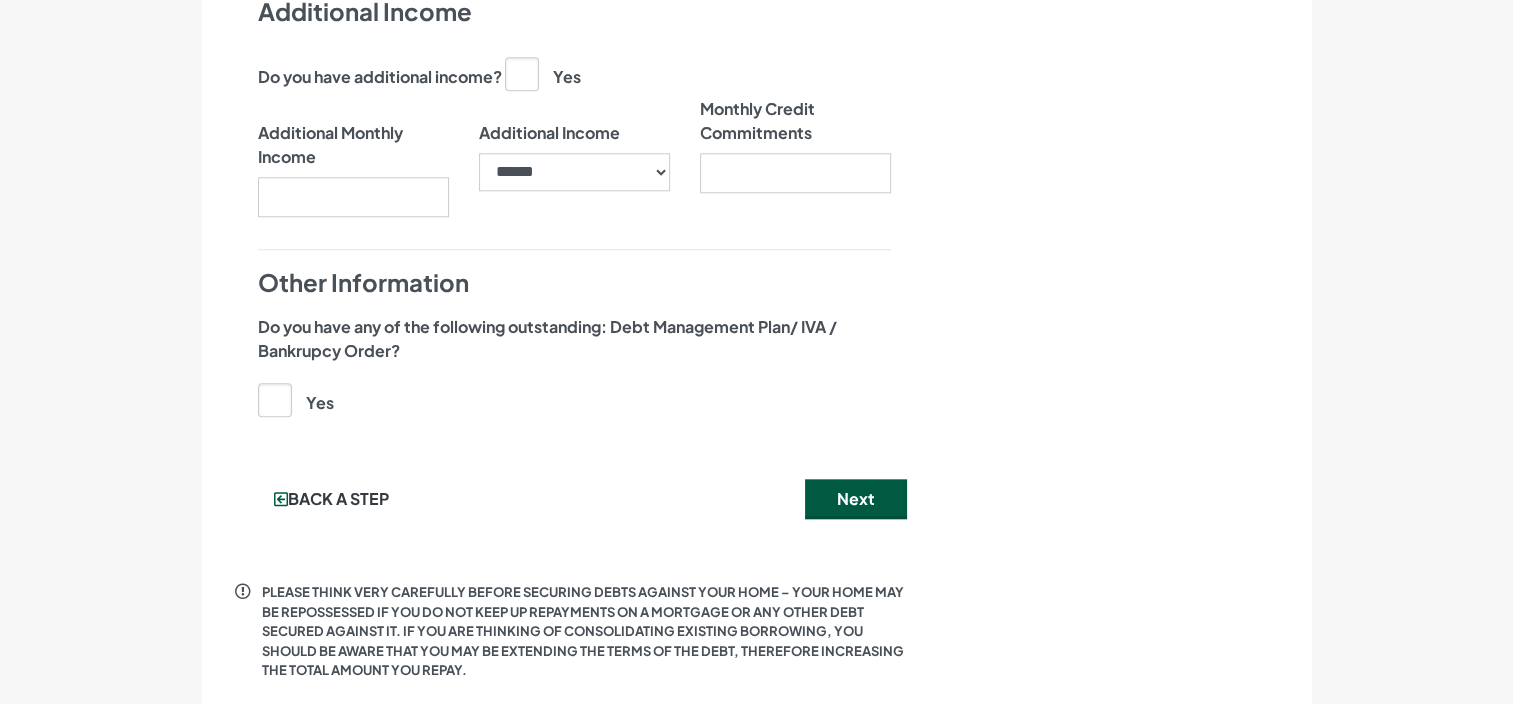 scroll, scrollTop: 2019, scrollLeft: 0, axis: vertical 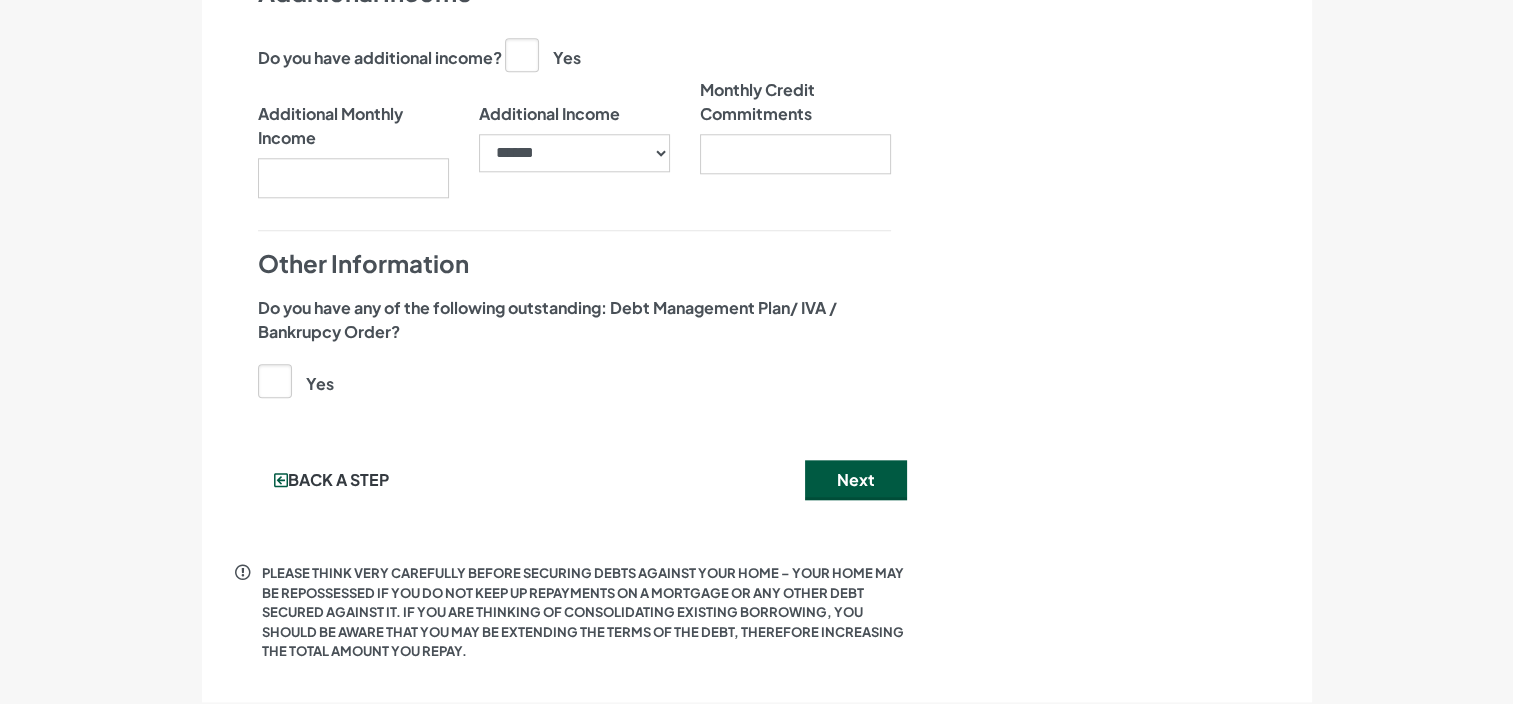 type on "*******" 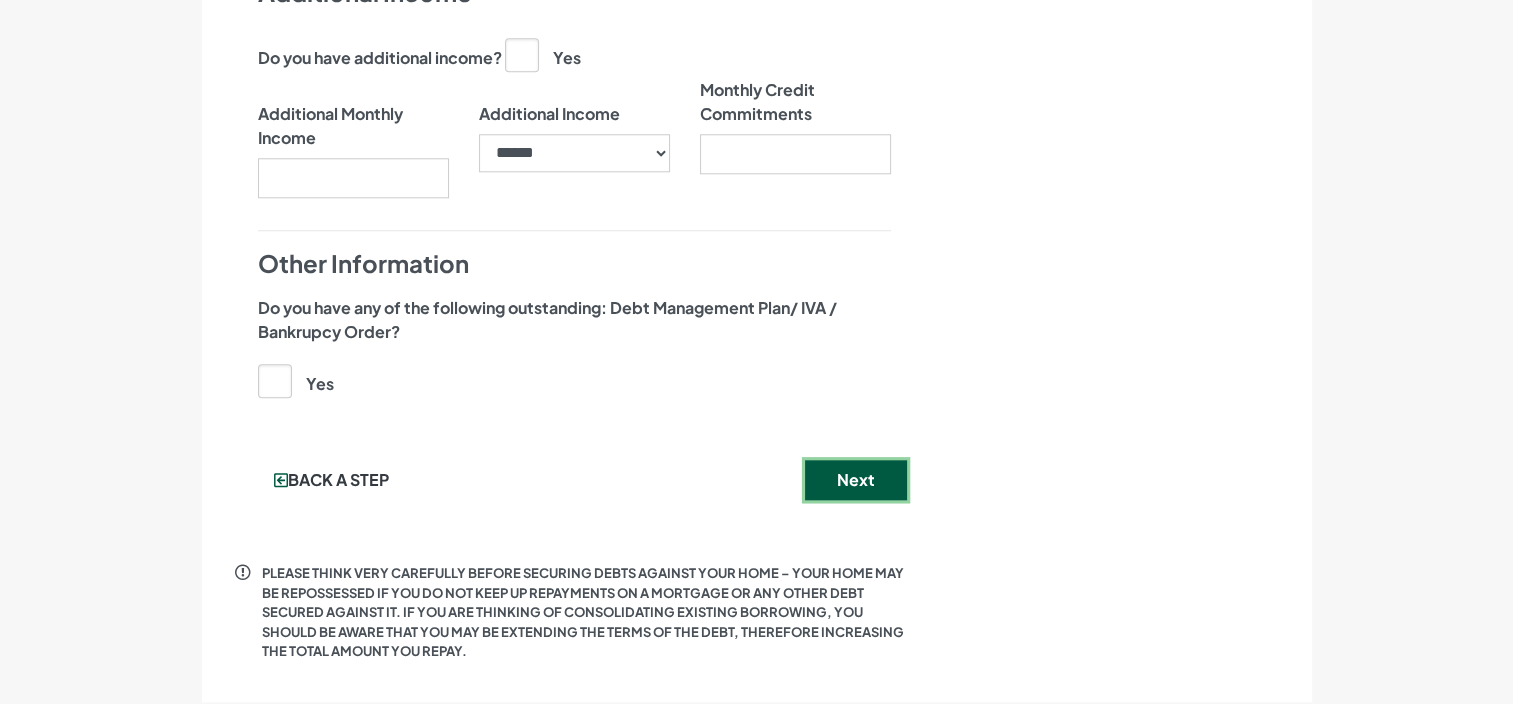 click on "Next" at bounding box center [856, 480] 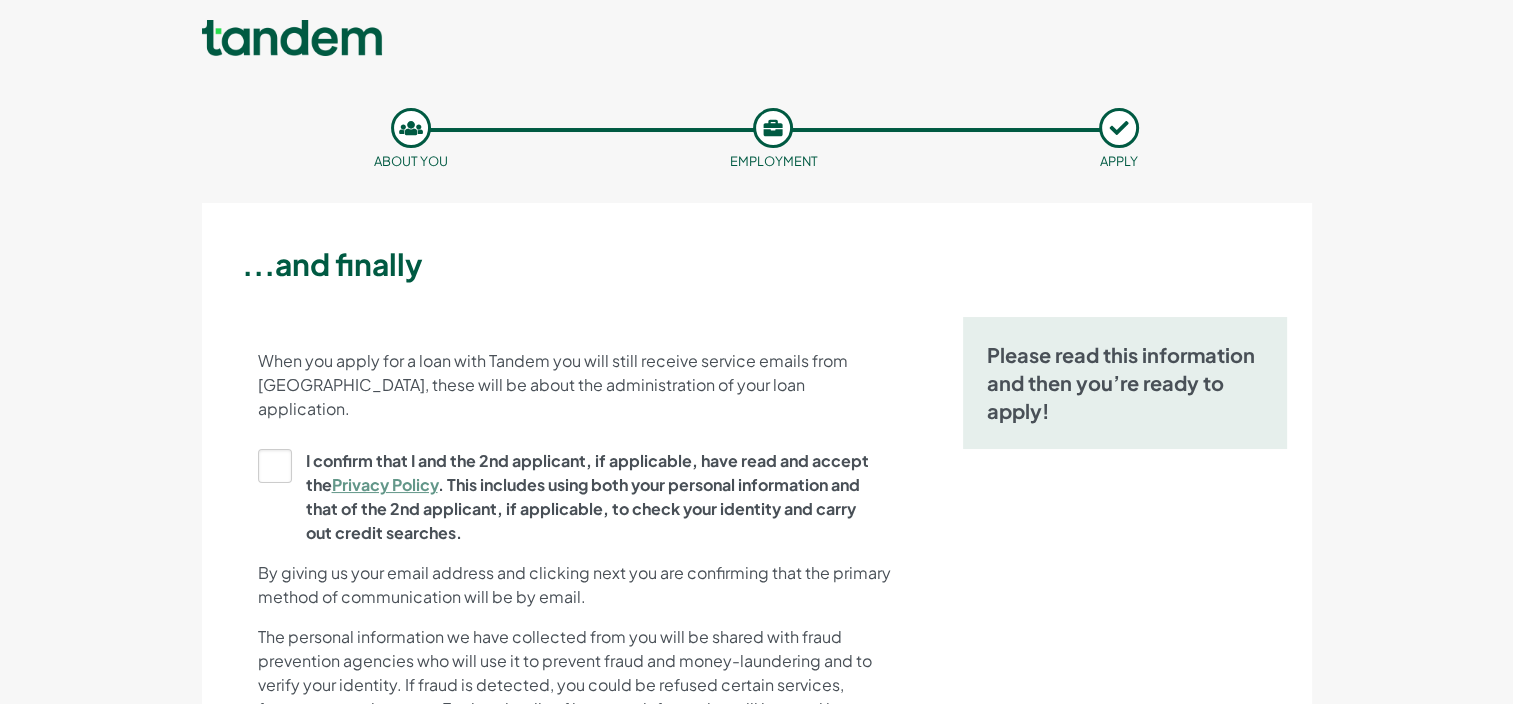 click on "I confirm that I and the 2nd applicant, if applicable, have read and accept the  Privacy Policy . This includes using both your personal information and that of the 2nd applicant, if applicable, to check your identity and carry out credit searches." at bounding box center [568, 497] 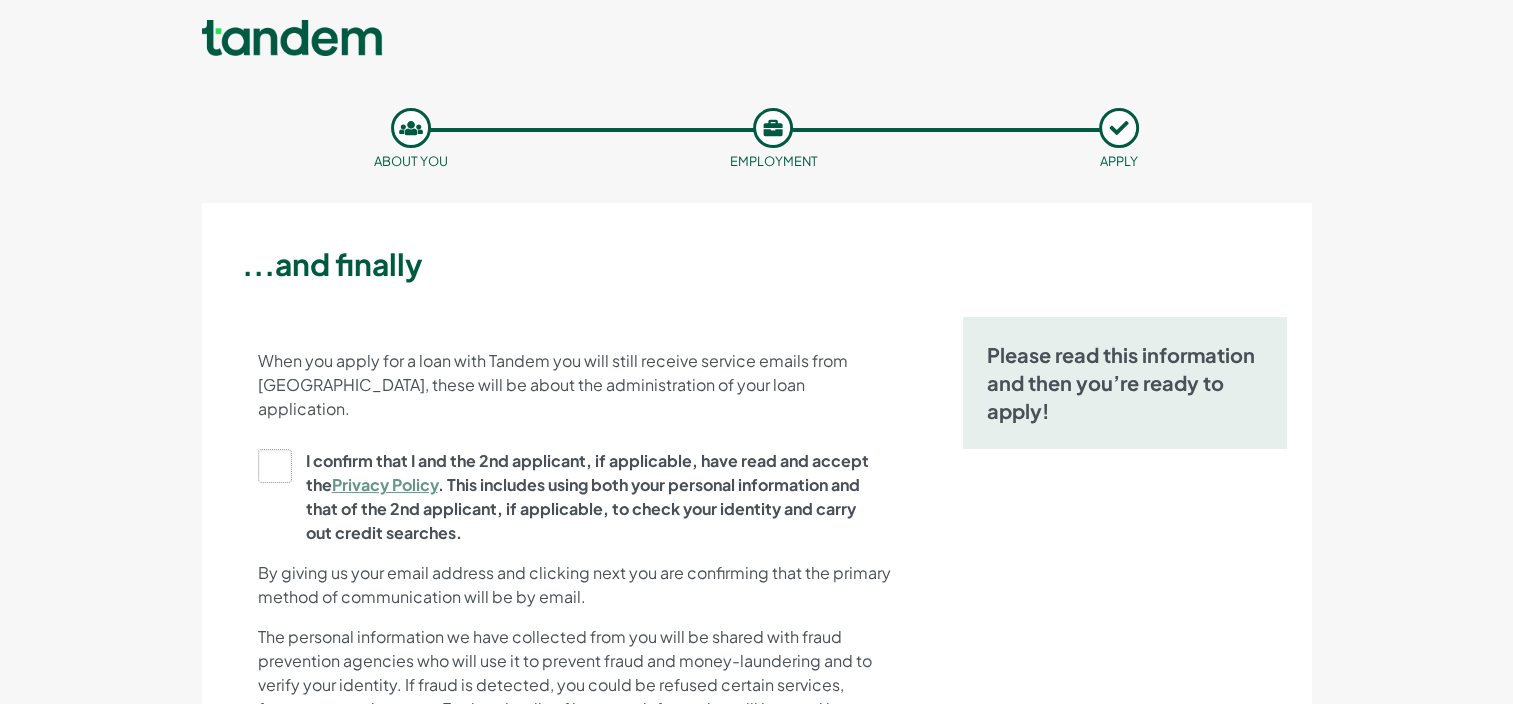 click on "I confirm that I and the 2nd applicant, if applicable, have read and accept the  Privacy Policy . This includes using both your personal information and that of the 2nd applicant, if applicable, to check your identity and carry out credit searches." at bounding box center (-9735, 497) 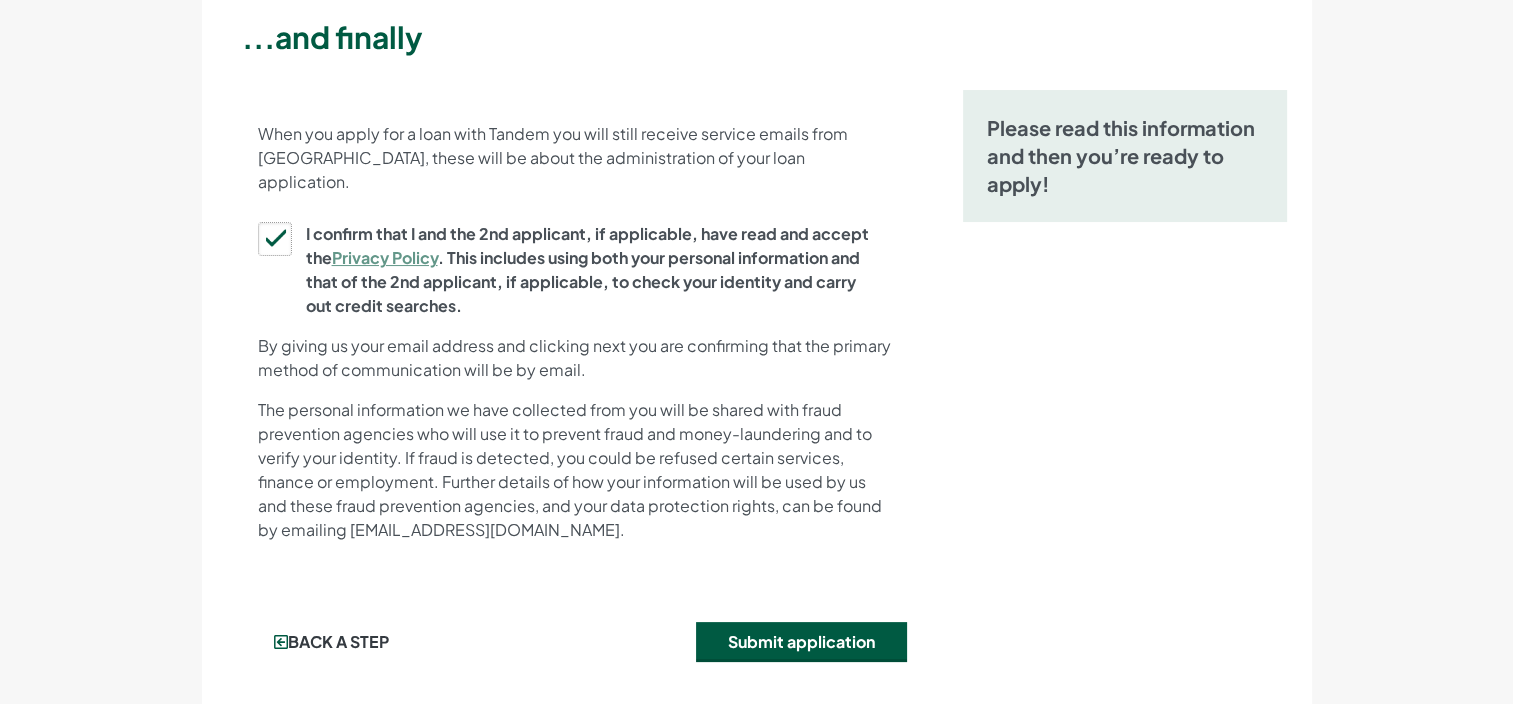 scroll, scrollTop: 250, scrollLeft: 0, axis: vertical 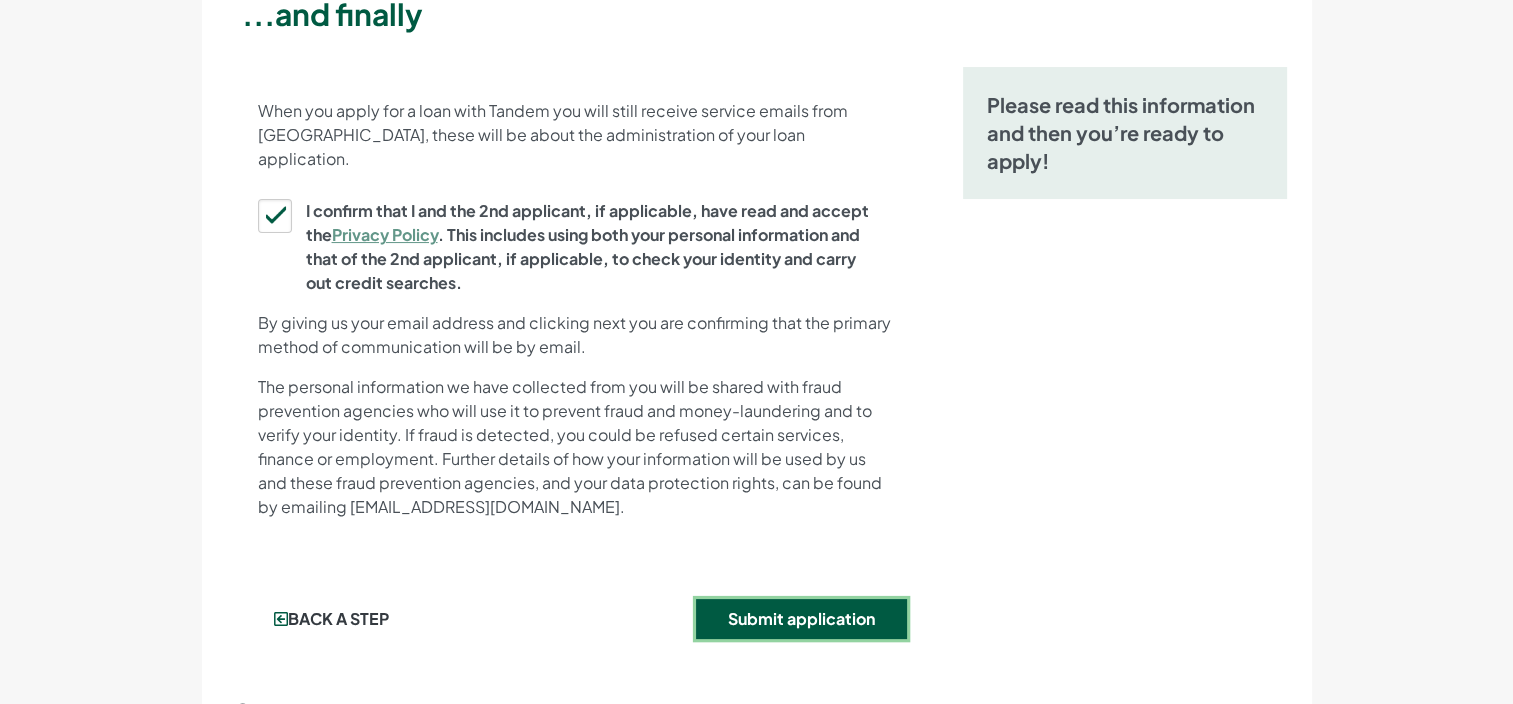 click on "Submit application" at bounding box center (801, 619) 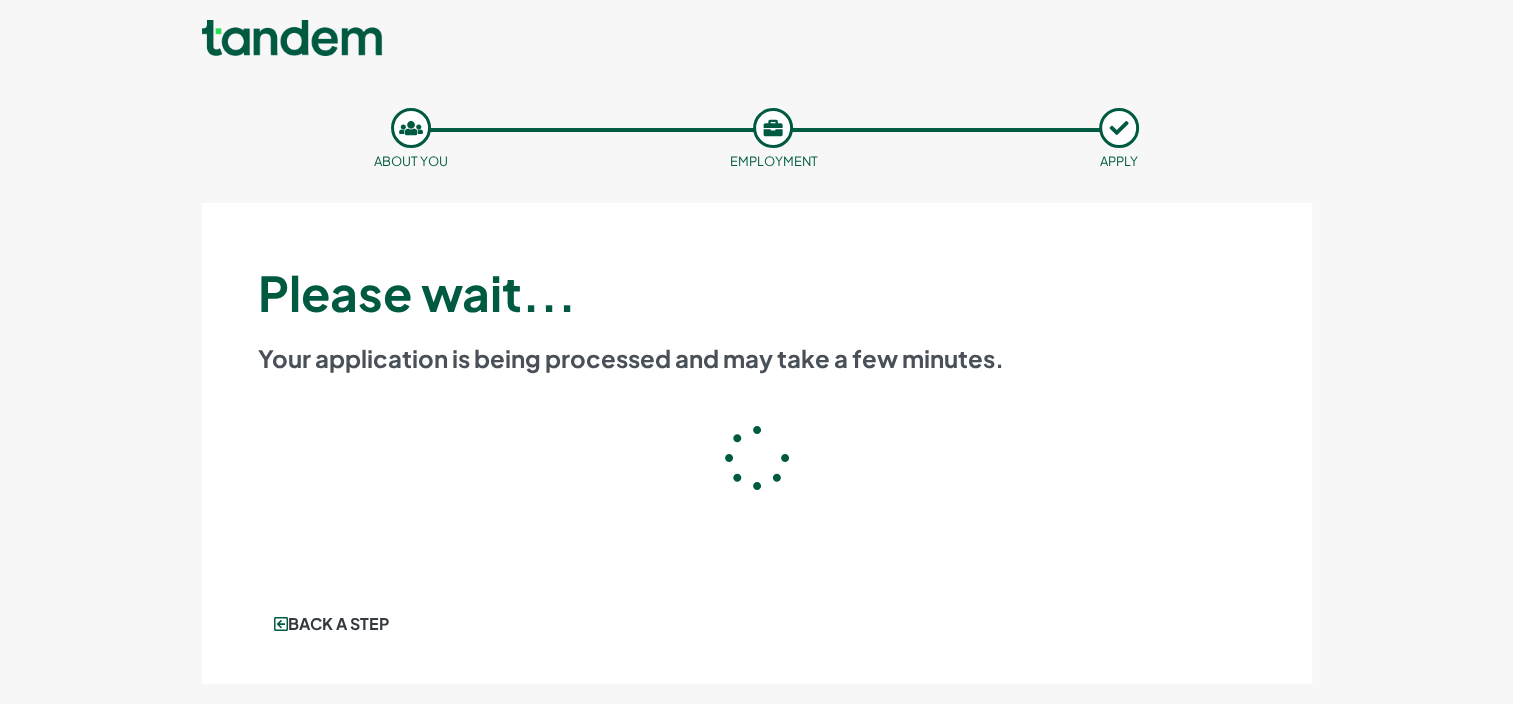 click on "Please wait...
Your application is being processed and may take a few minutes." at bounding box center (757, 399) 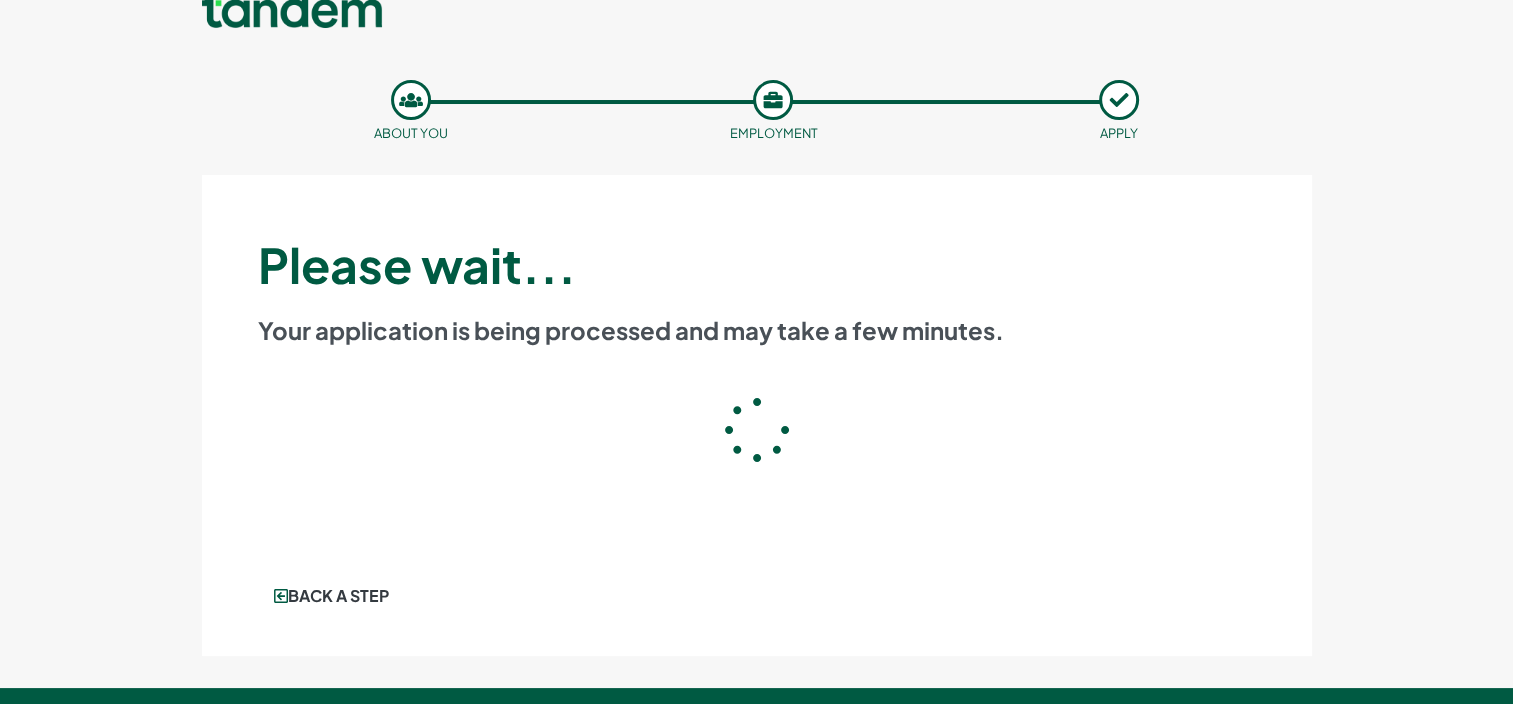 scroll, scrollTop: 0, scrollLeft: 0, axis: both 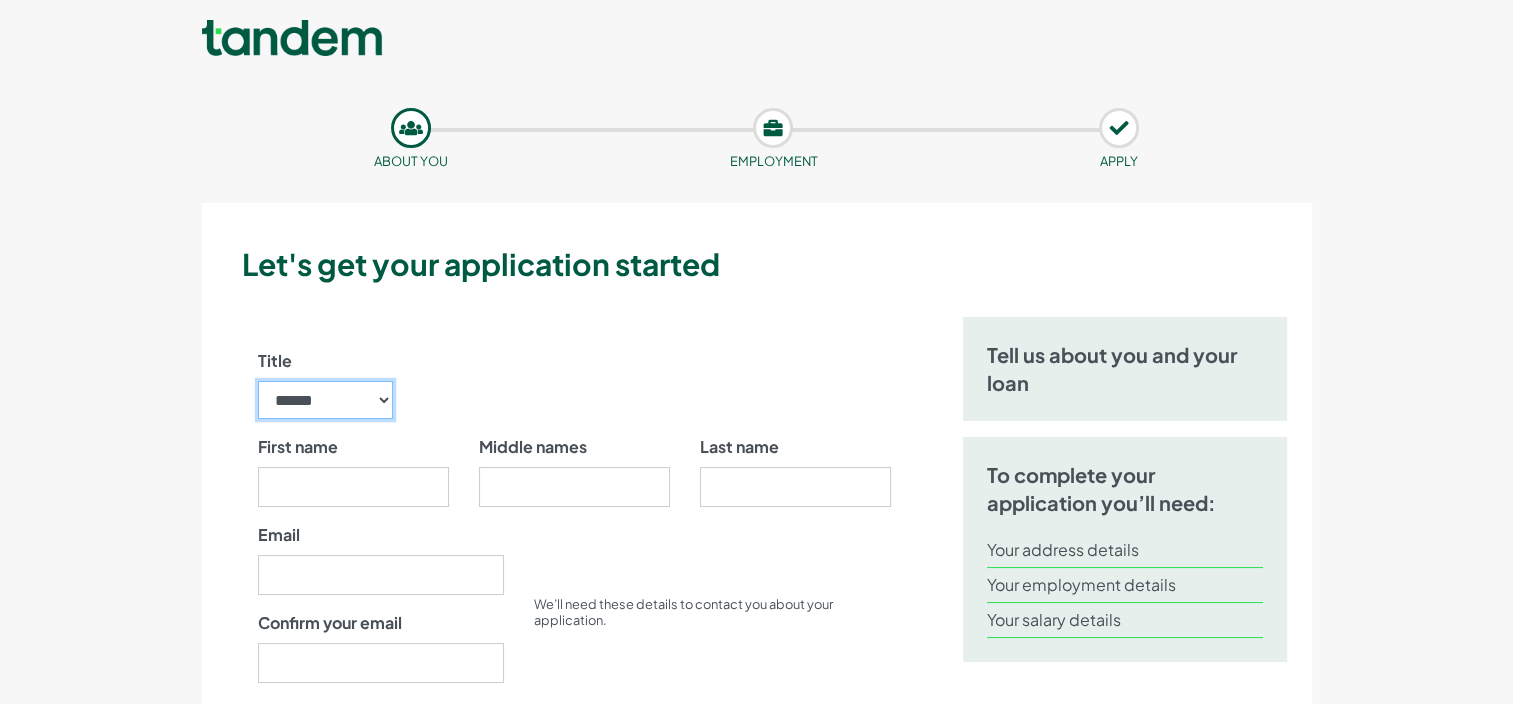 click on "******
**
***
****
**
**
****" at bounding box center (326, 400) 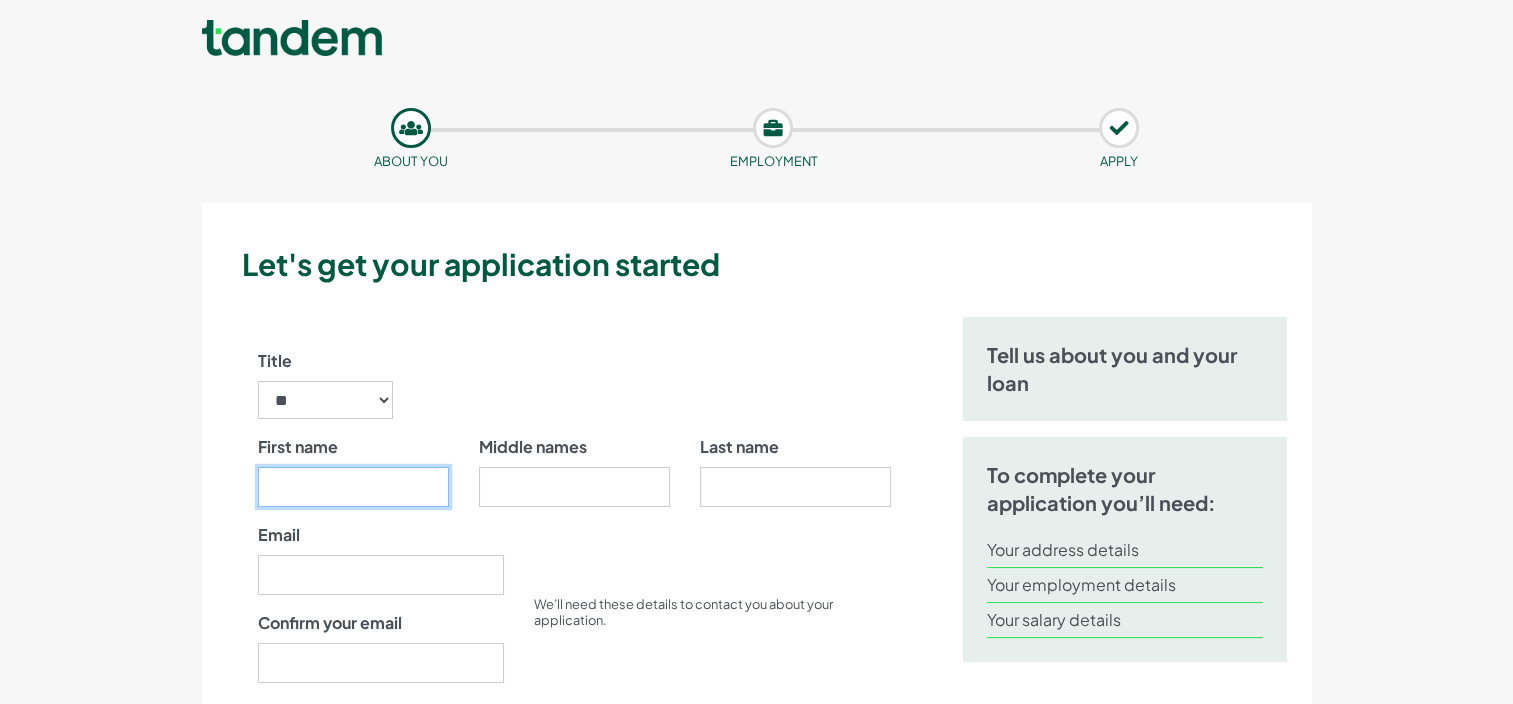 click on "First name" at bounding box center (353, 487) 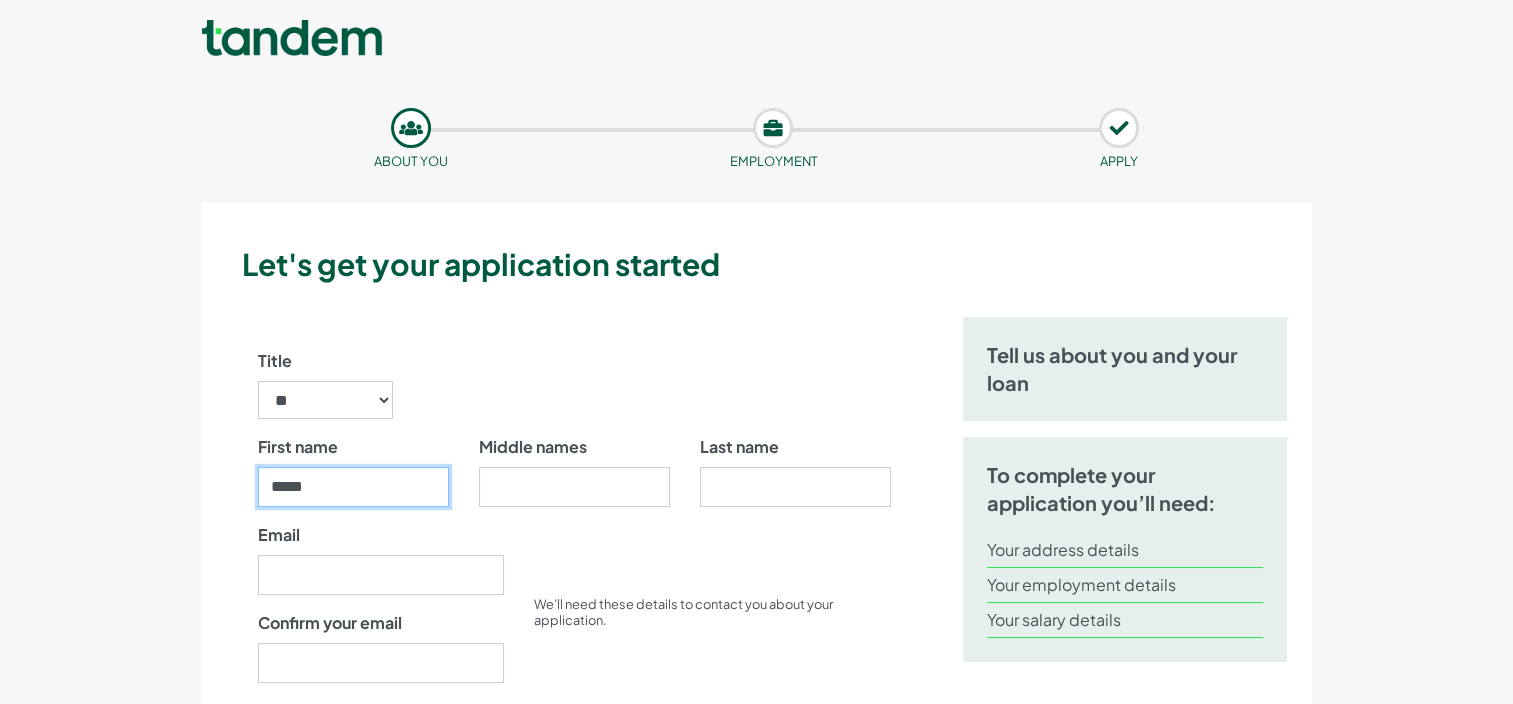 type on "*****" 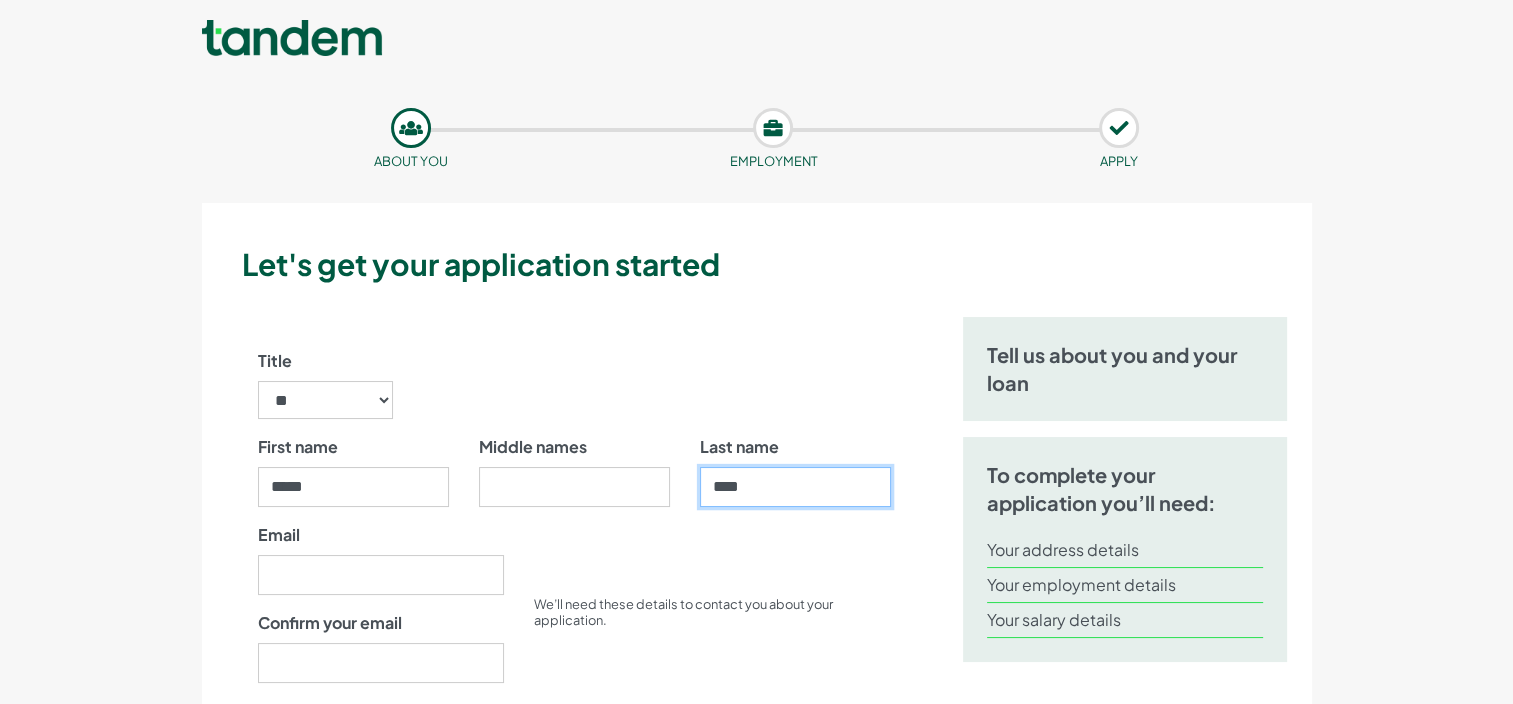 type on "****" 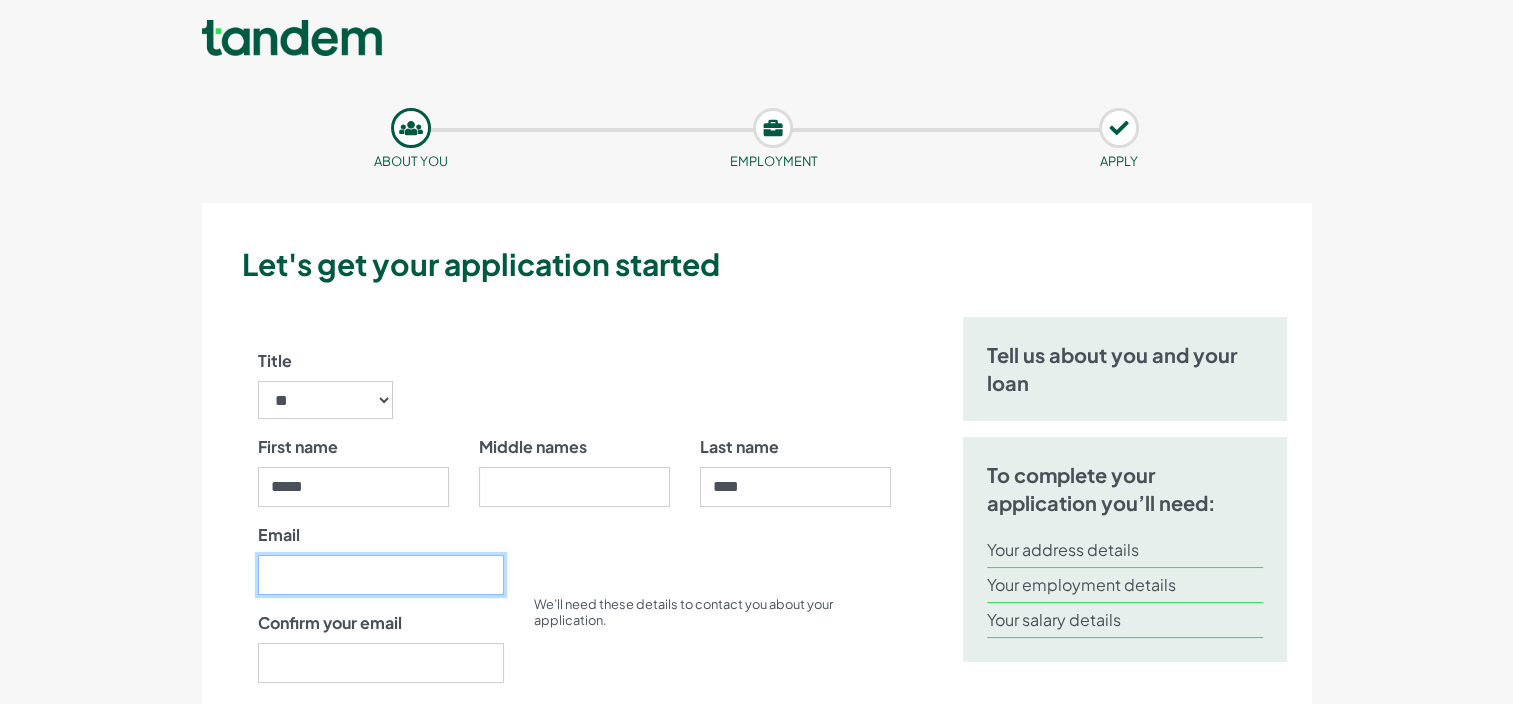 click on "Email" at bounding box center (381, 575) 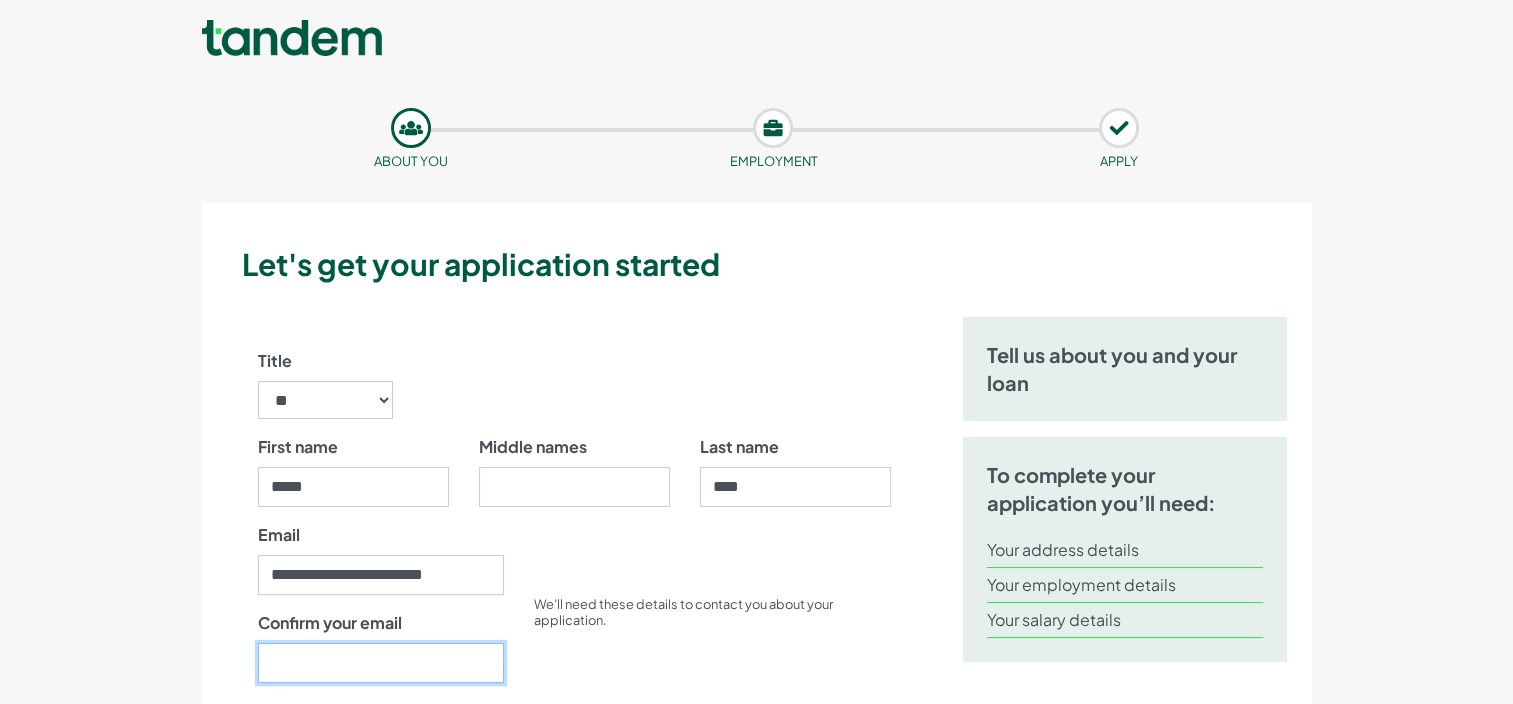 type on "**********" 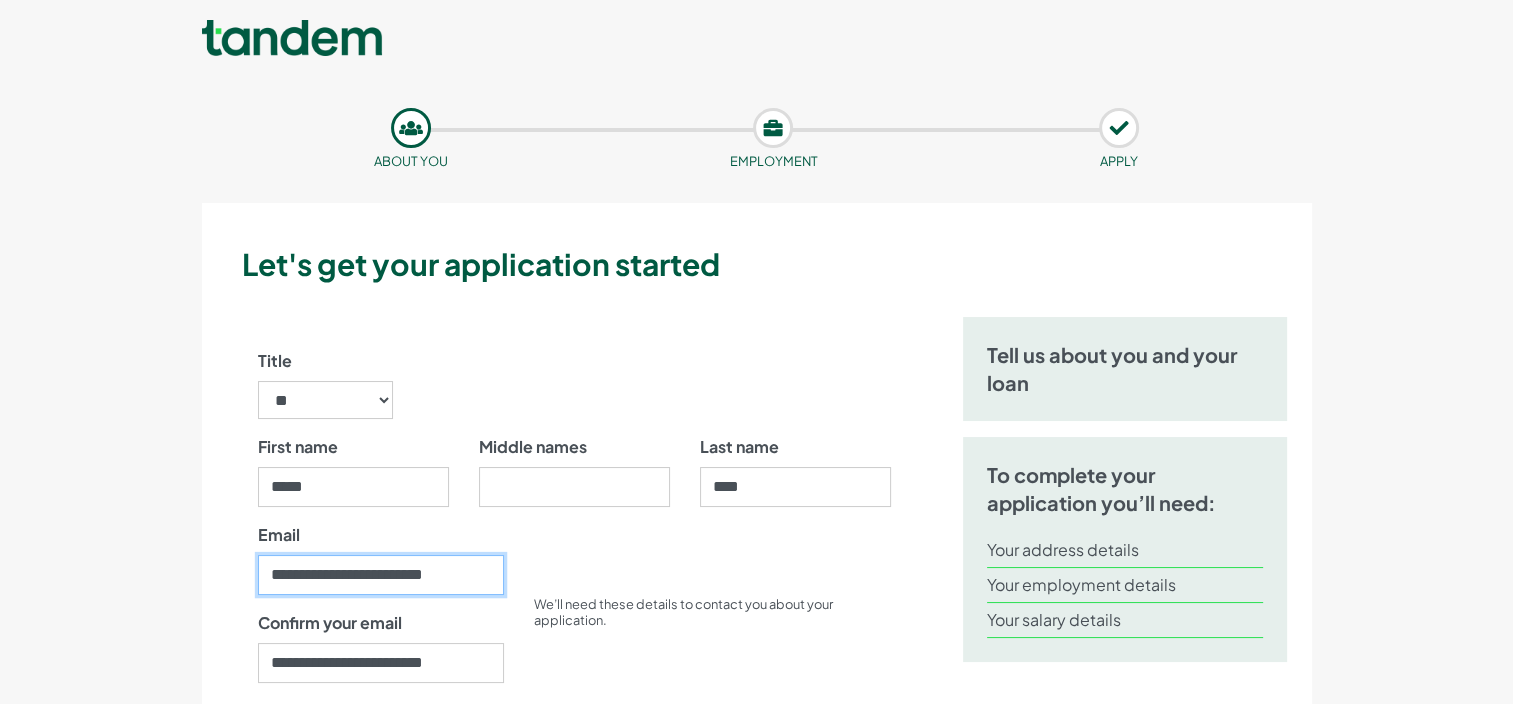type on "**********" 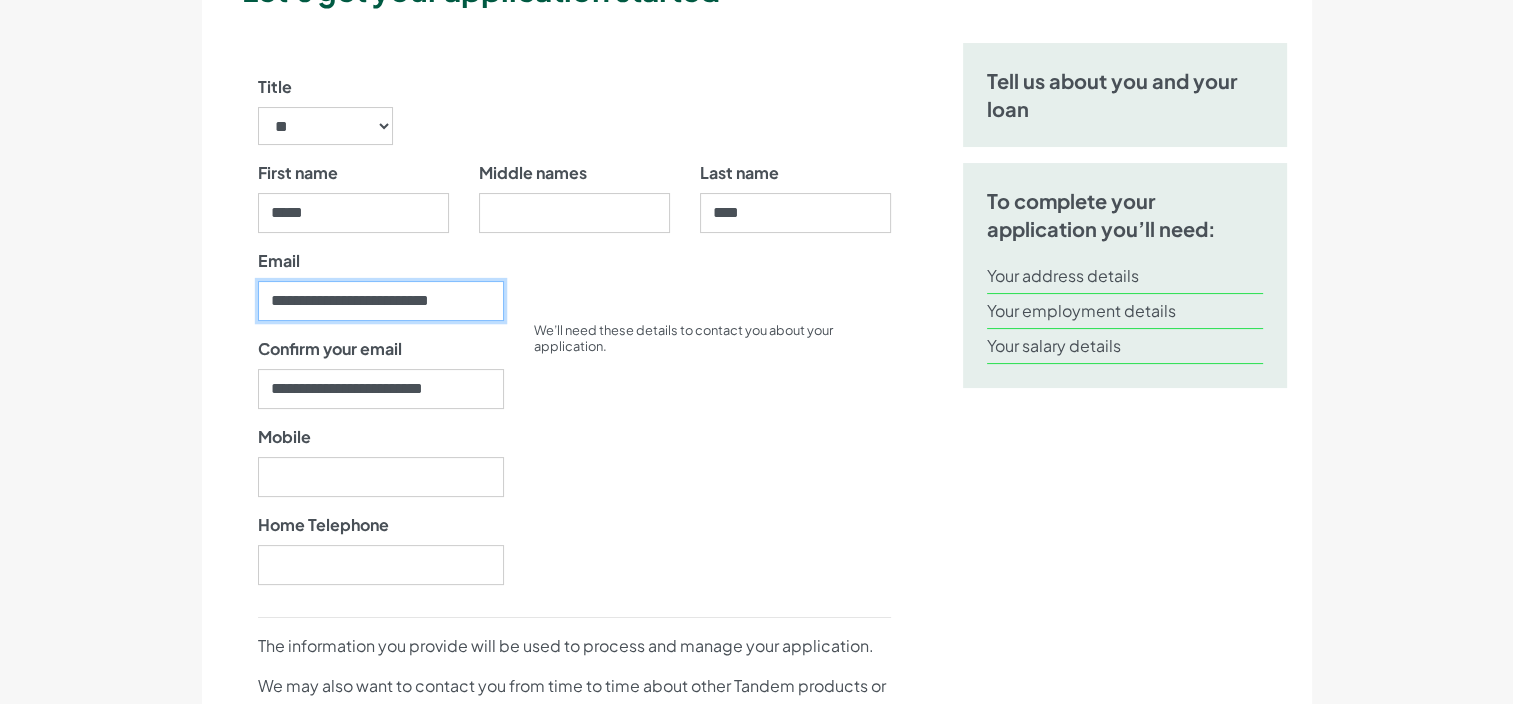 scroll, scrollTop: 275, scrollLeft: 0, axis: vertical 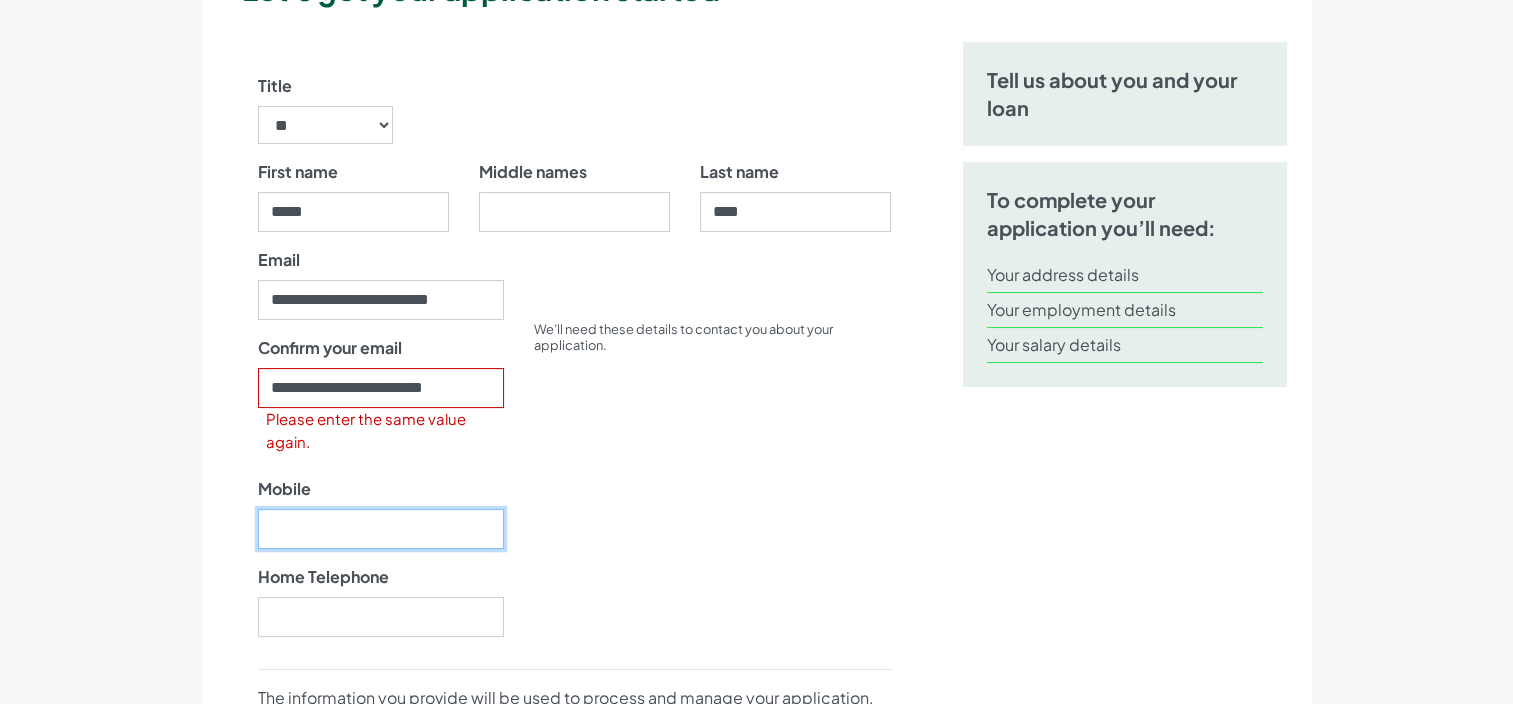 click on "**********" at bounding box center [381, 450] 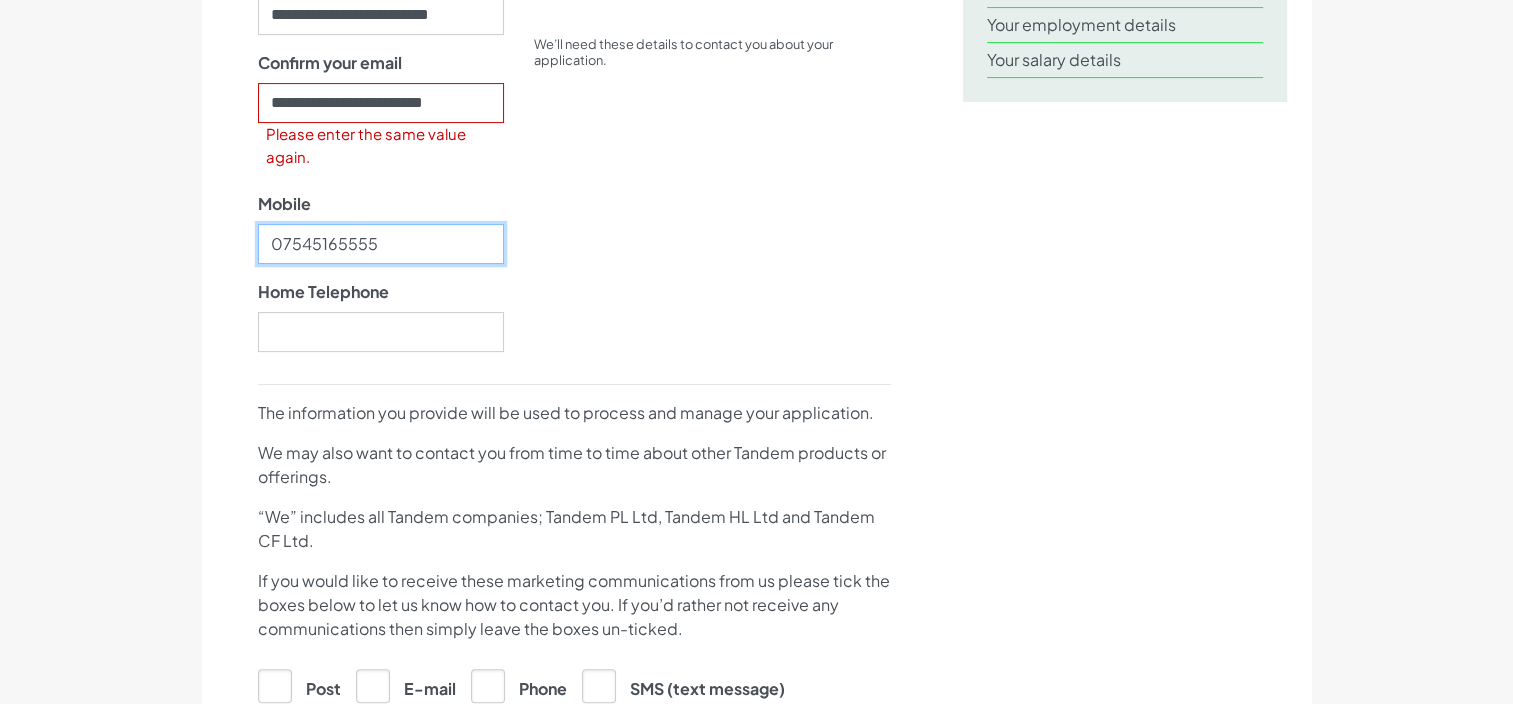 scroll, scrollTop: 559, scrollLeft: 0, axis: vertical 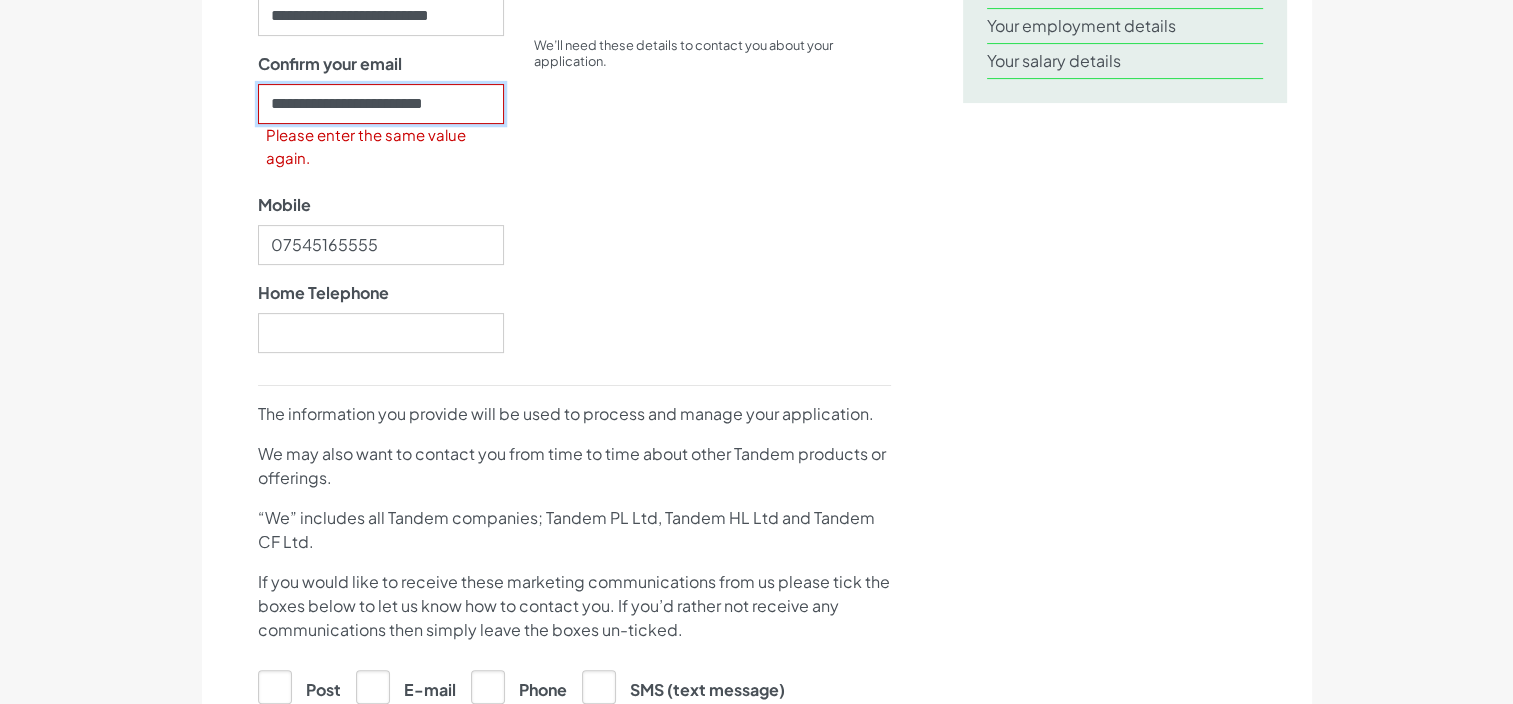 drag, startPoint x: 490, startPoint y: 99, endPoint x: 75, endPoint y: 80, distance: 415.43472 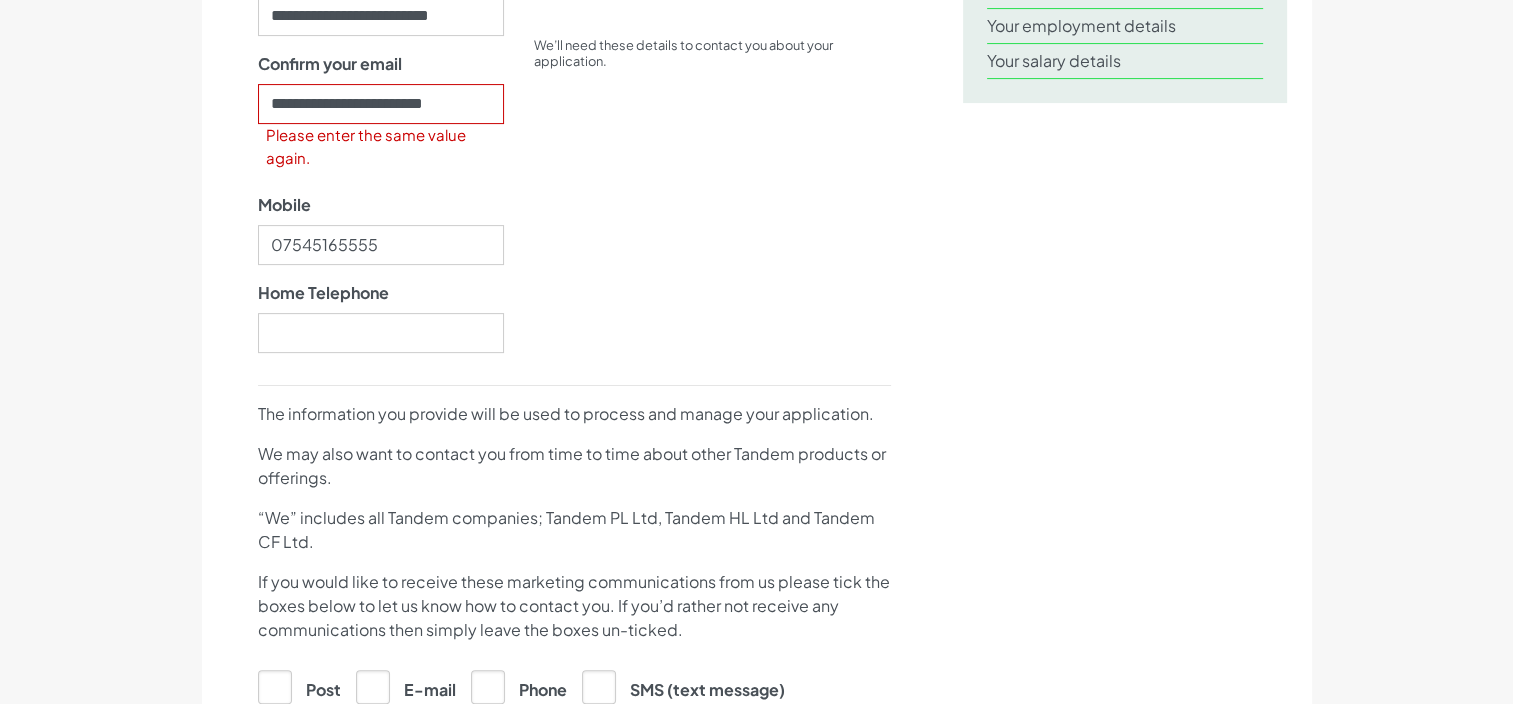 drag, startPoint x: 75, startPoint y: 80, endPoint x: 700, endPoint y: 173, distance: 631.88135 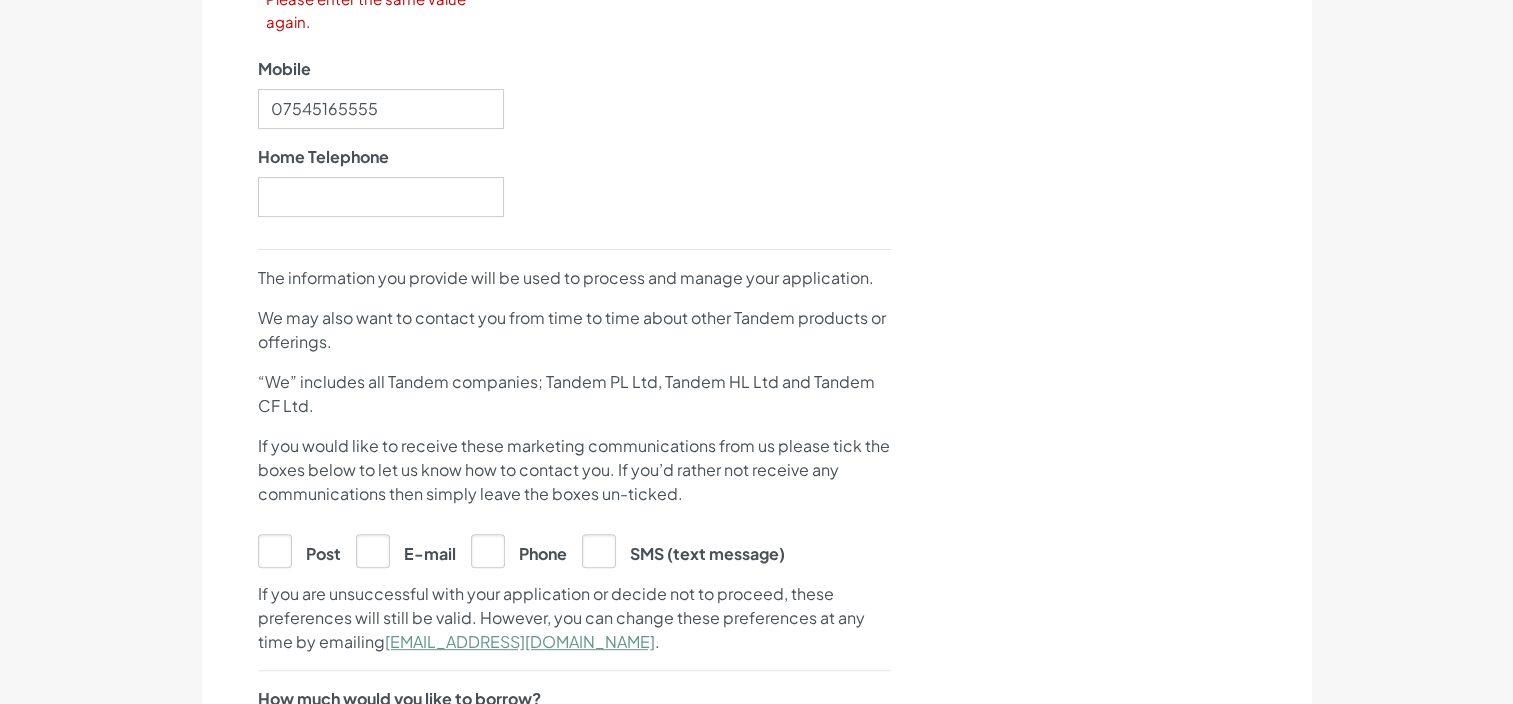 click on "E-mail" at bounding box center (406, 550) 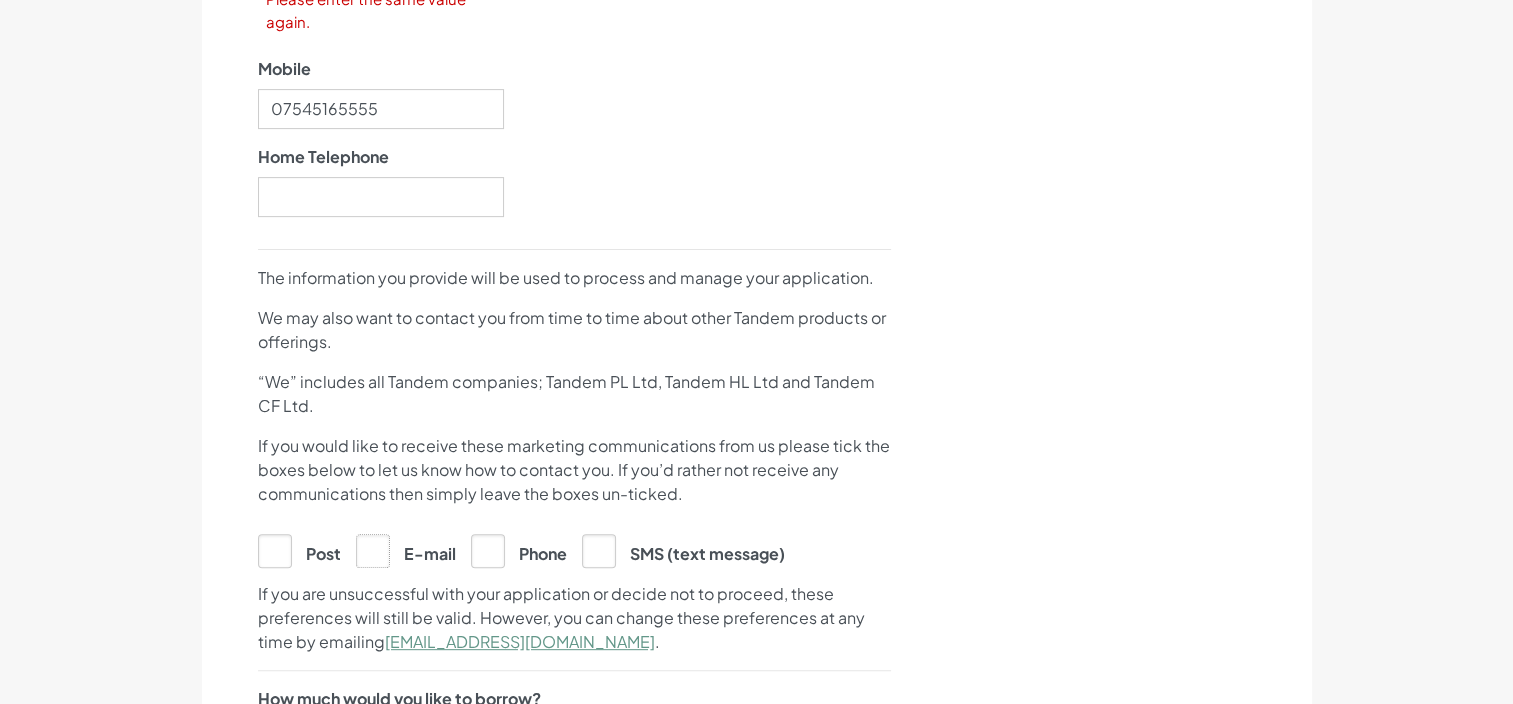 click on "E-mail" at bounding box center [-9637, 550] 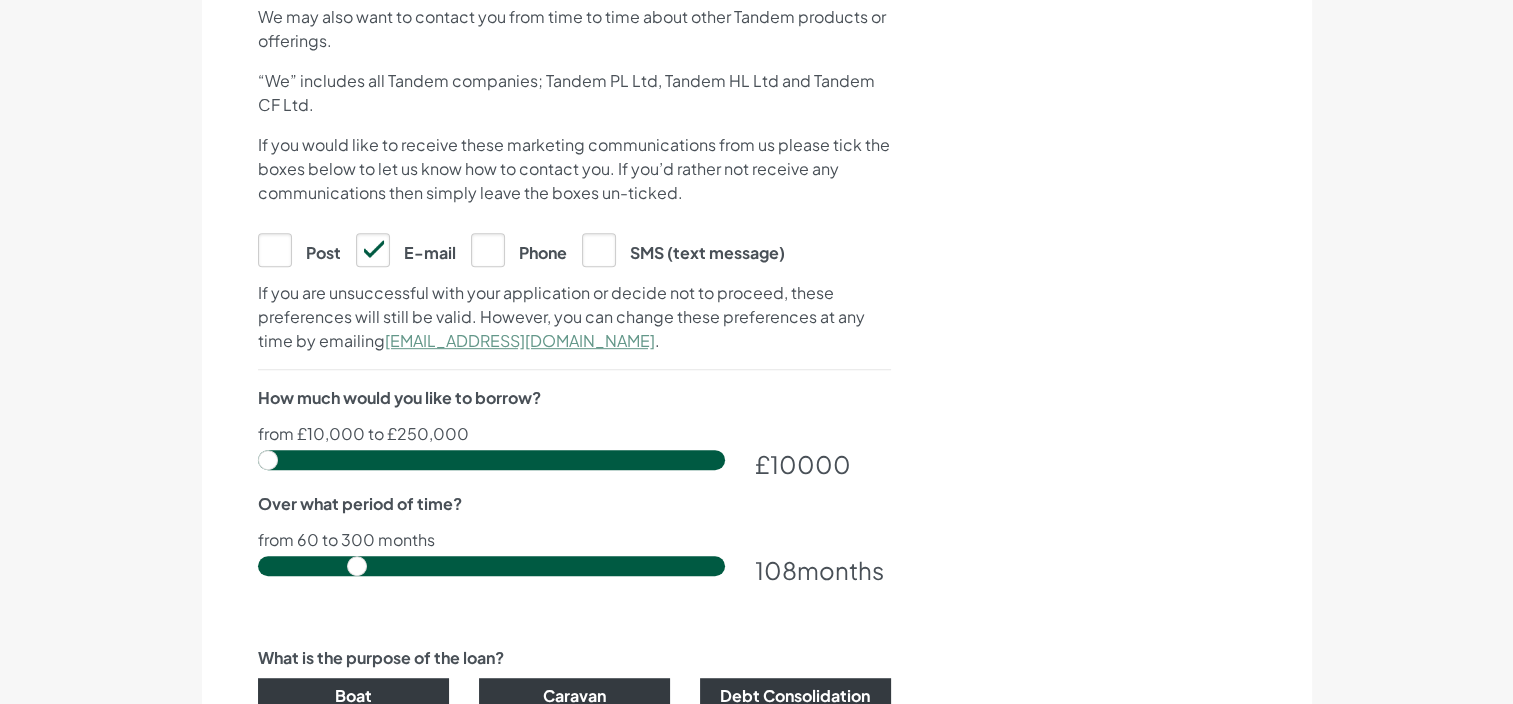 click on "from £10,000 to £250,000" at bounding box center (574, 434) 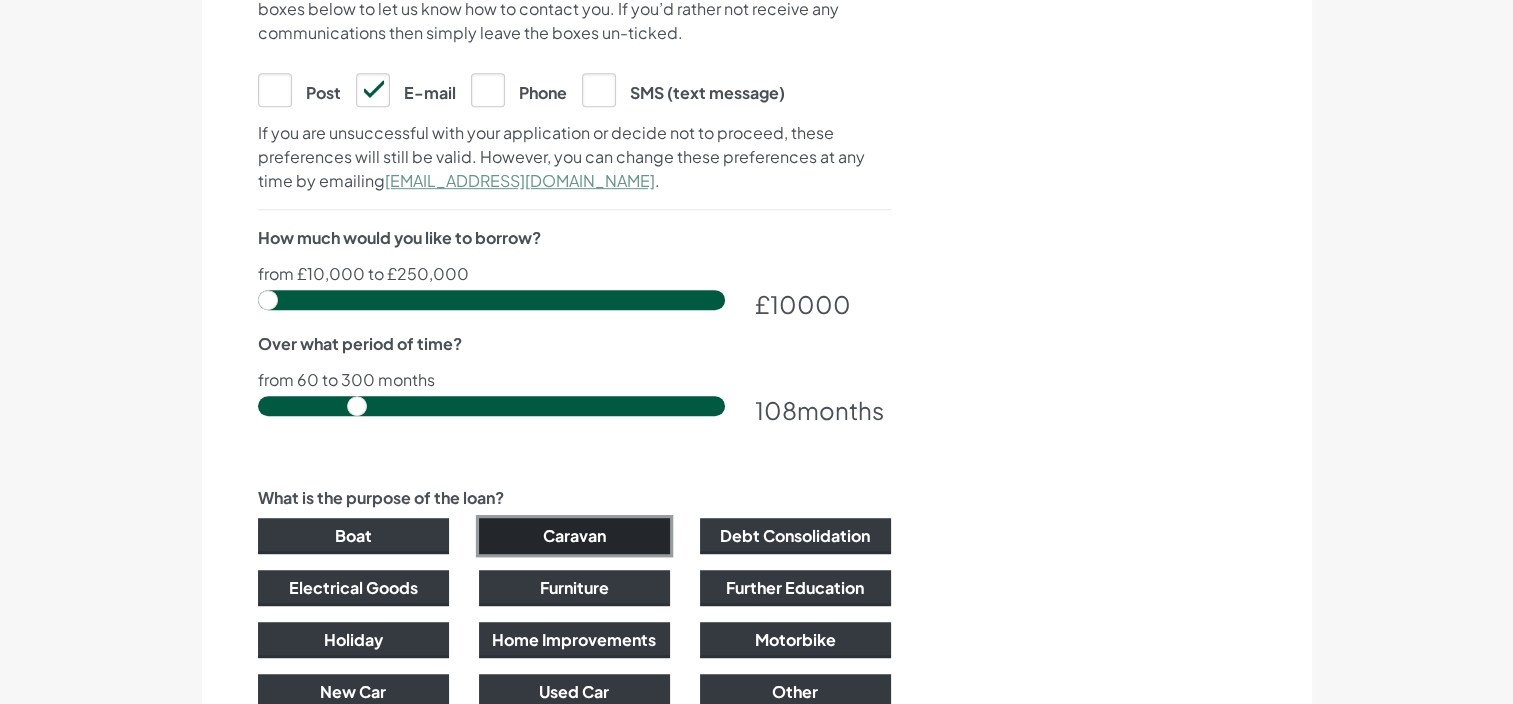 click on "Caravan" at bounding box center (574, 536) 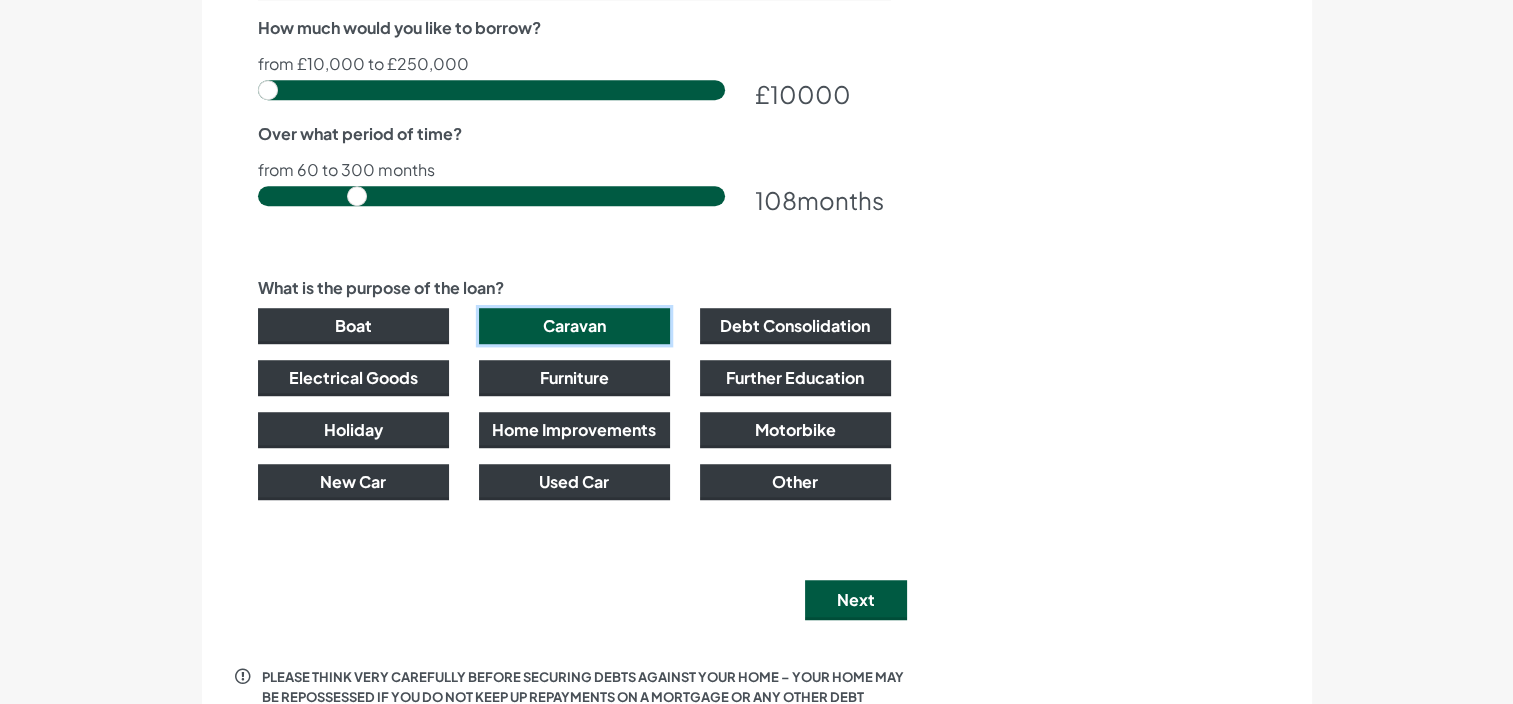 scroll, scrollTop: 1372, scrollLeft: 0, axis: vertical 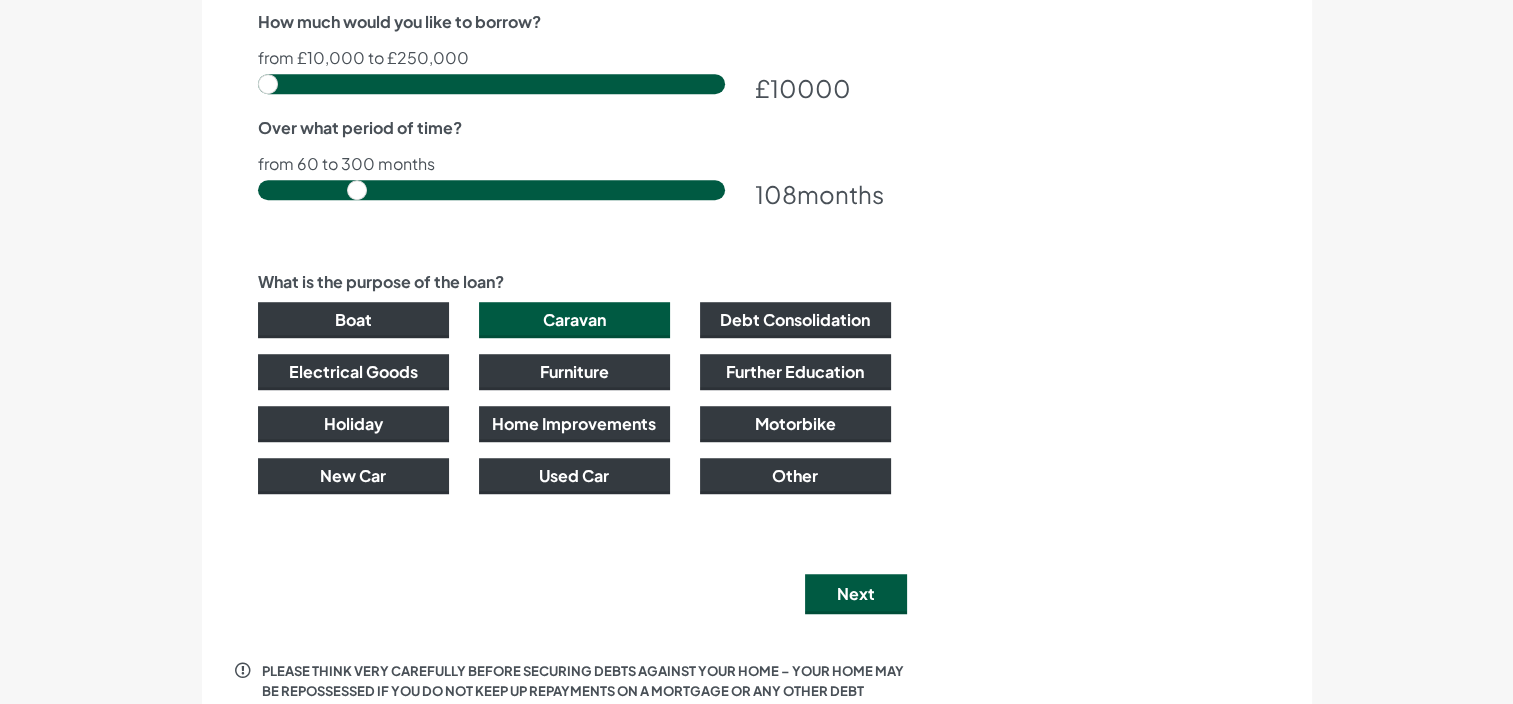 click on "Let's get your application started
Title
******
**
***
****
**
**
****
First name
*****
Middle names" at bounding box center (757, -185) 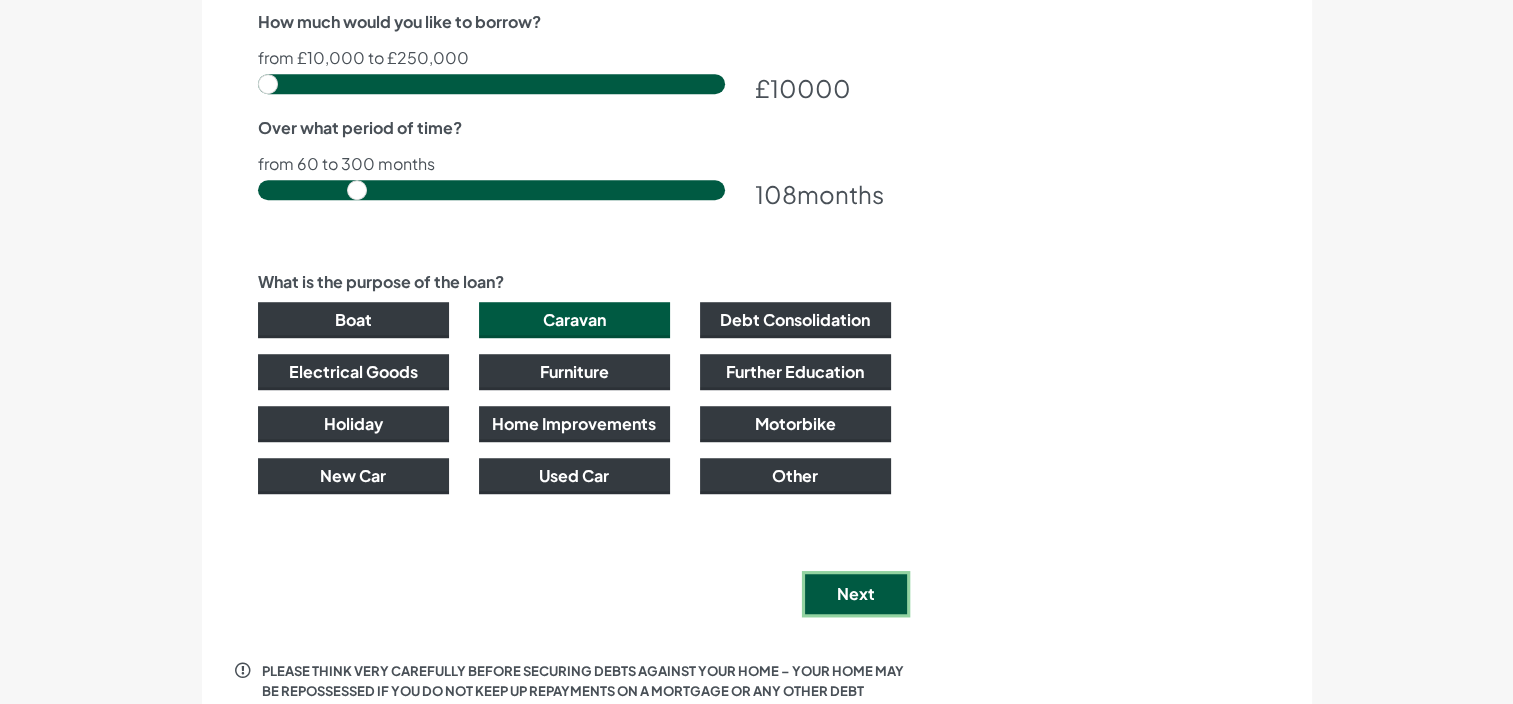 click on "Next" at bounding box center (856, 594) 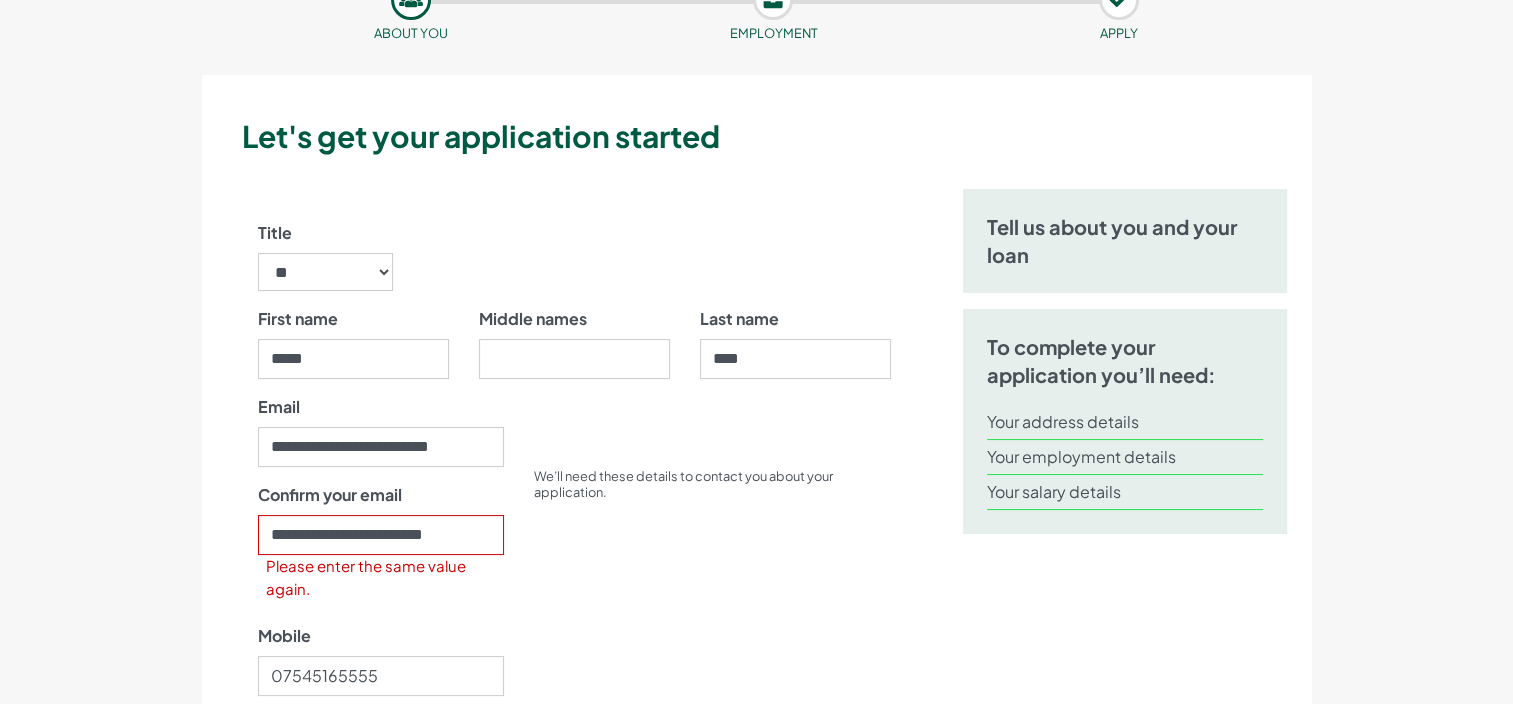 scroll, scrollTop: 131, scrollLeft: 0, axis: vertical 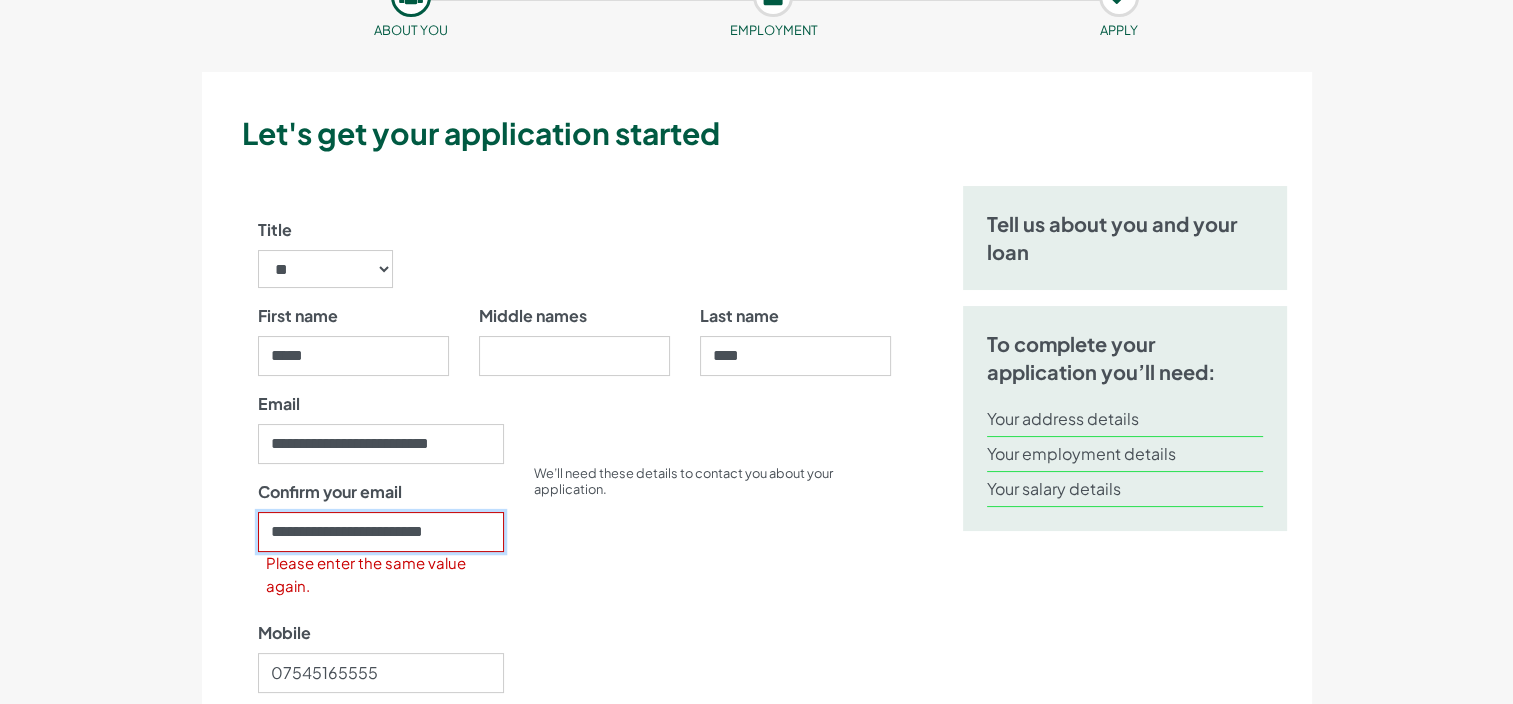 drag, startPoint x: 271, startPoint y: 527, endPoint x: 588, endPoint y: 515, distance: 317.22705 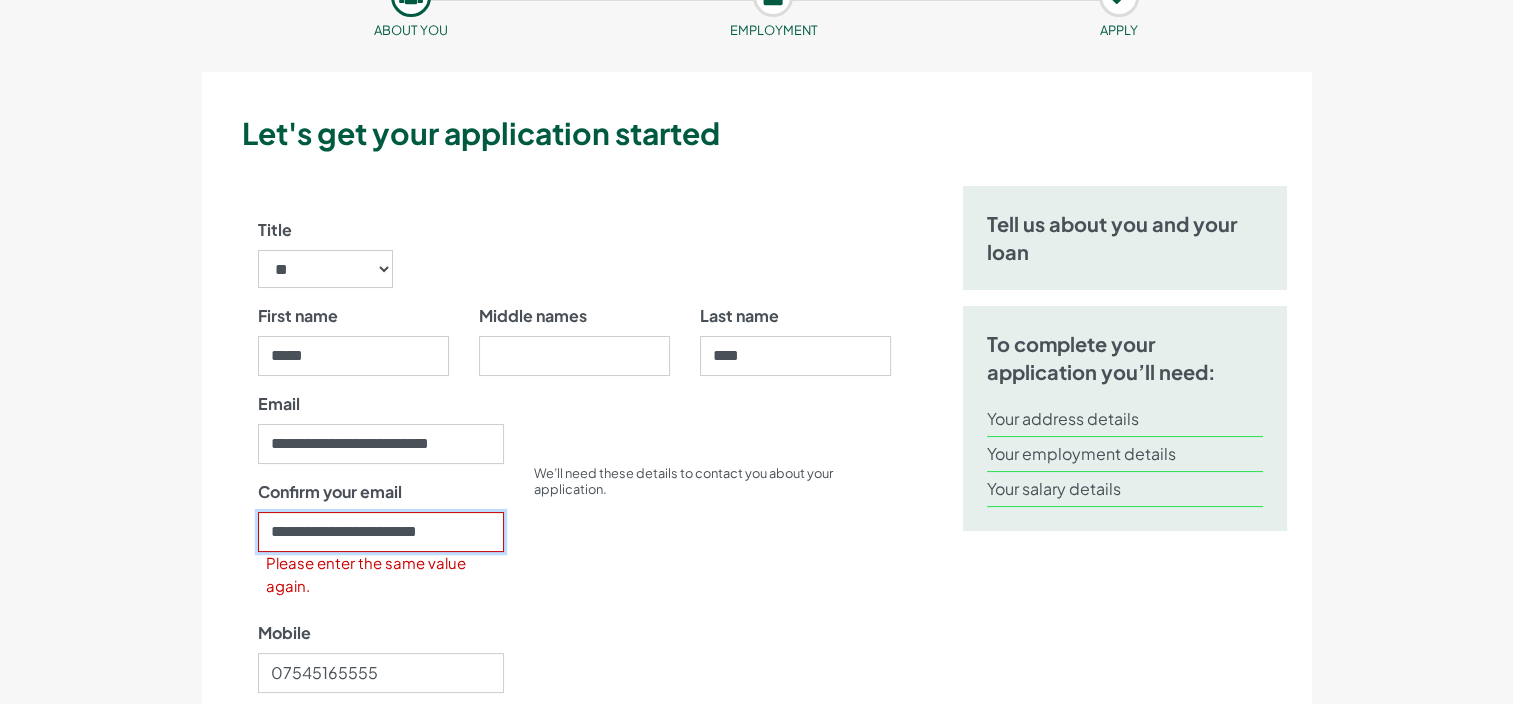 type on "**********" 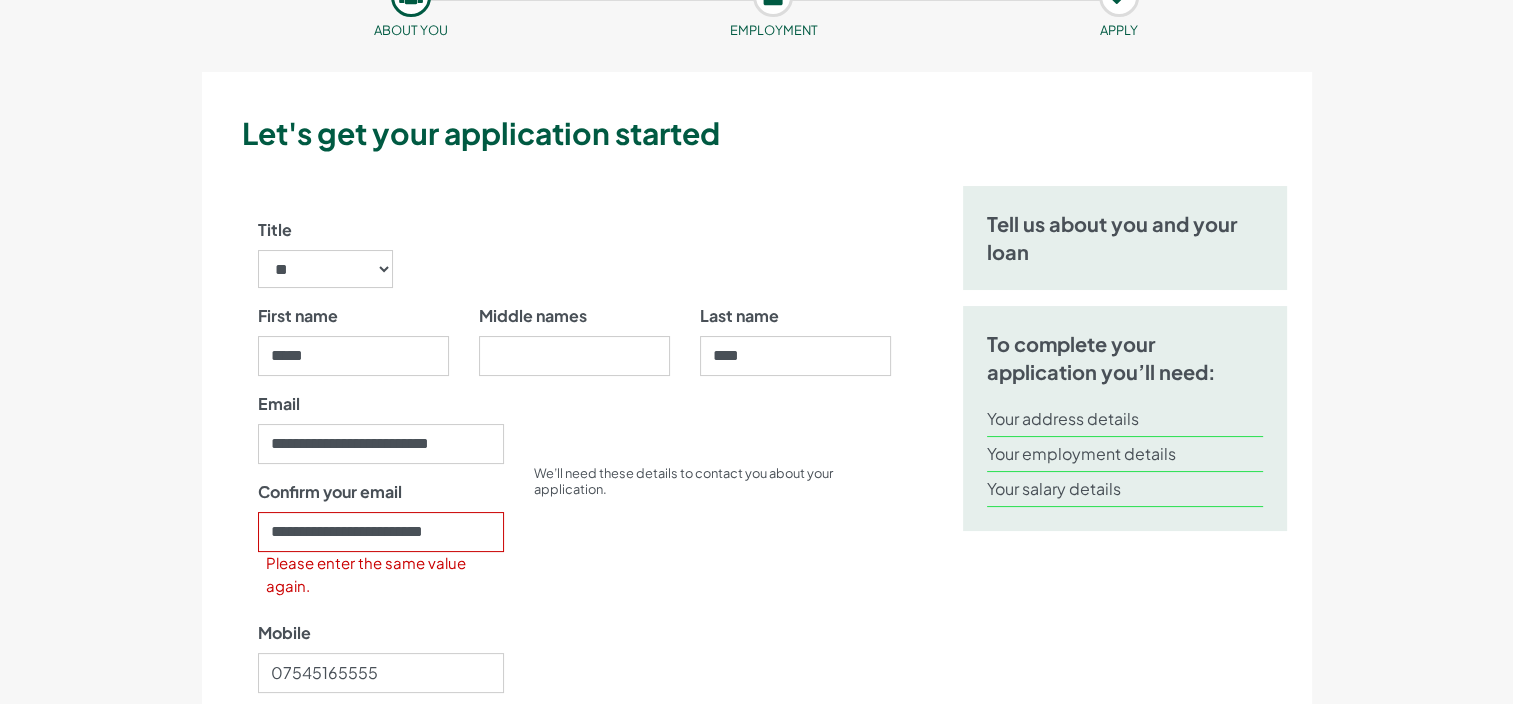 click on "We’ll need these details to contact you about your application." at bounding box center [712, 456] 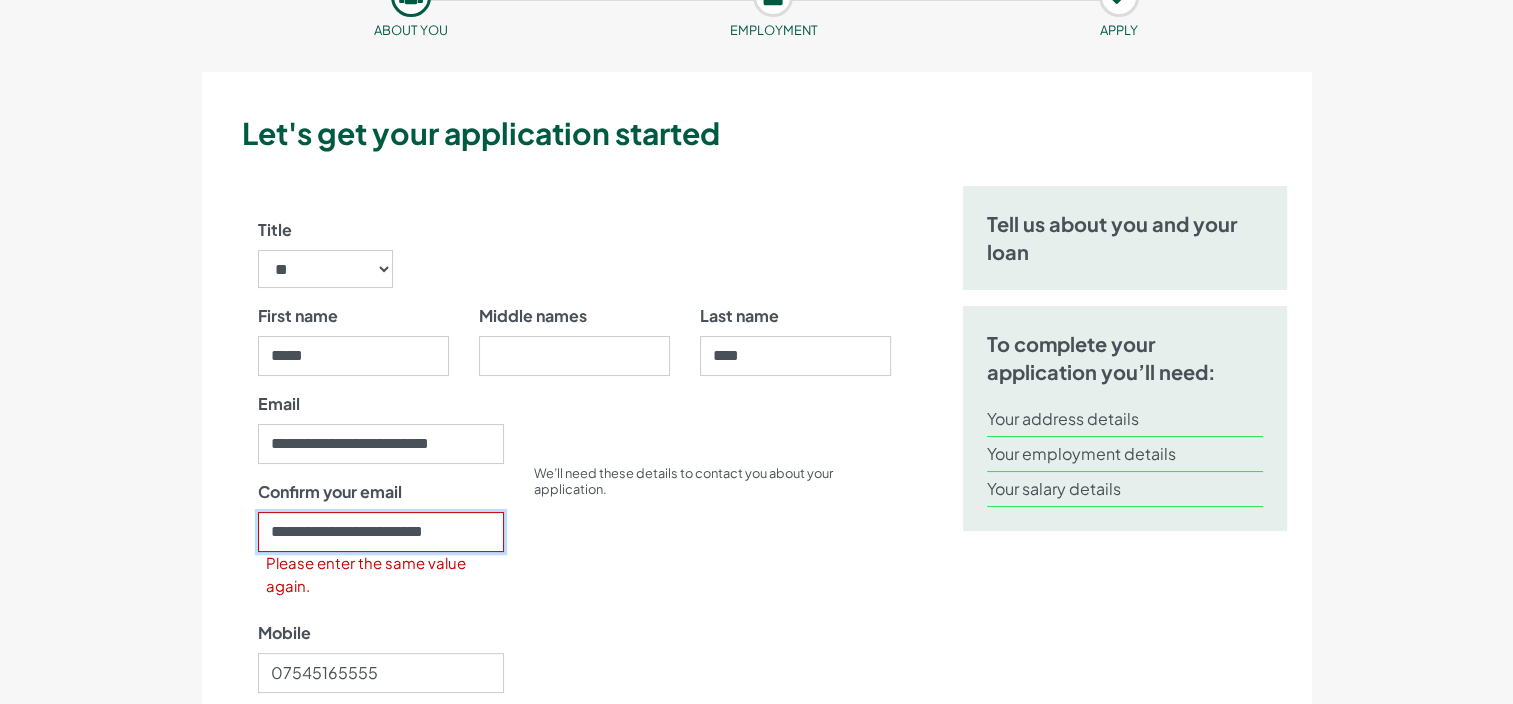 click on "**********" at bounding box center [381, 532] 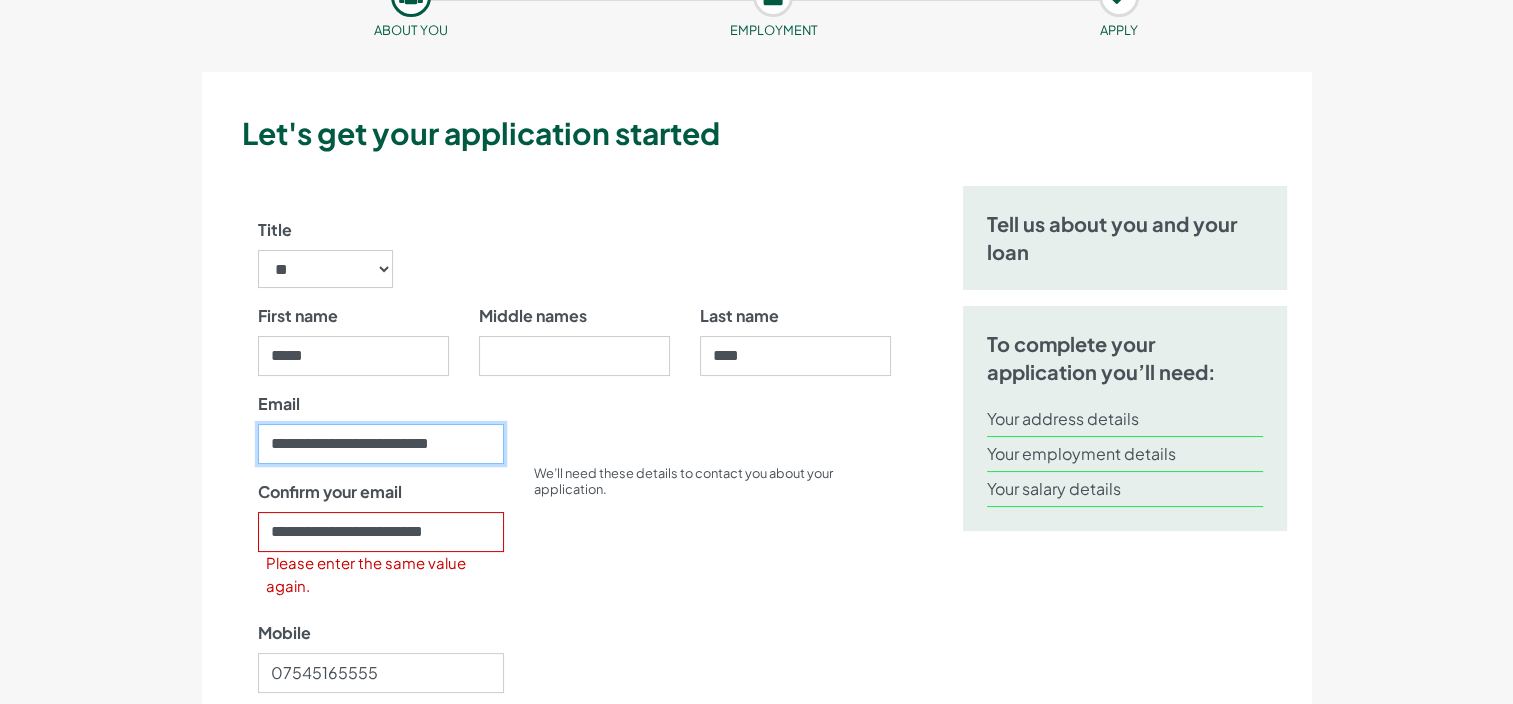 drag, startPoint x: 486, startPoint y: 446, endPoint x: 188, endPoint y: 423, distance: 298.88626 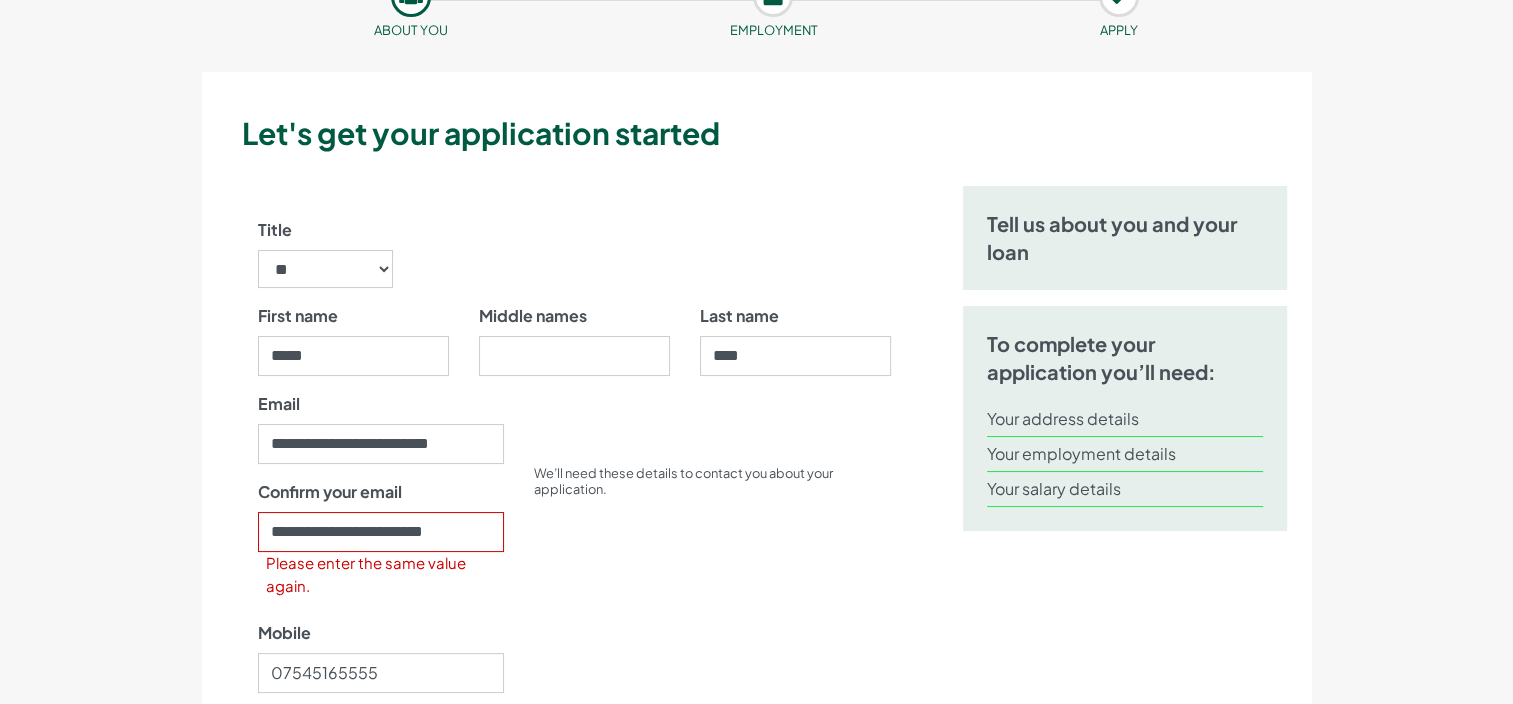 click on "We’ll need these details to contact you about your application." at bounding box center (712, 594) 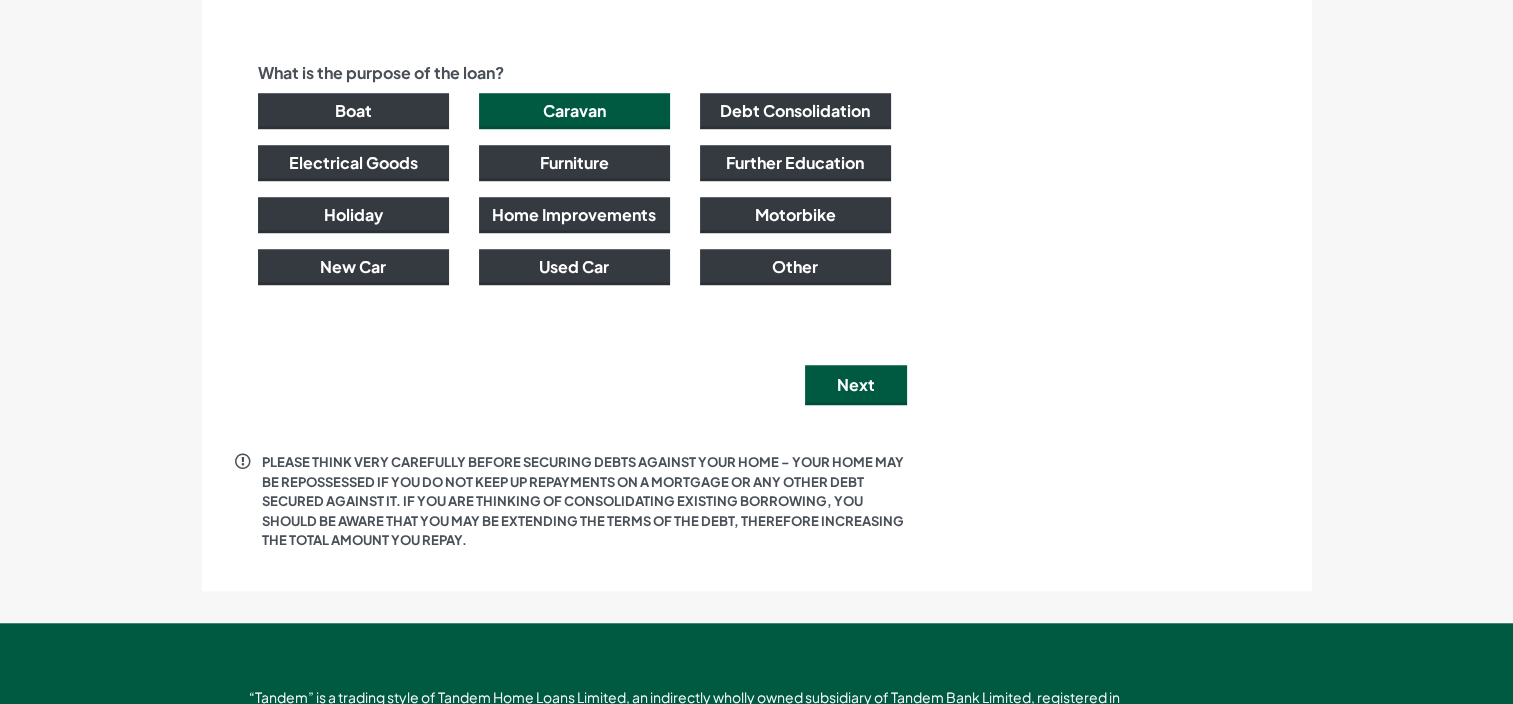 scroll, scrollTop: 1582, scrollLeft: 0, axis: vertical 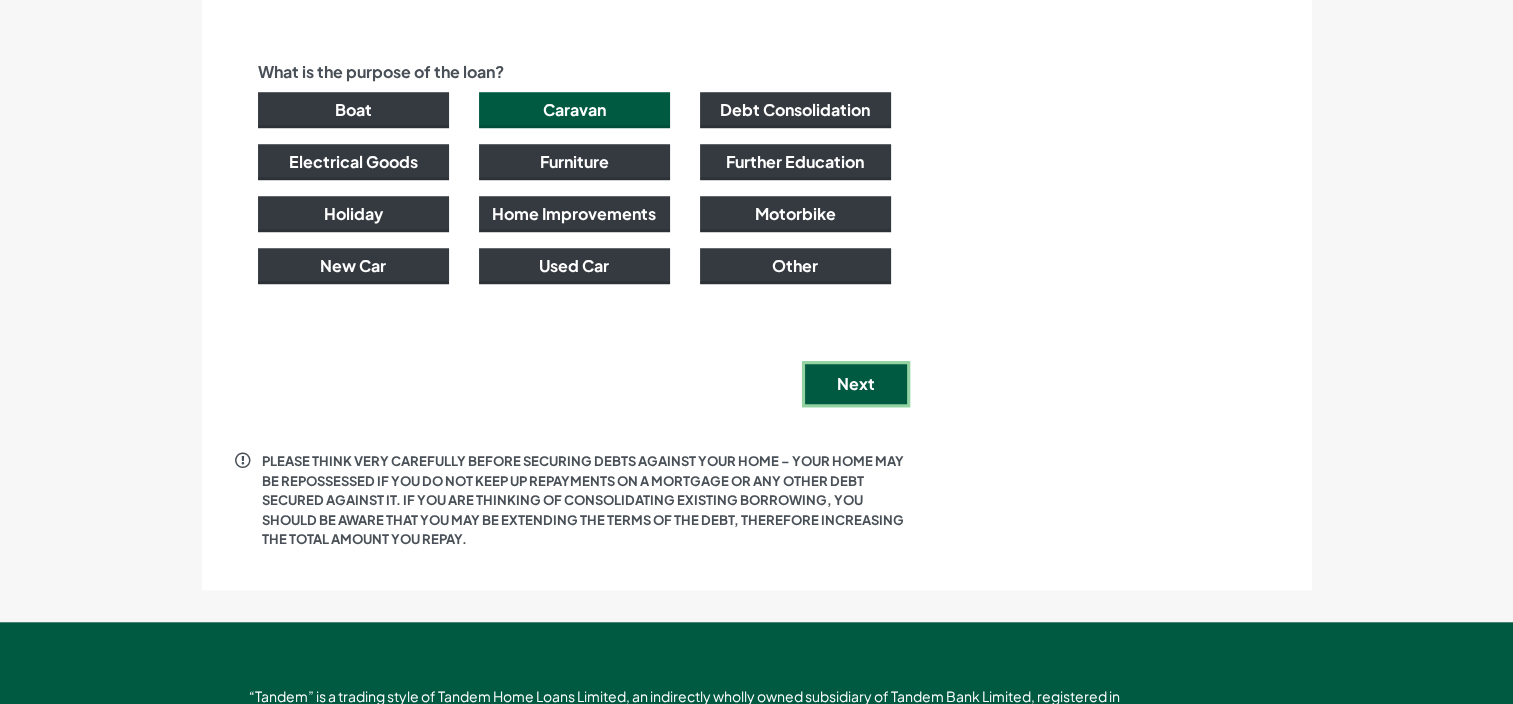 click on "Next" at bounding box center (856, 384) 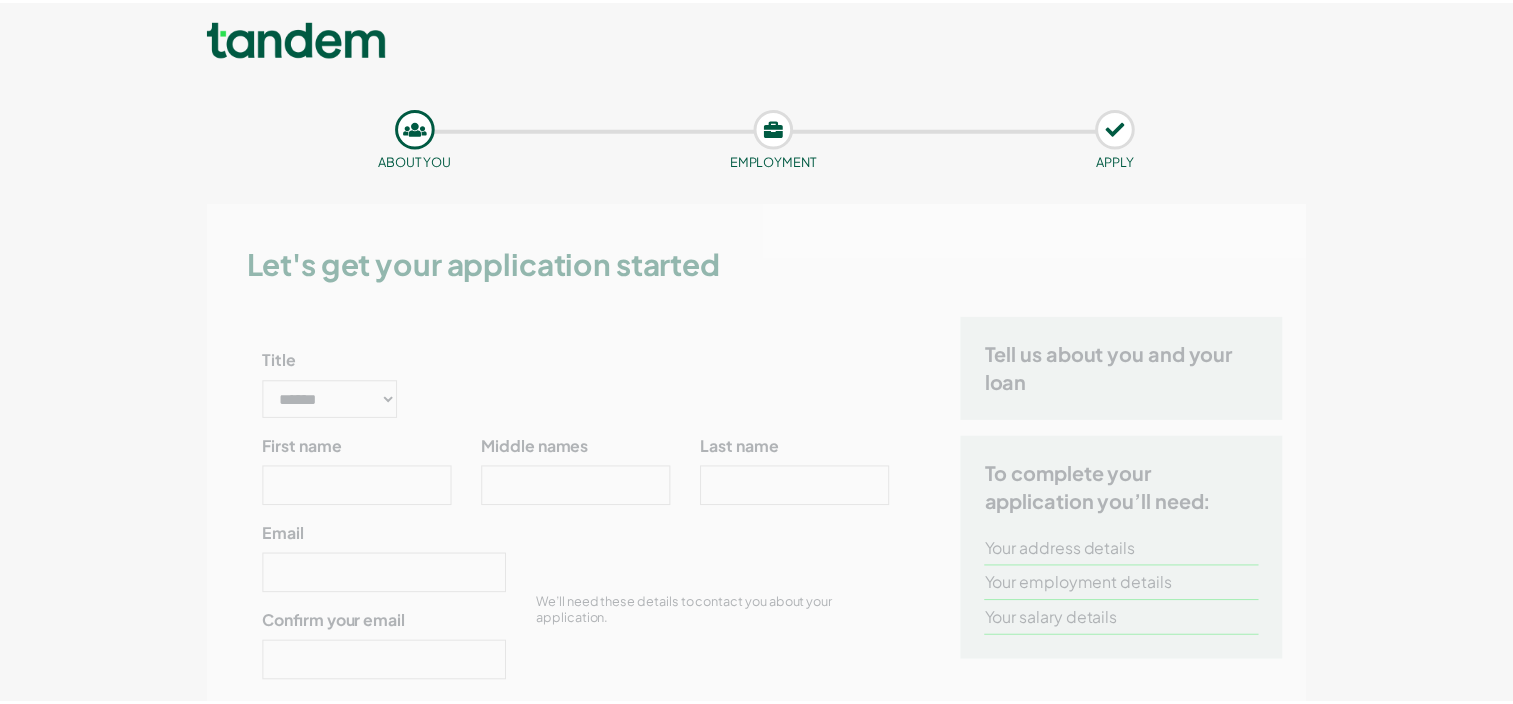 scroll, scrollTop: 0, scrollLeft: 0, axis: both 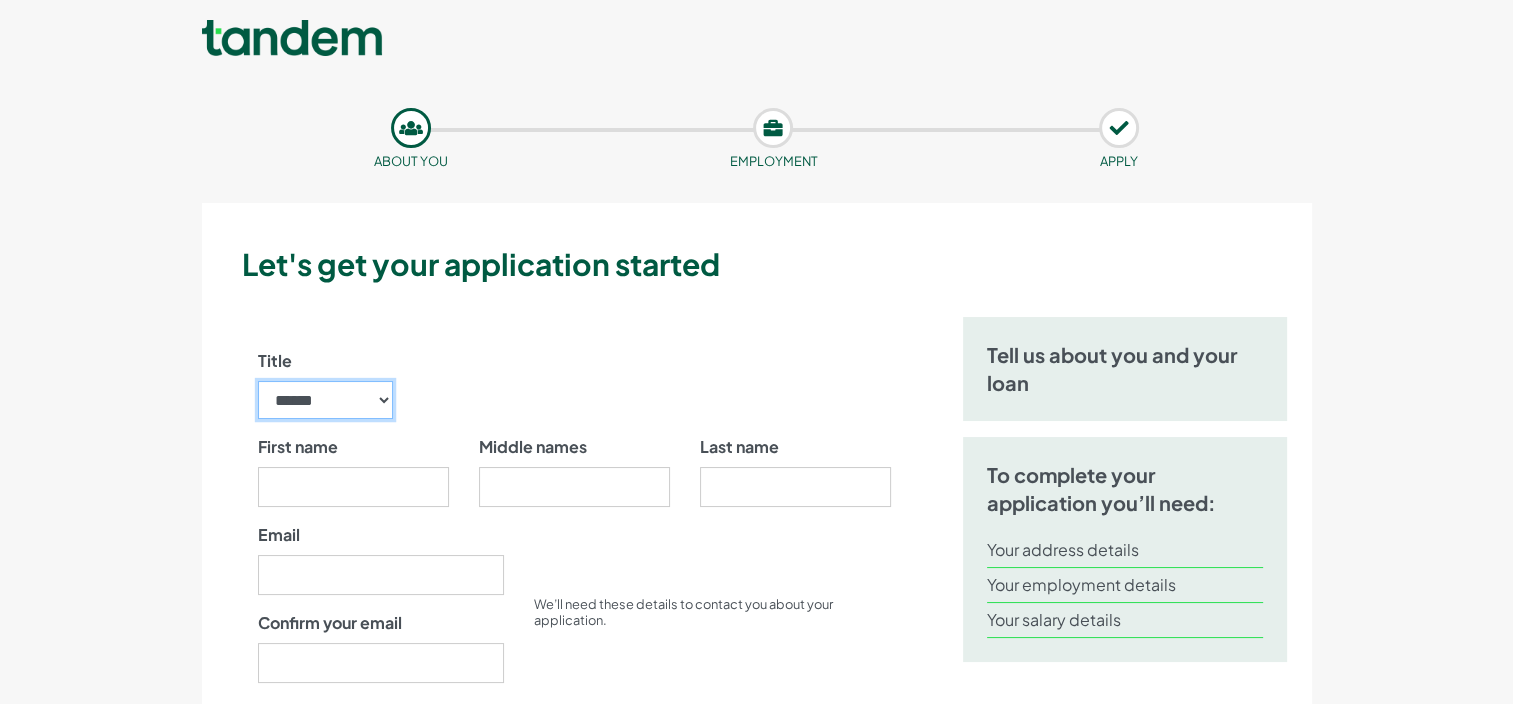 click on "******
**
***
****
**
**
****" at bounding box center [326, 400] 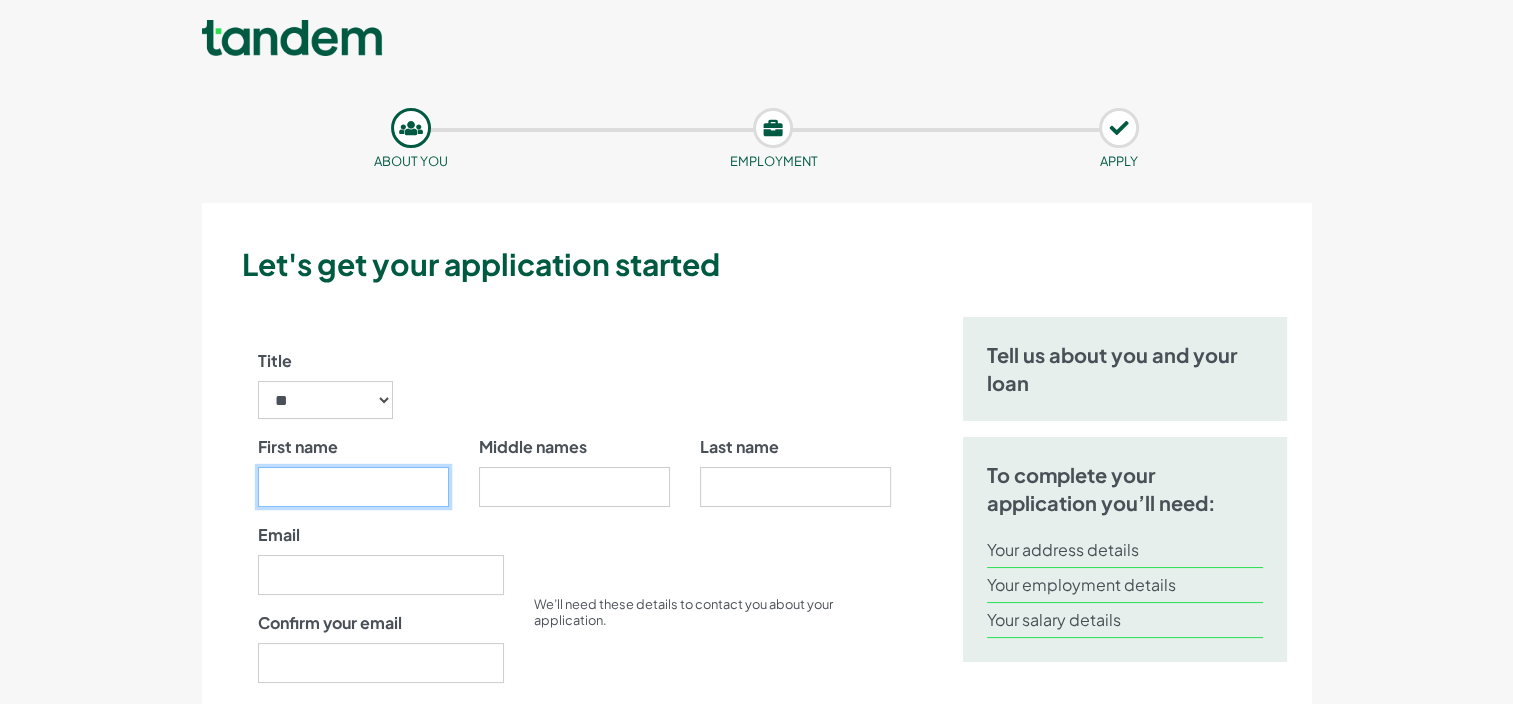 click on "First name" at bounding box center [353, 487] 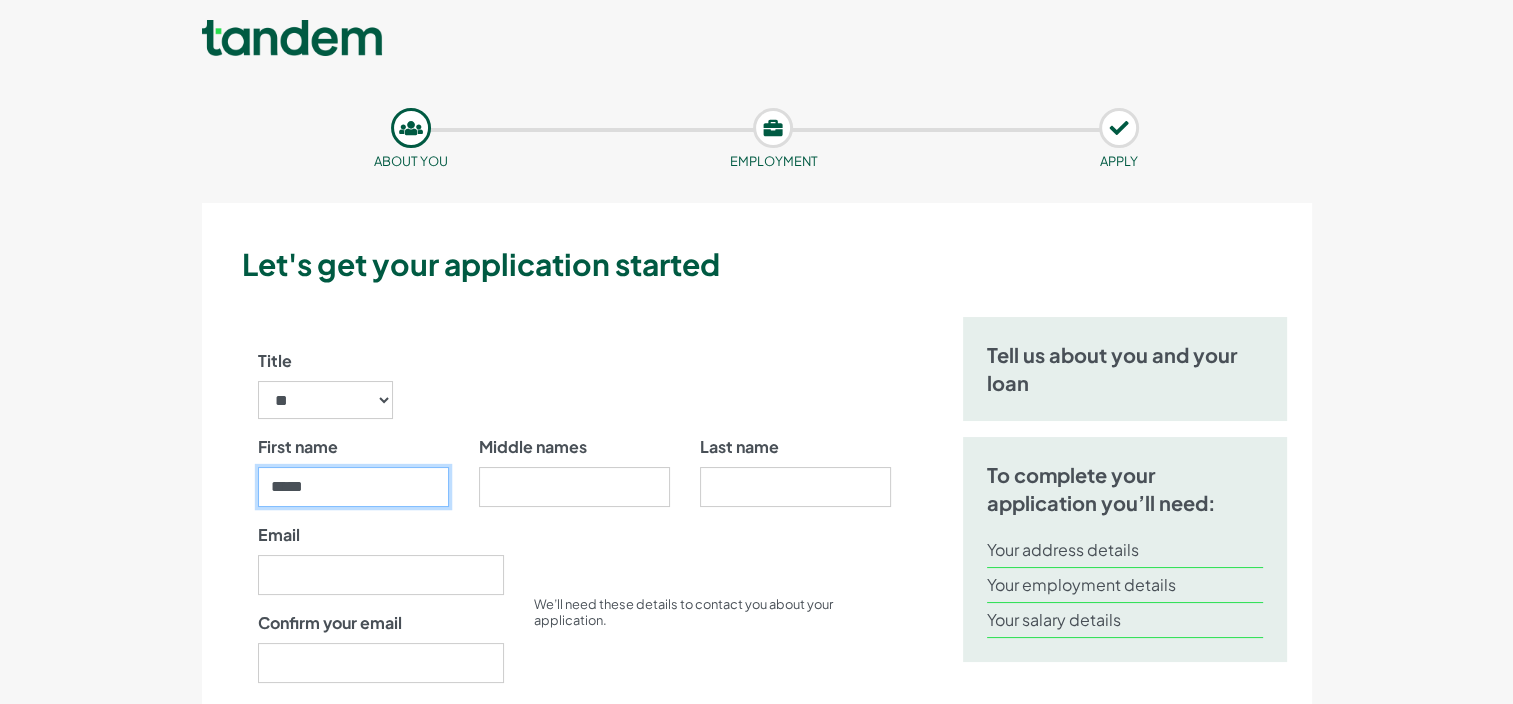 type on "*****" 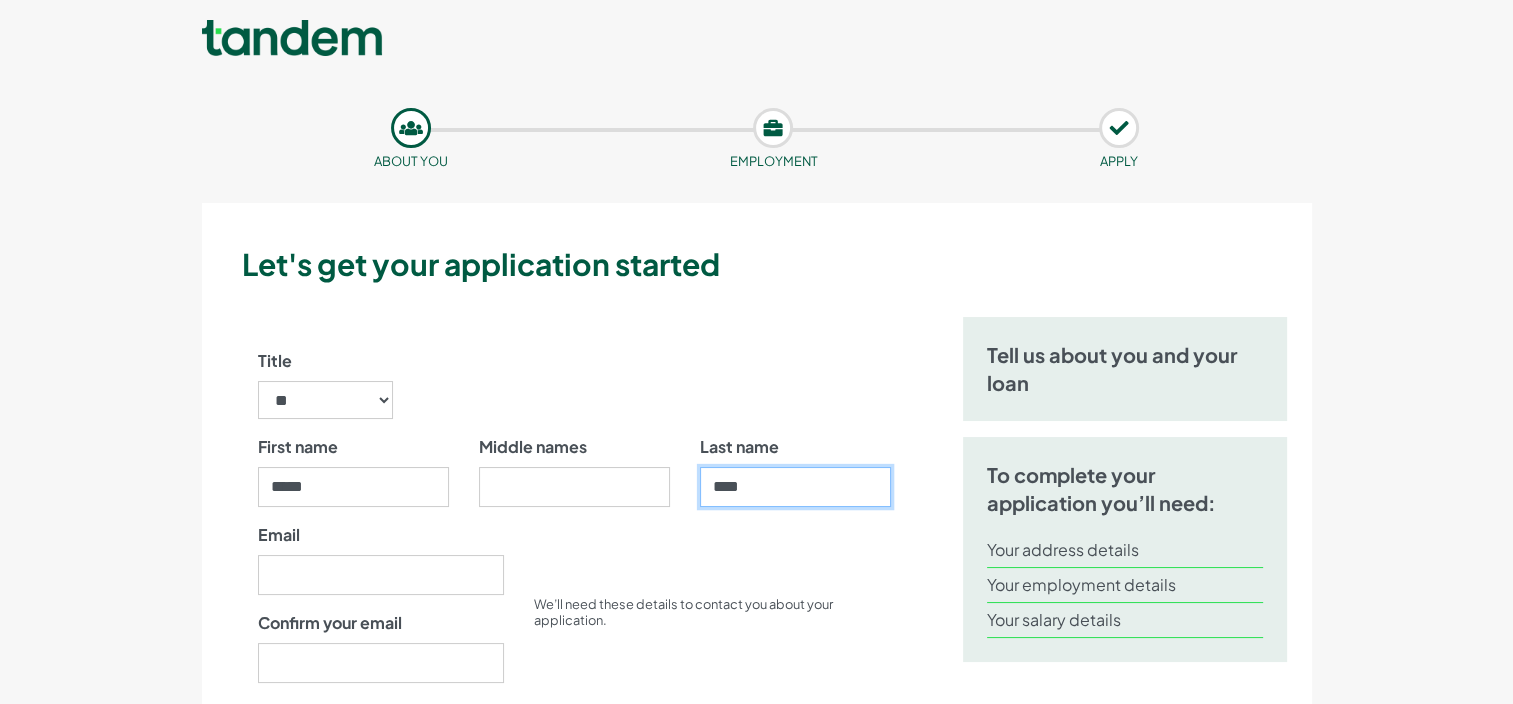 type on "****" 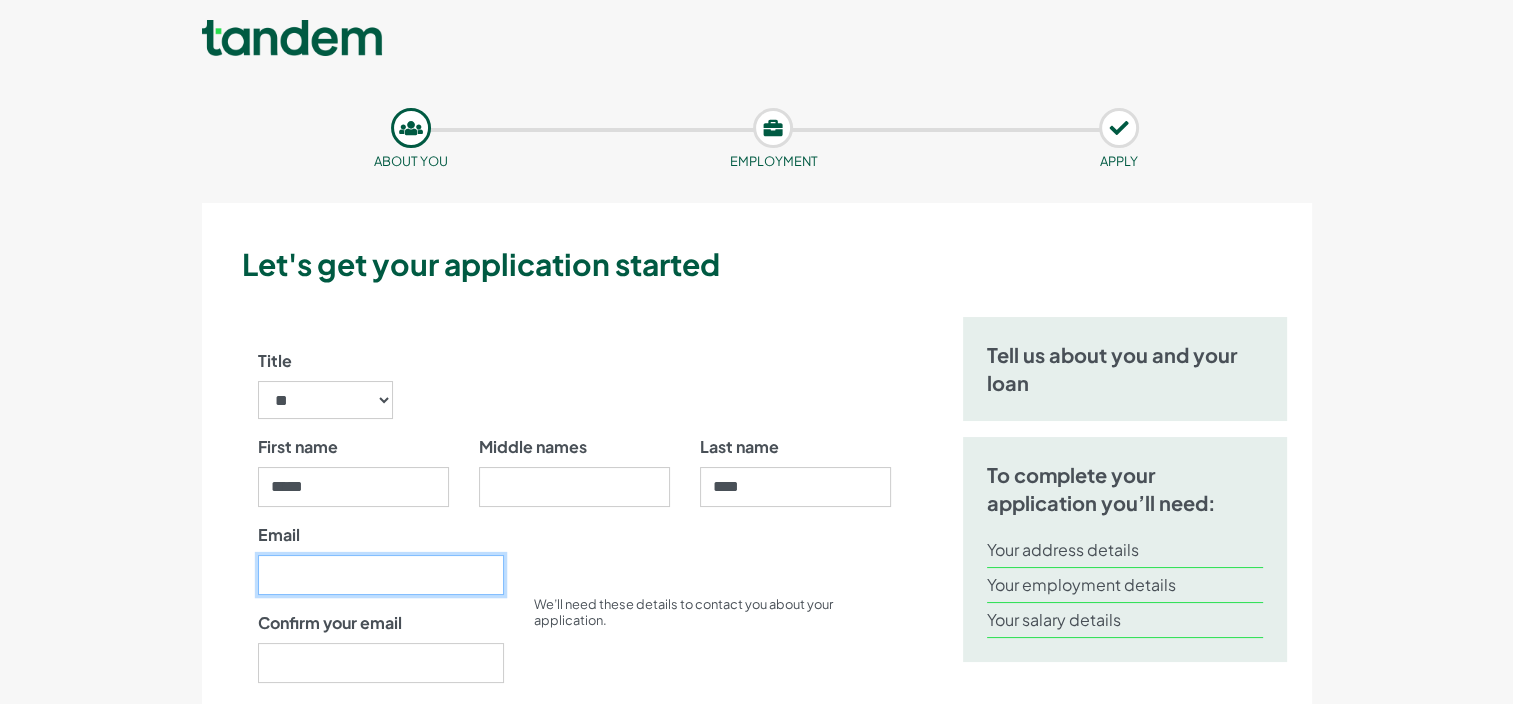 click on "Email" at bounding box center [381, 575] 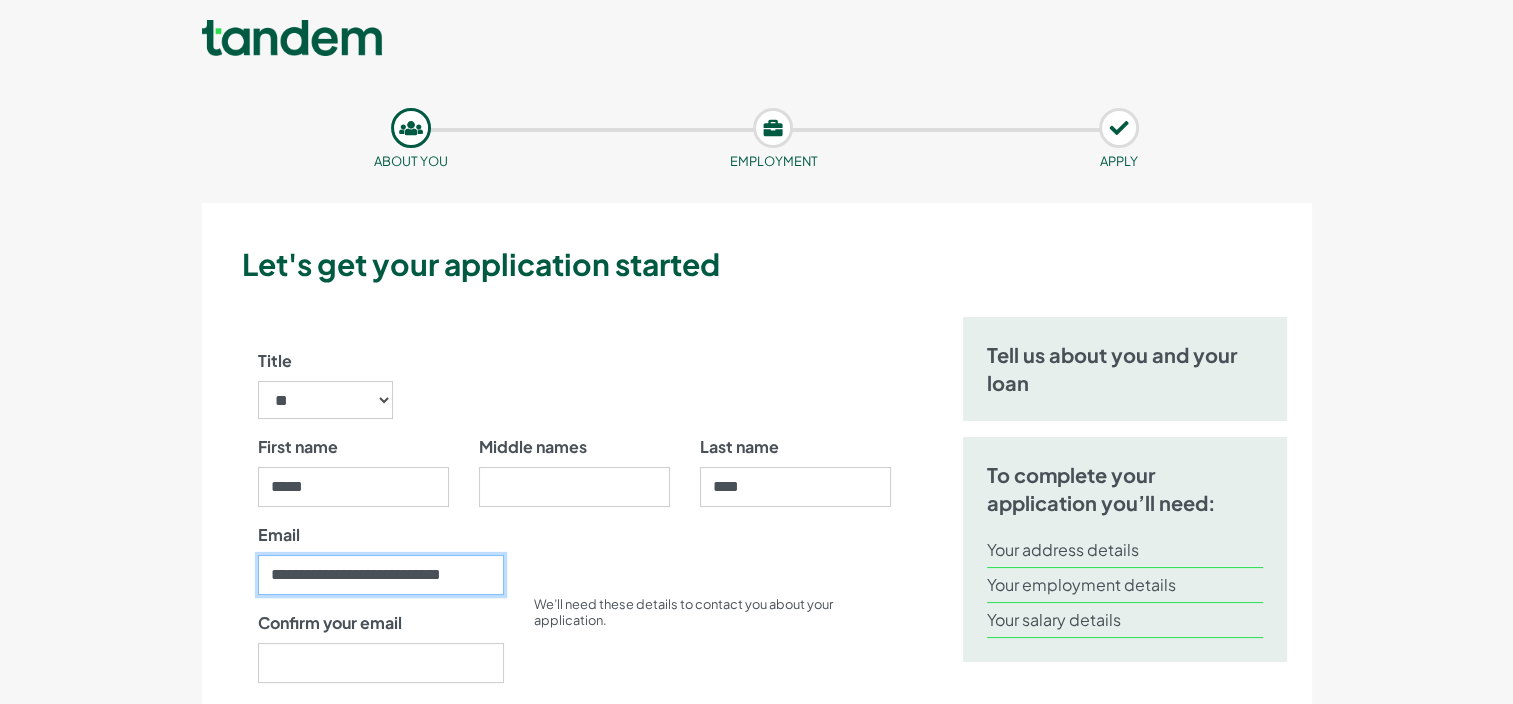 scroll, scrollTop: 0, scrollLeft: 20, axis: horizontal 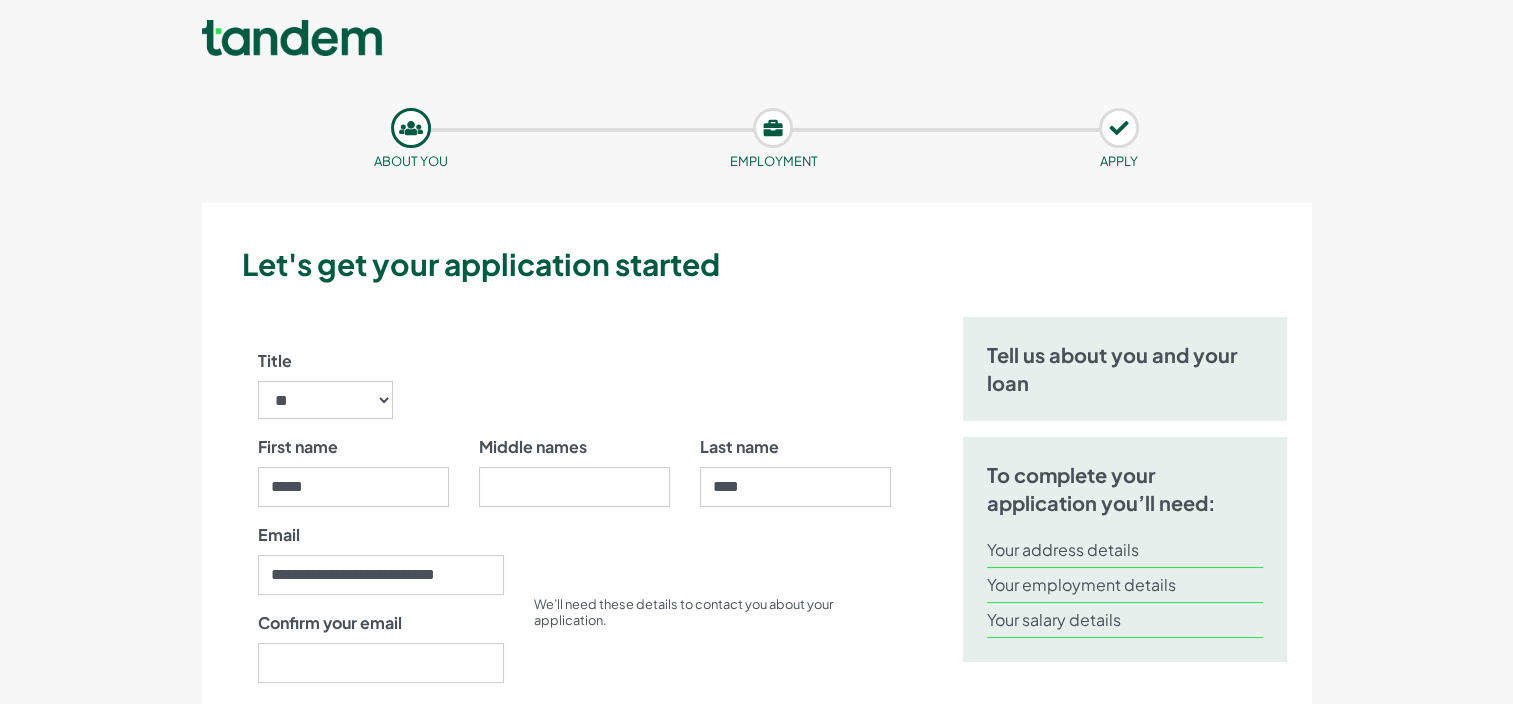drag, startPoint x: 432, startPoint y: 584, endPoint x: 640, endPoint y: 631, distance: 213.24399 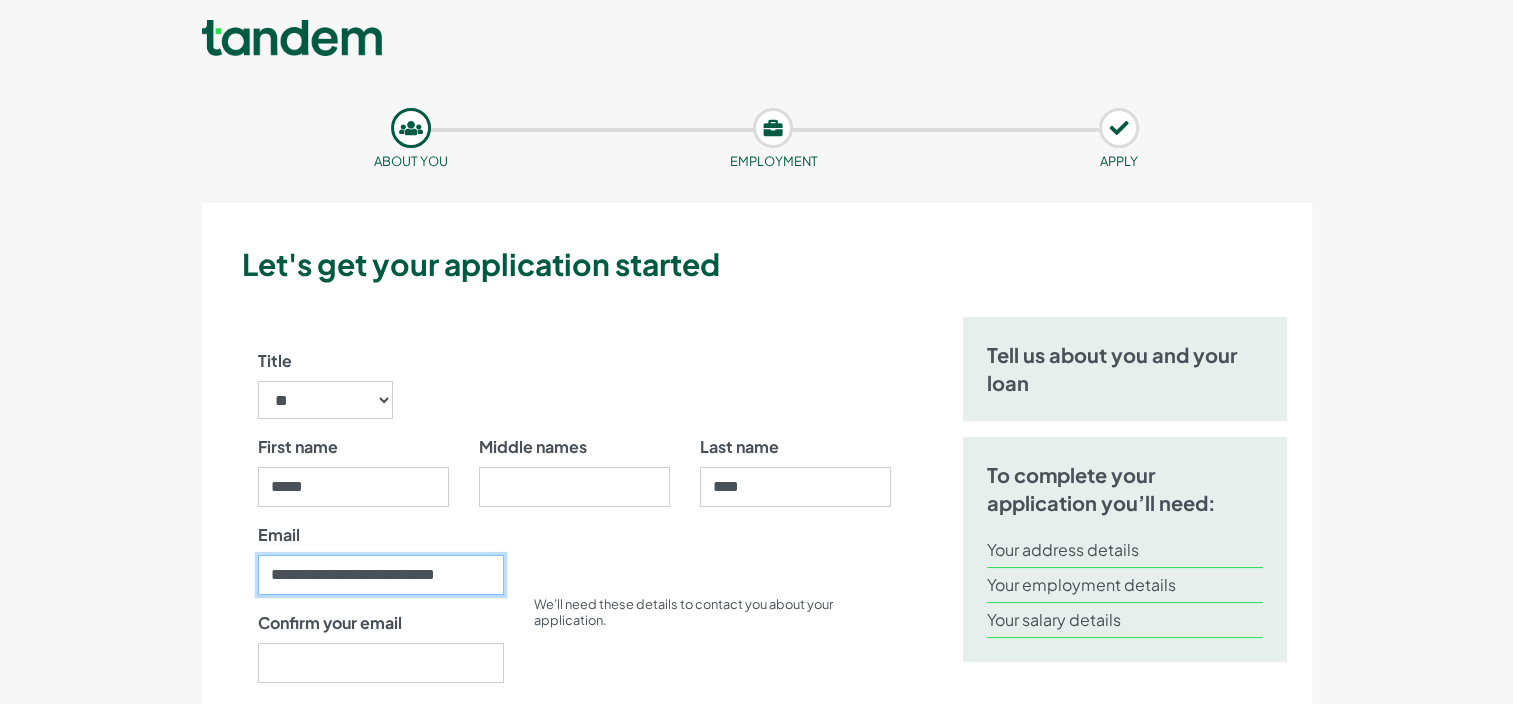 click on "**********" at bounding box center [381, 575] 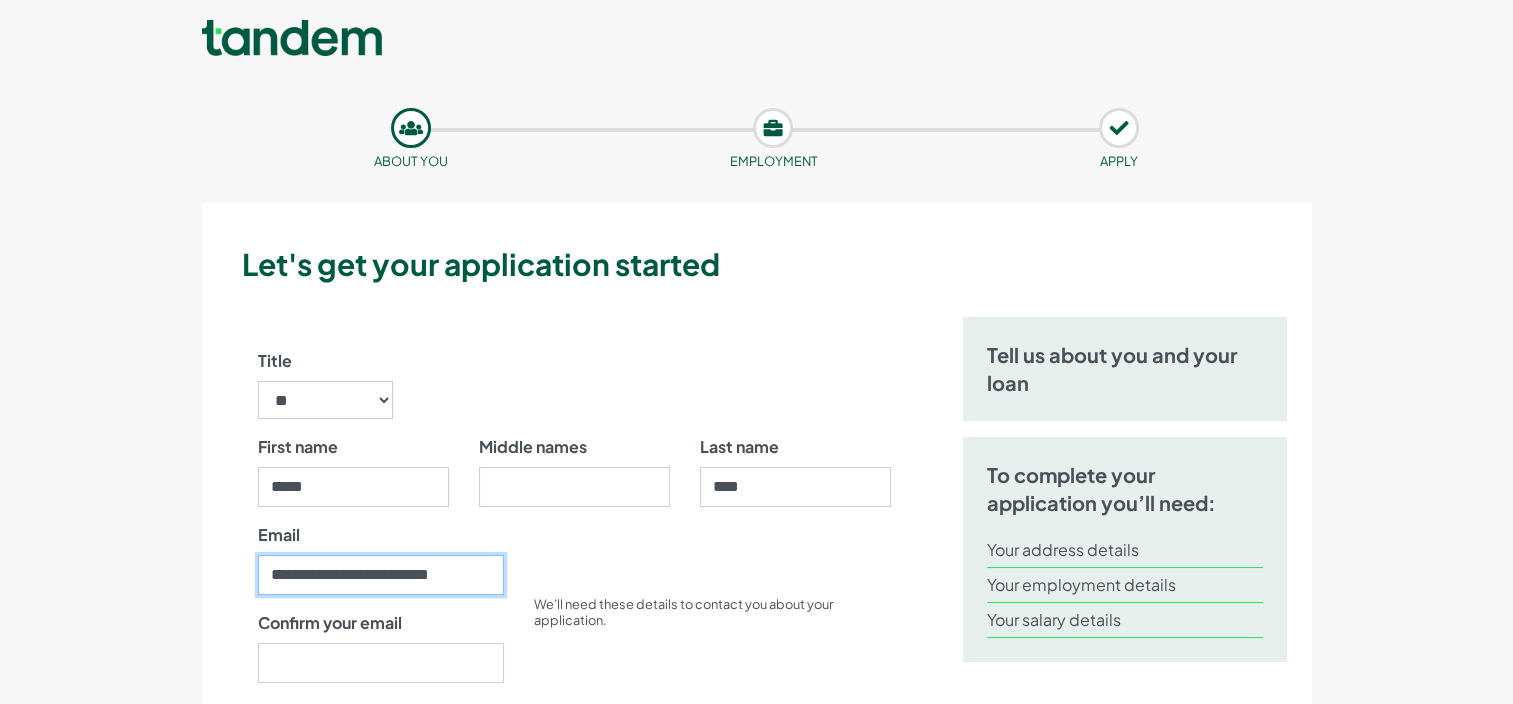 click on "**********" at bounding box center [381, 575] 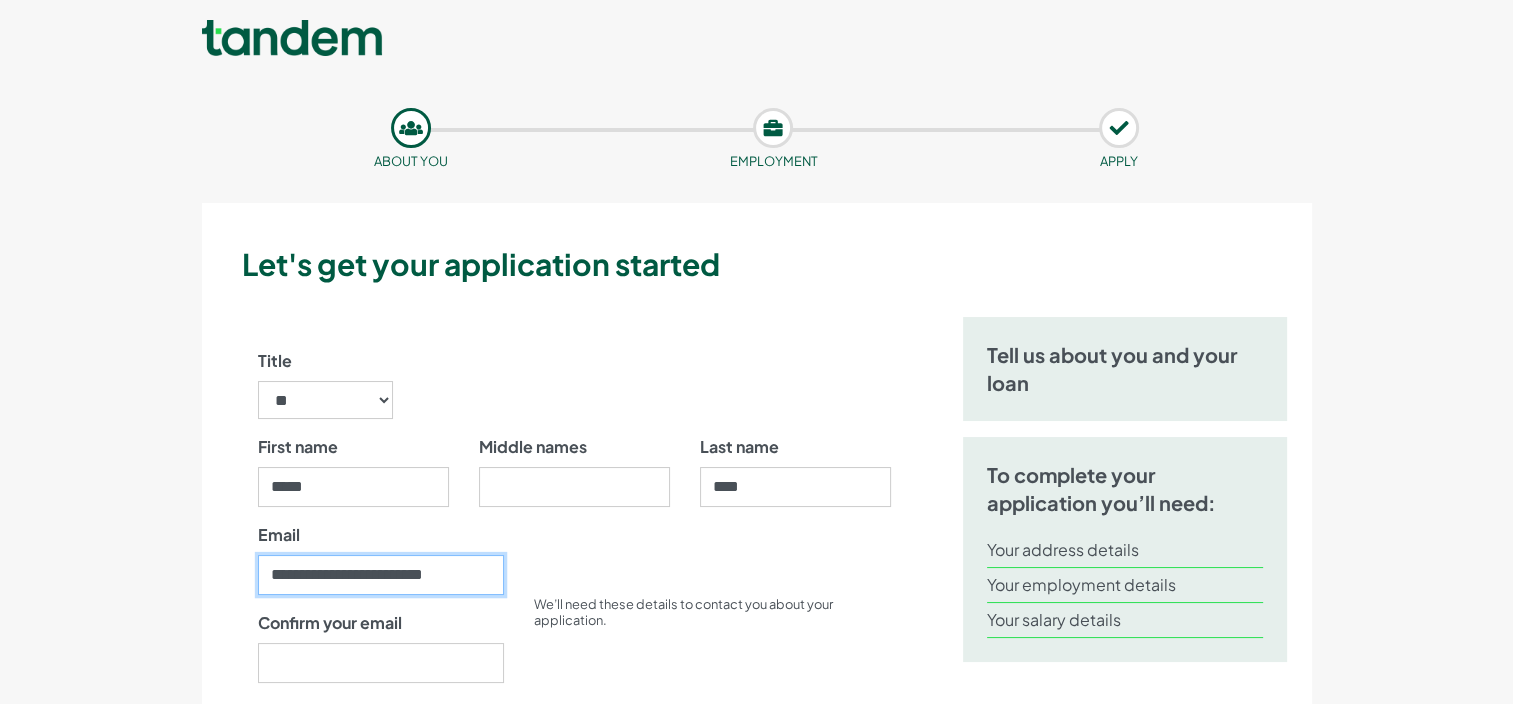 type on "**********" 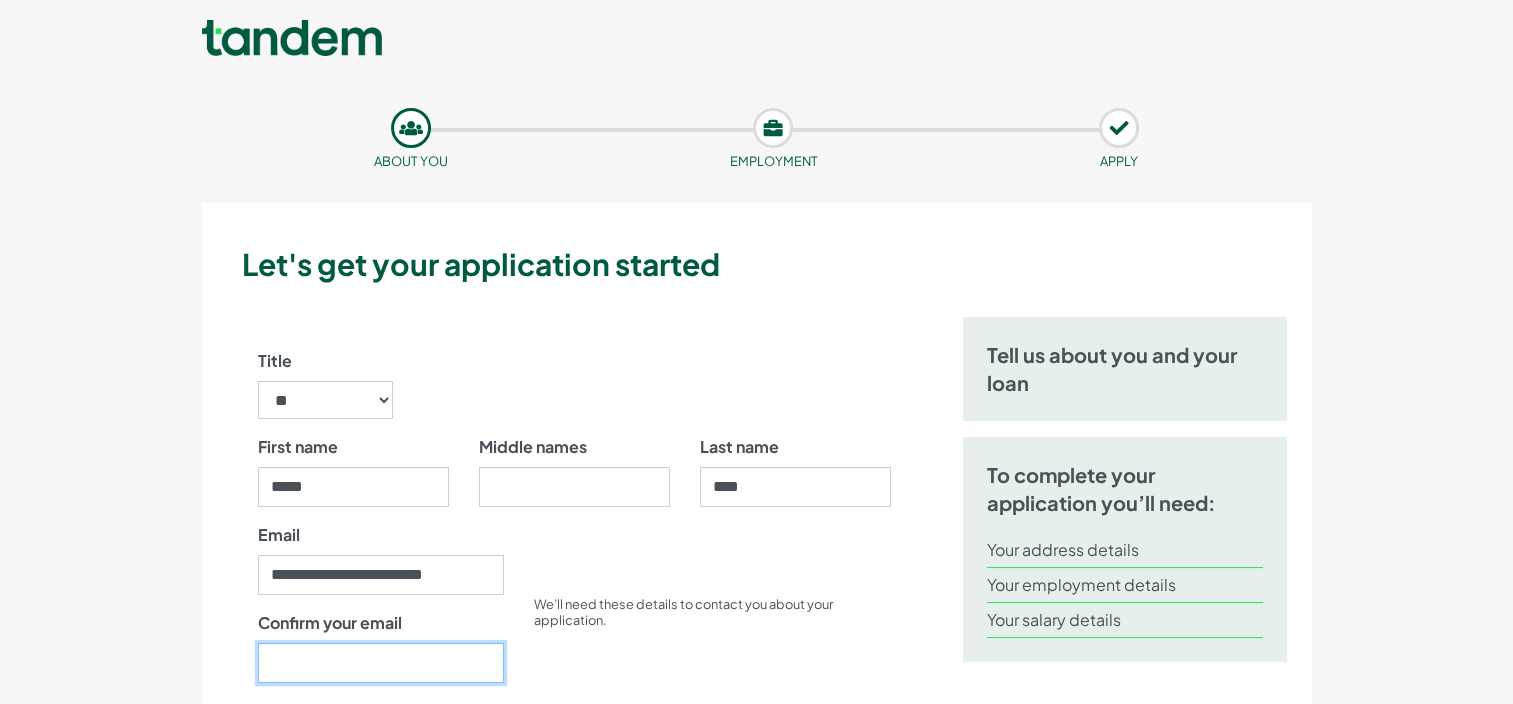 click on "Confirm your email" at bounding box center (381, 663) 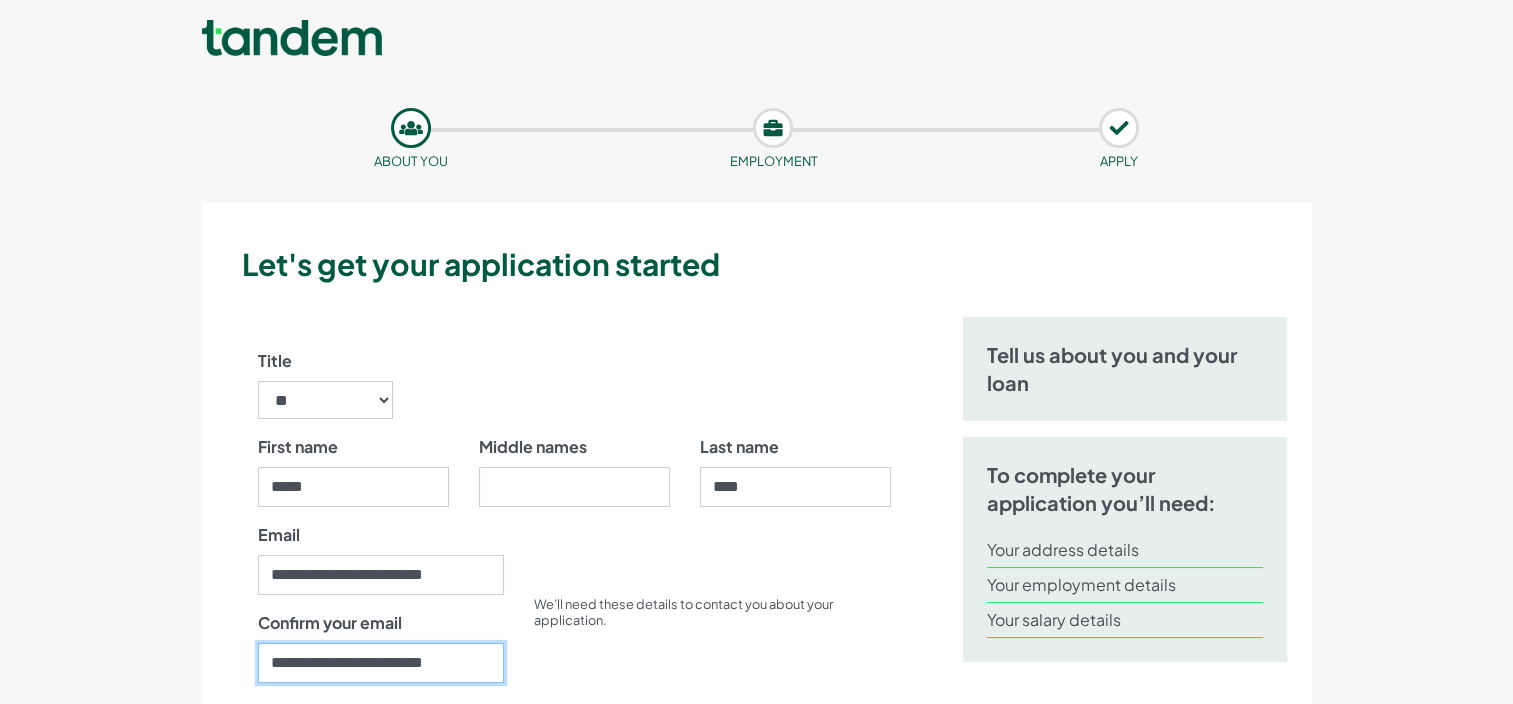 type on "**********" 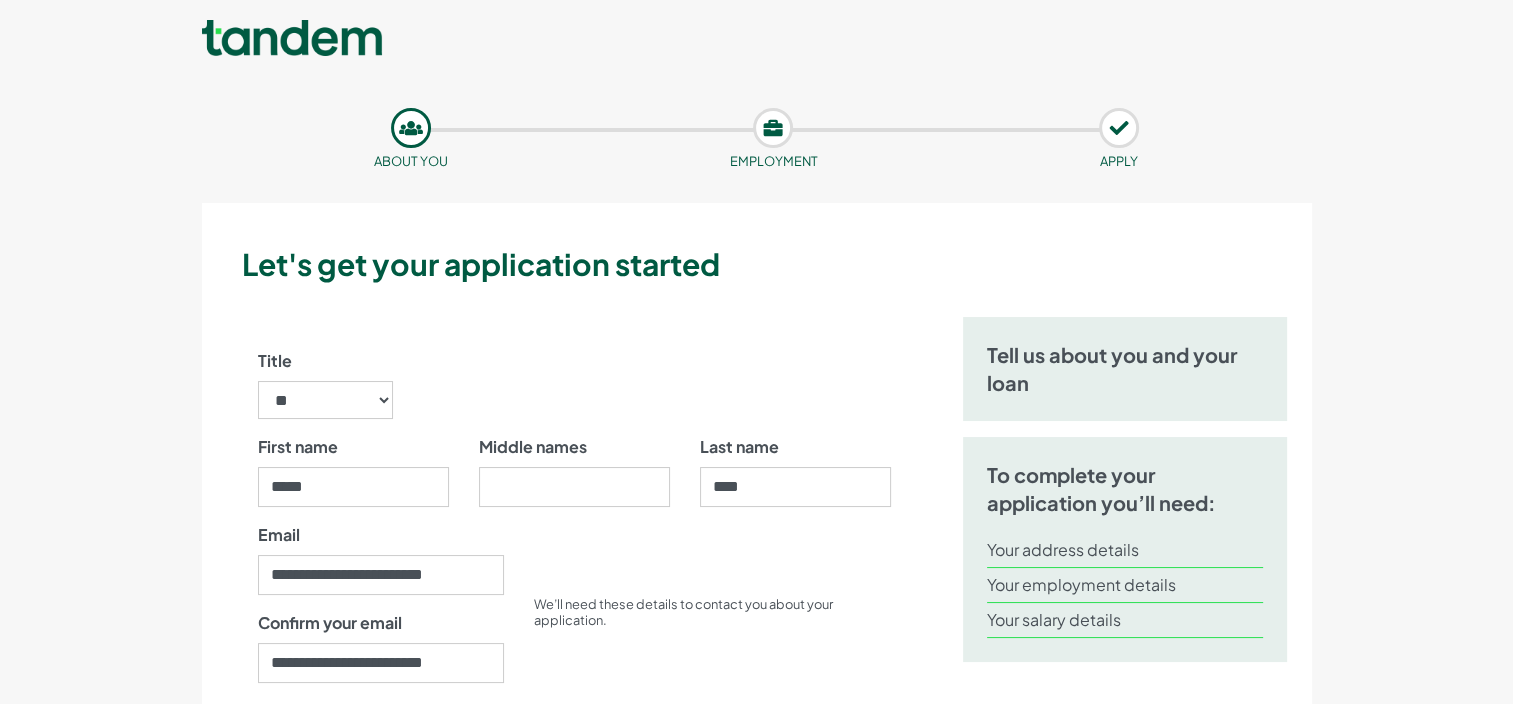 click on "We’ll need these details to contact you about your application." at bounding box center (712, 699) 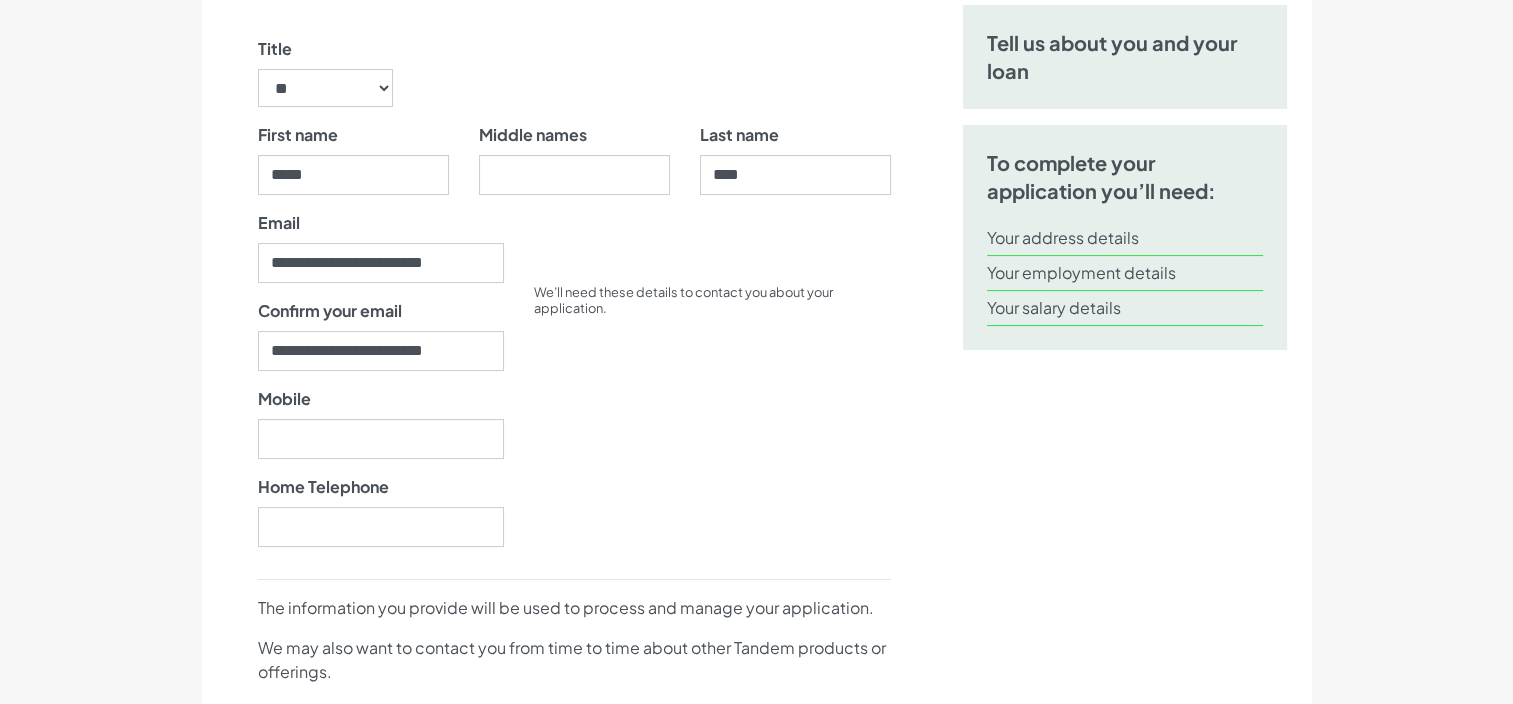 scroll, scrollTop: 314, scrollLeft: 0, axis: vertical 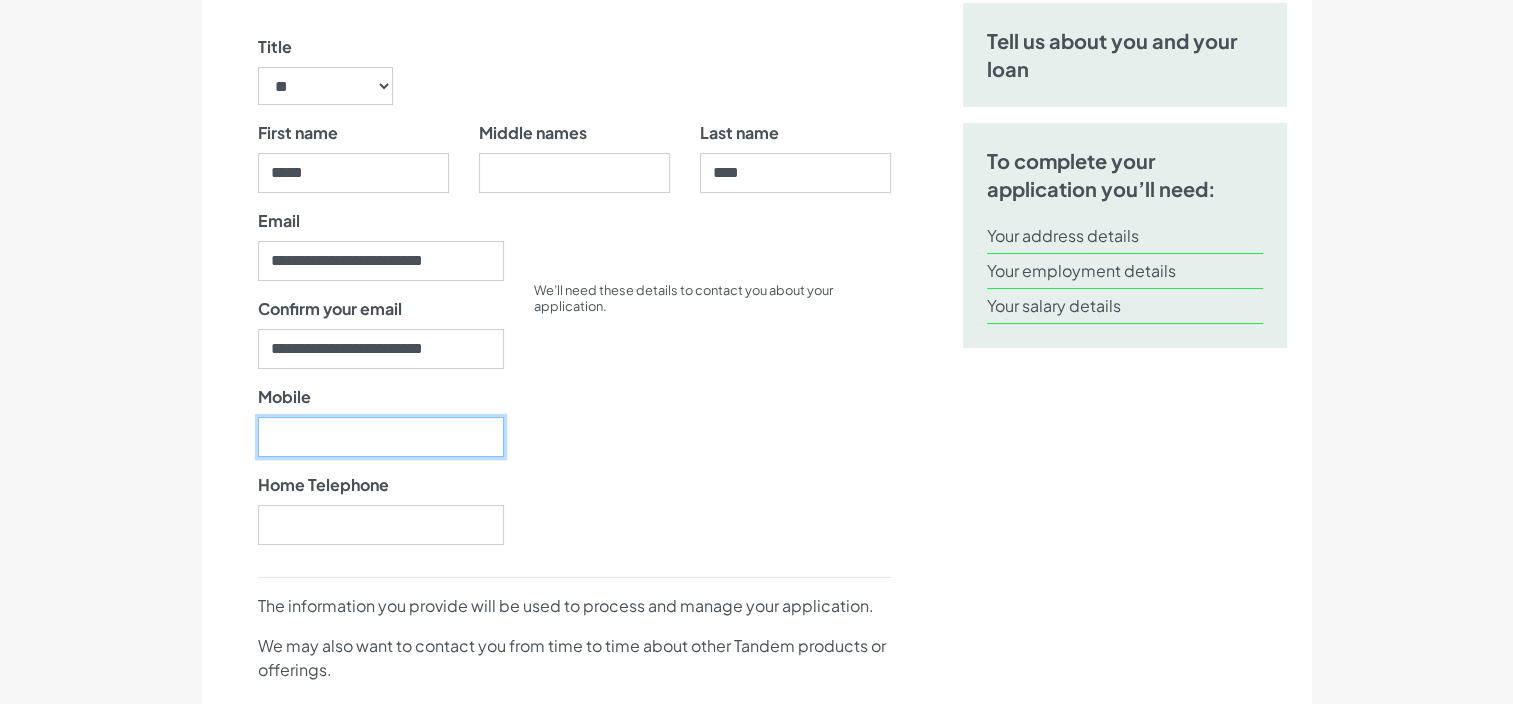 click on "Mobile" at bounding box center [381, 437] 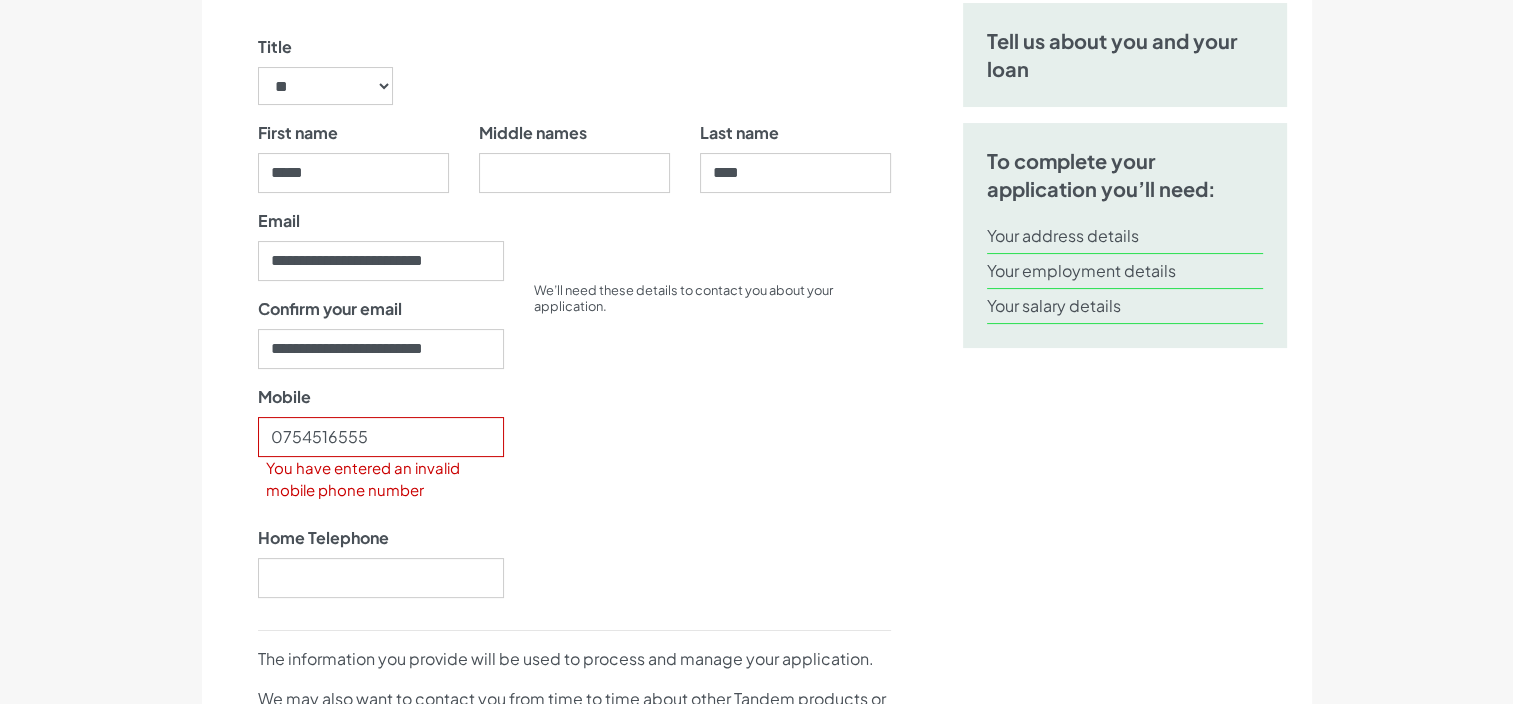 click on "We’ll need these details to contact you about your application." at bounding box center [712, 411] 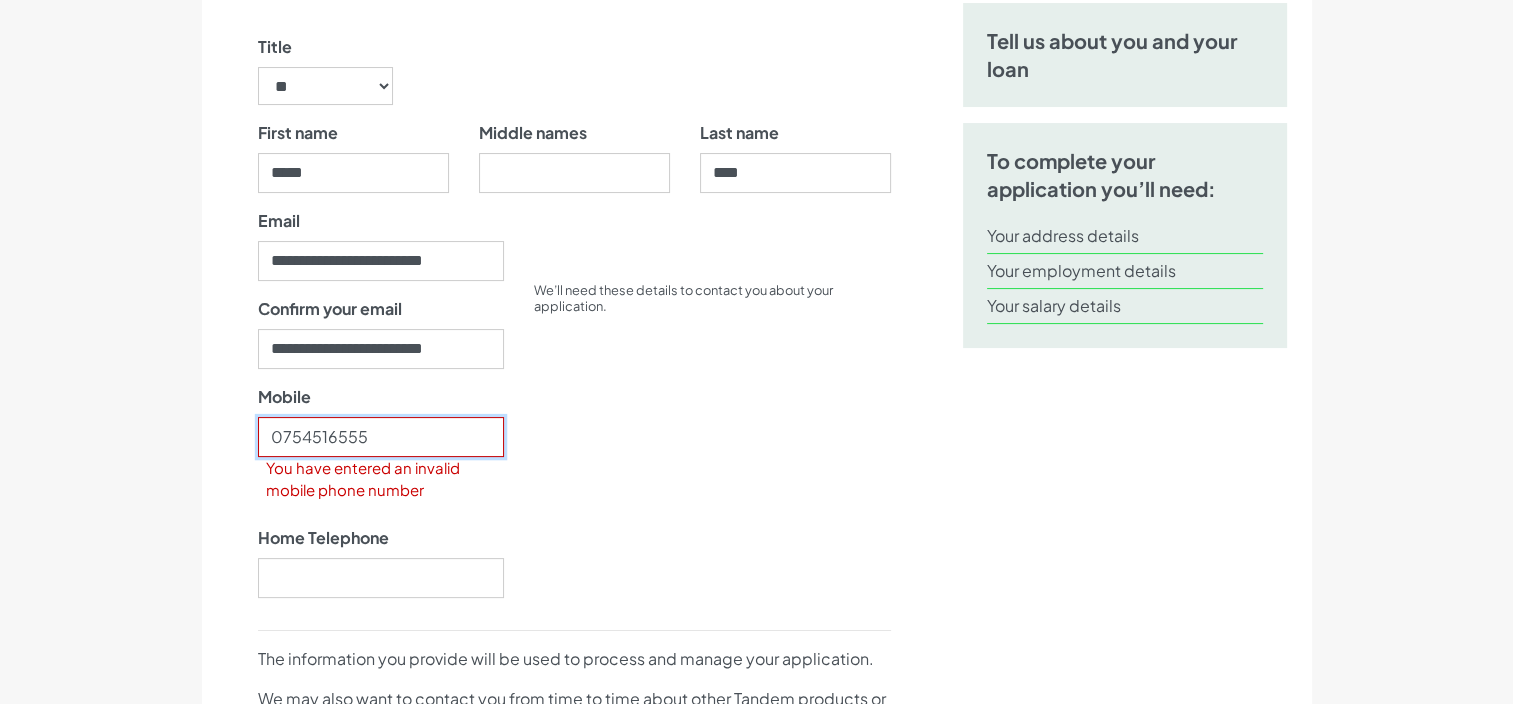 click on "0754516555" at bounding box center (381, 437) 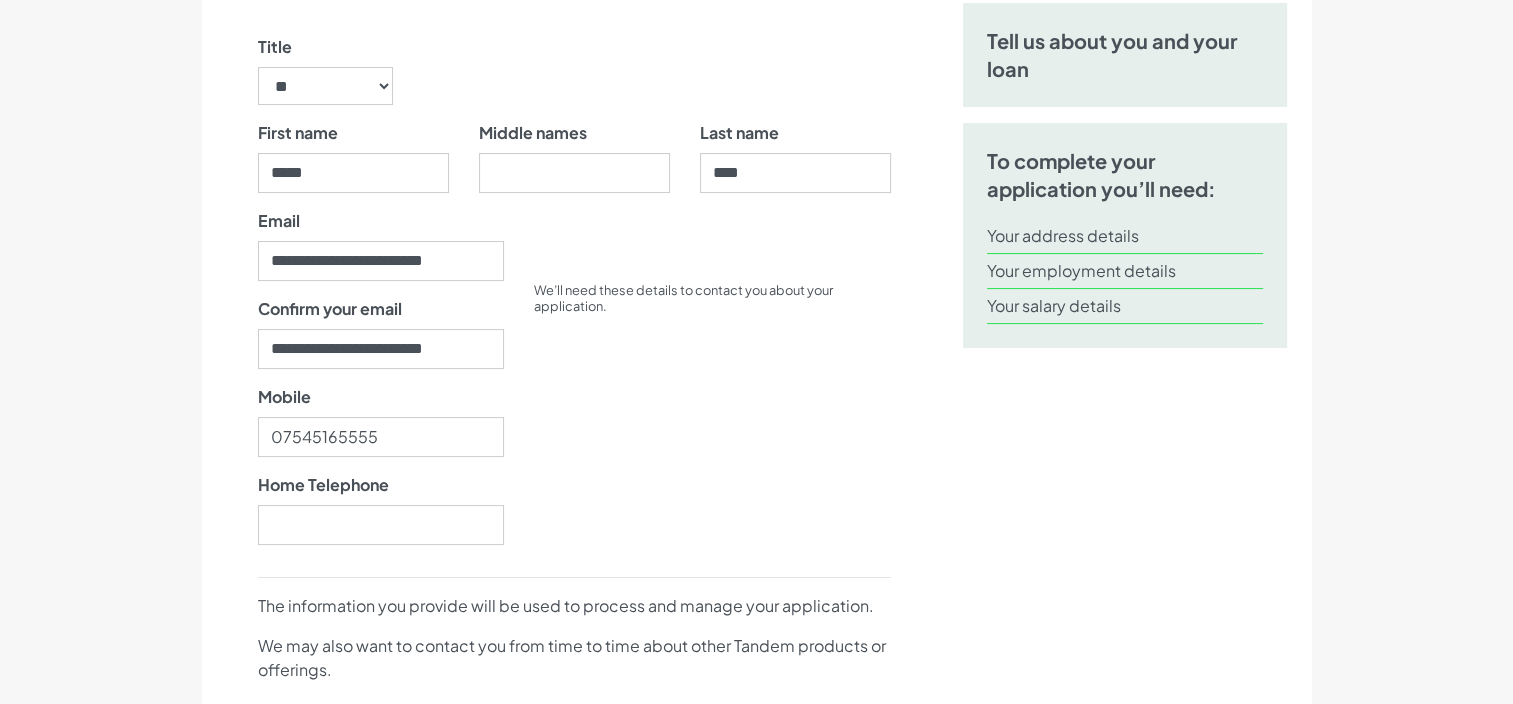 click on "We’ll need these details to contact you about your application." at bounding box center (712, 385) 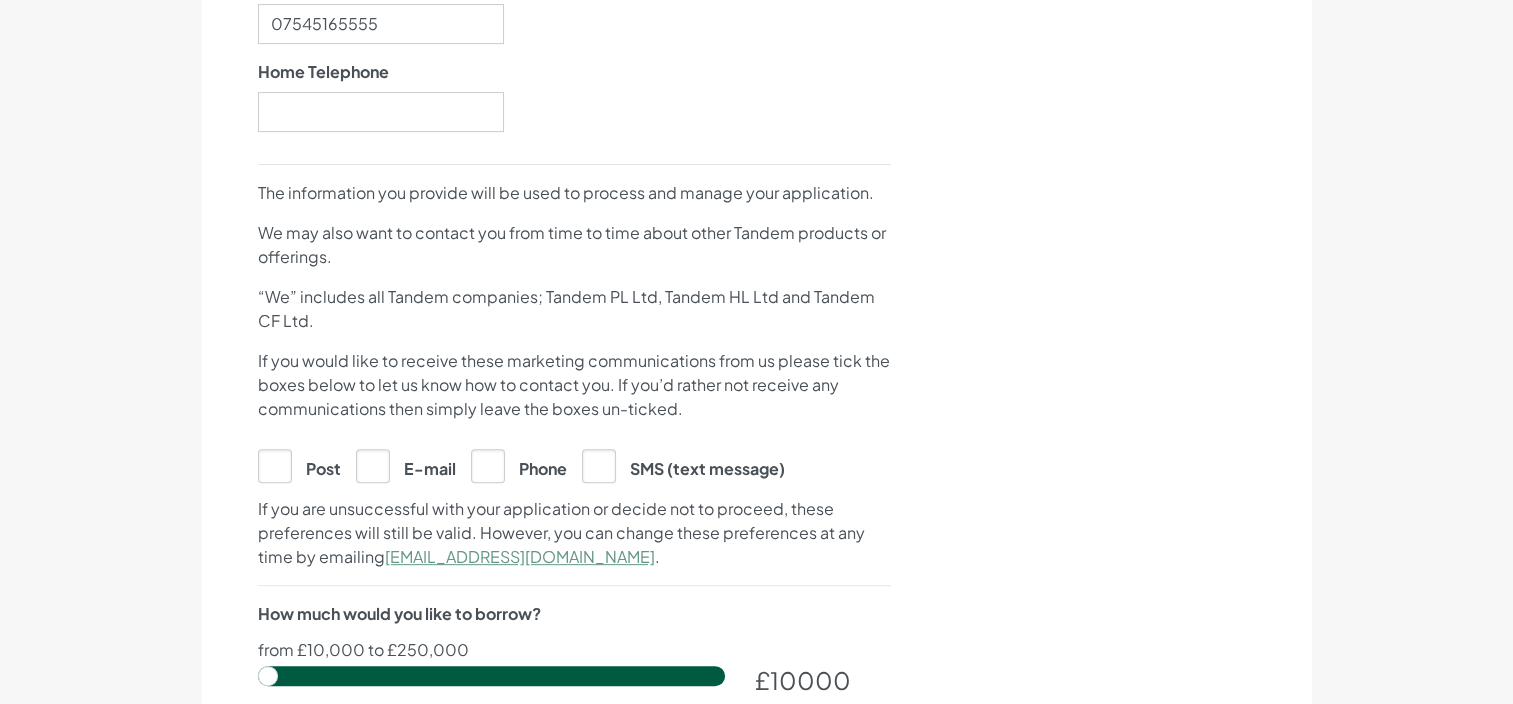 scroll, scrollTop: 748, scrollLeft: 0, axis: vertical 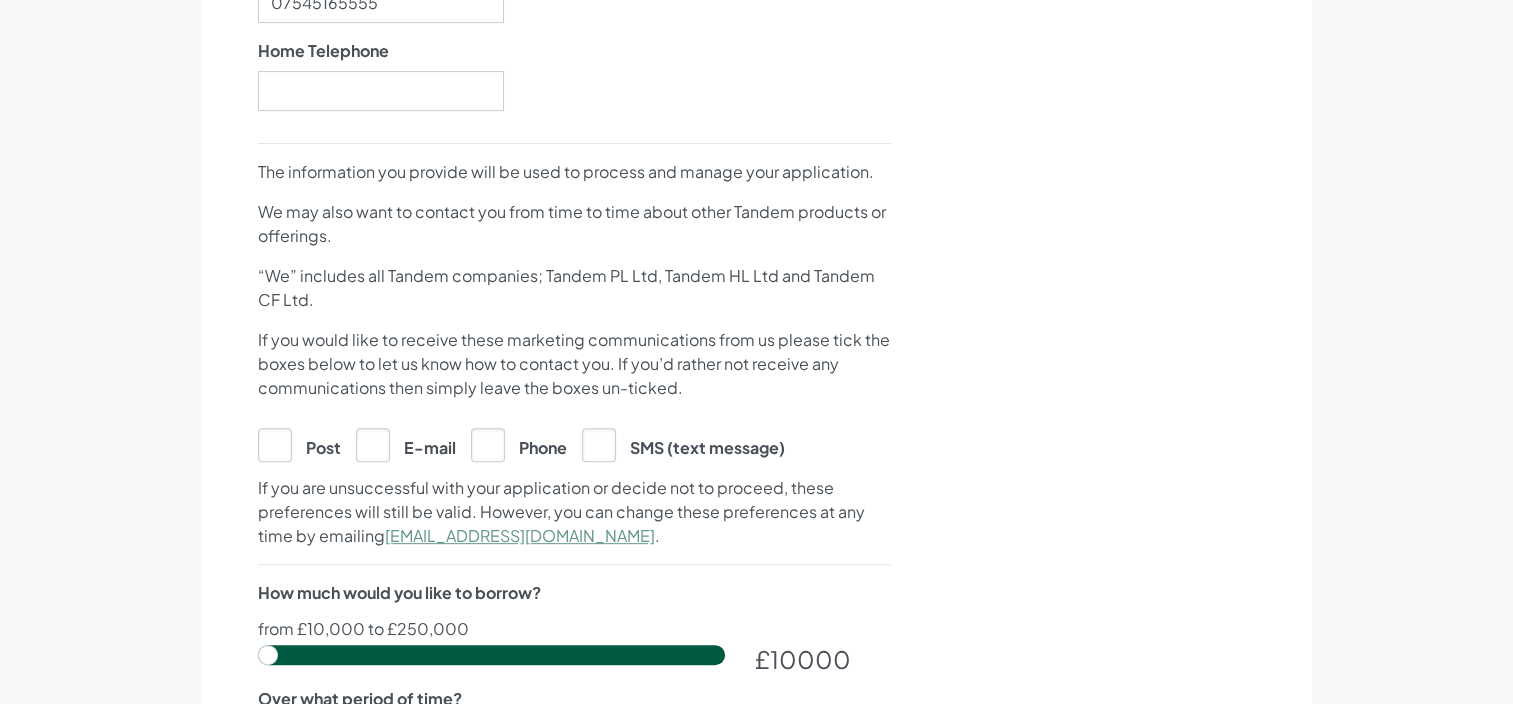 click on "E-mail" at bounding box center (406, 444) 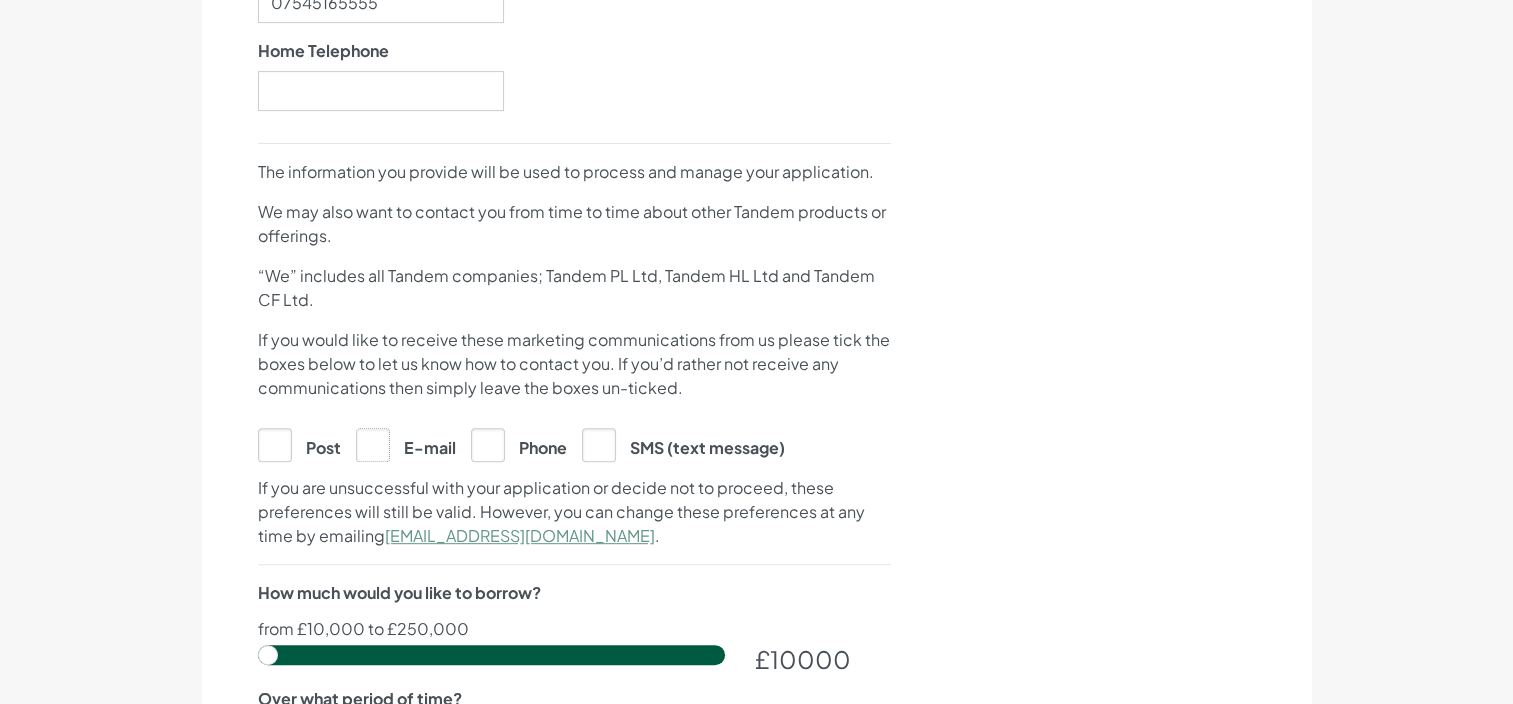 click on "E-mail" at bounding box center [-9637, 443] 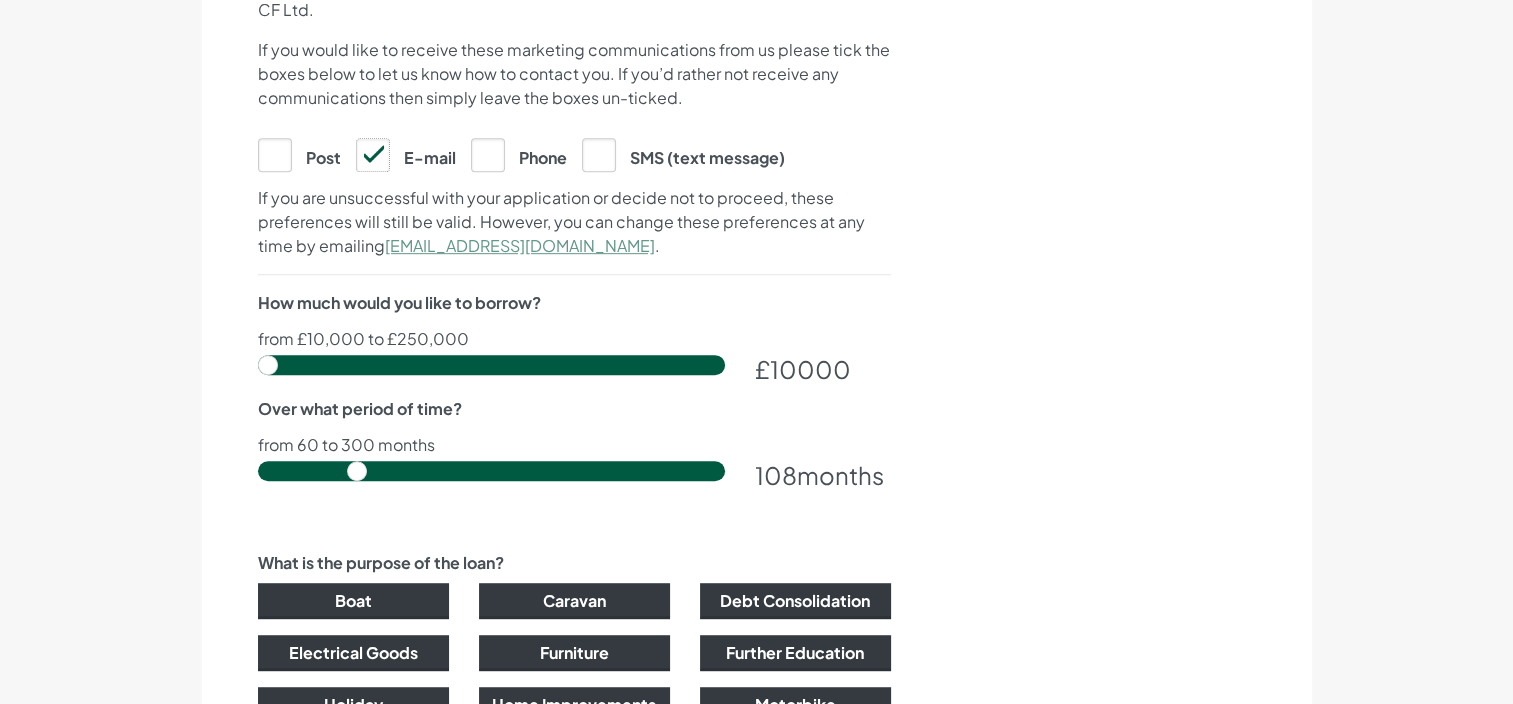 scroll, scrollTop: 1039, scrollLeft: 0, axis: vertical 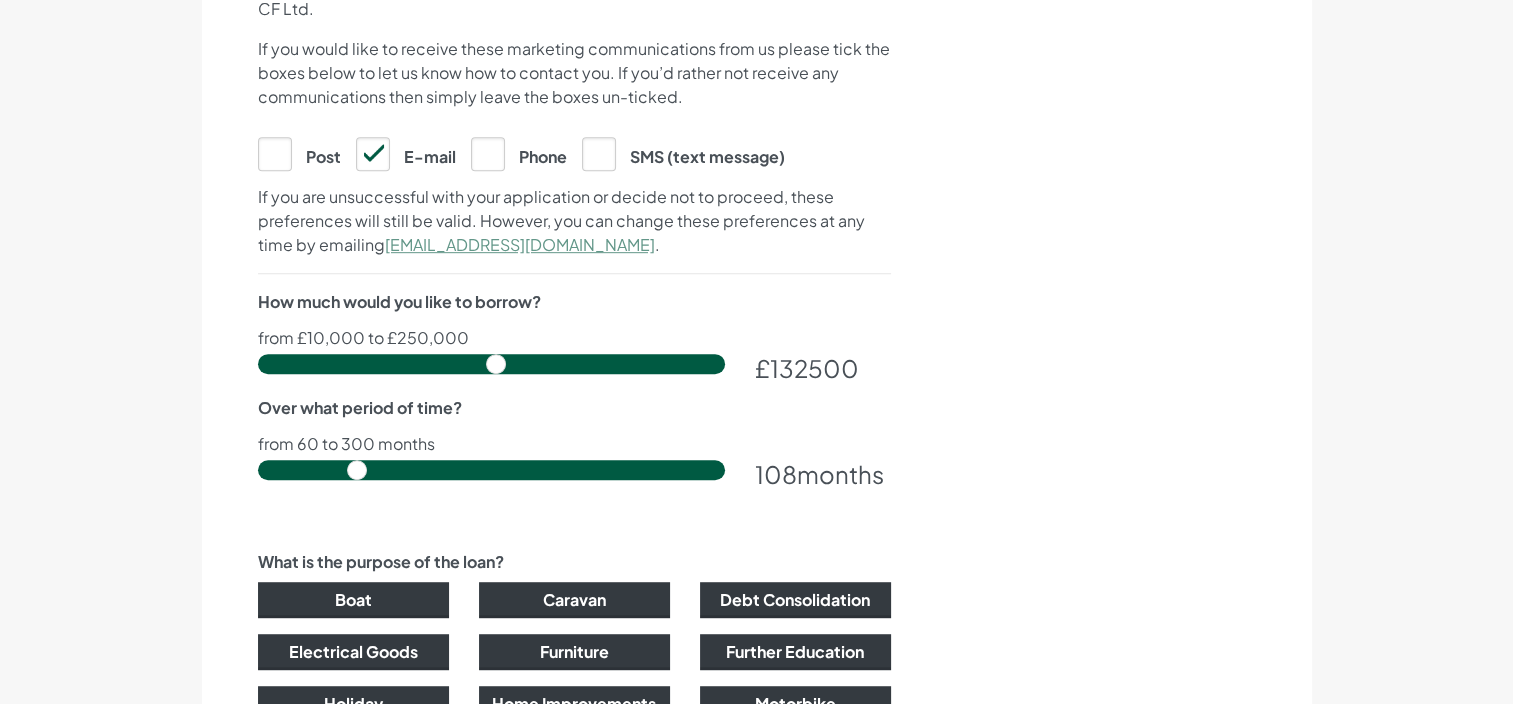 type on "132500" 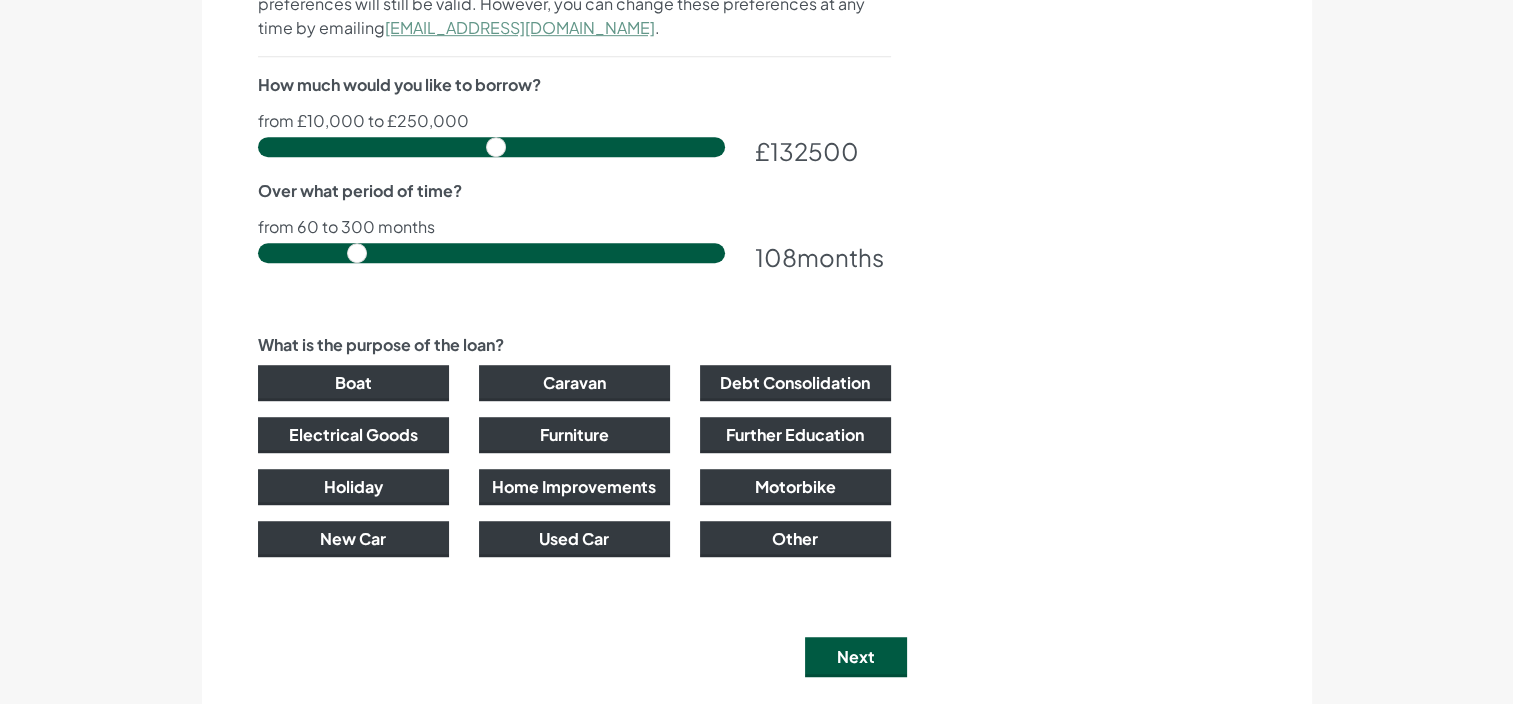 scroll, scrollTop: 1266, scrollLeft: 0, axis: vertical 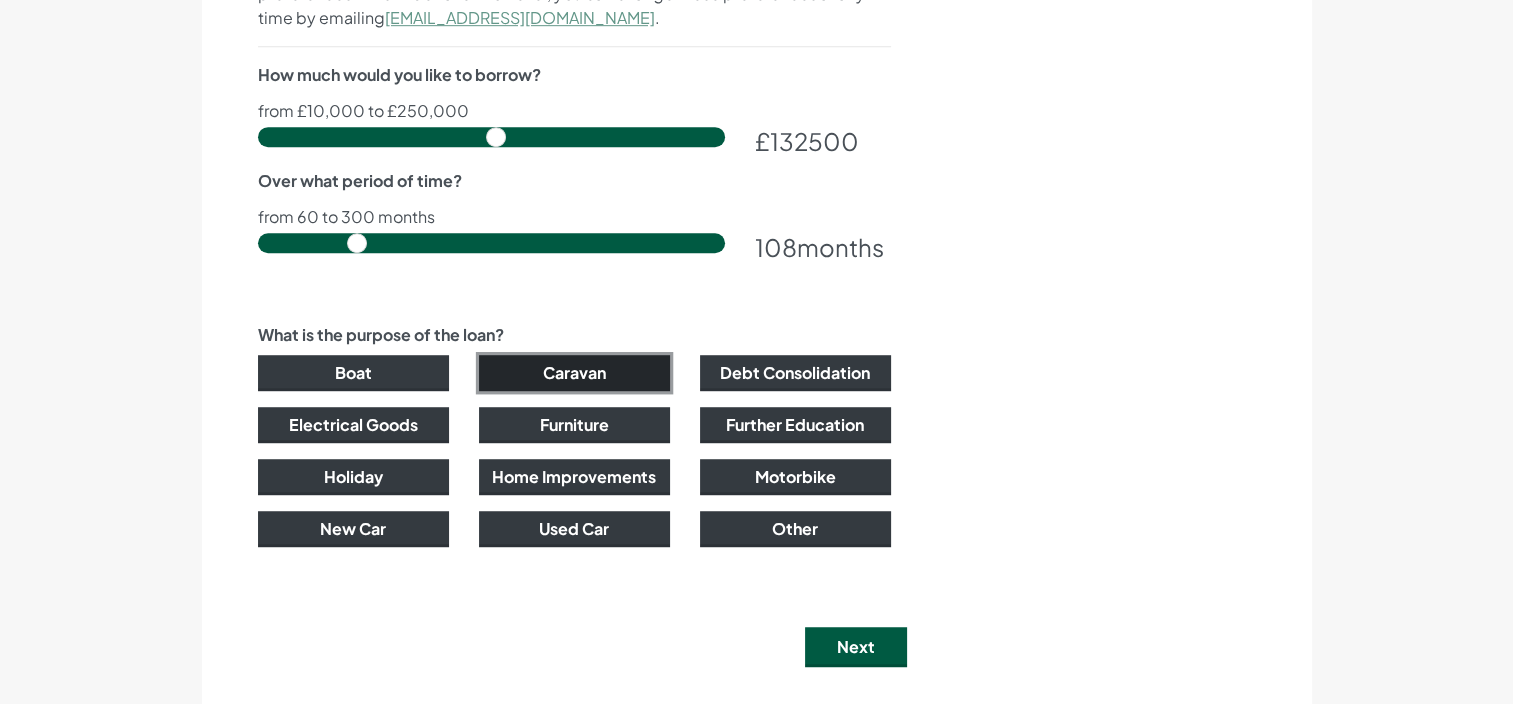 click on "Caravan" at bounding box center [574, 373] 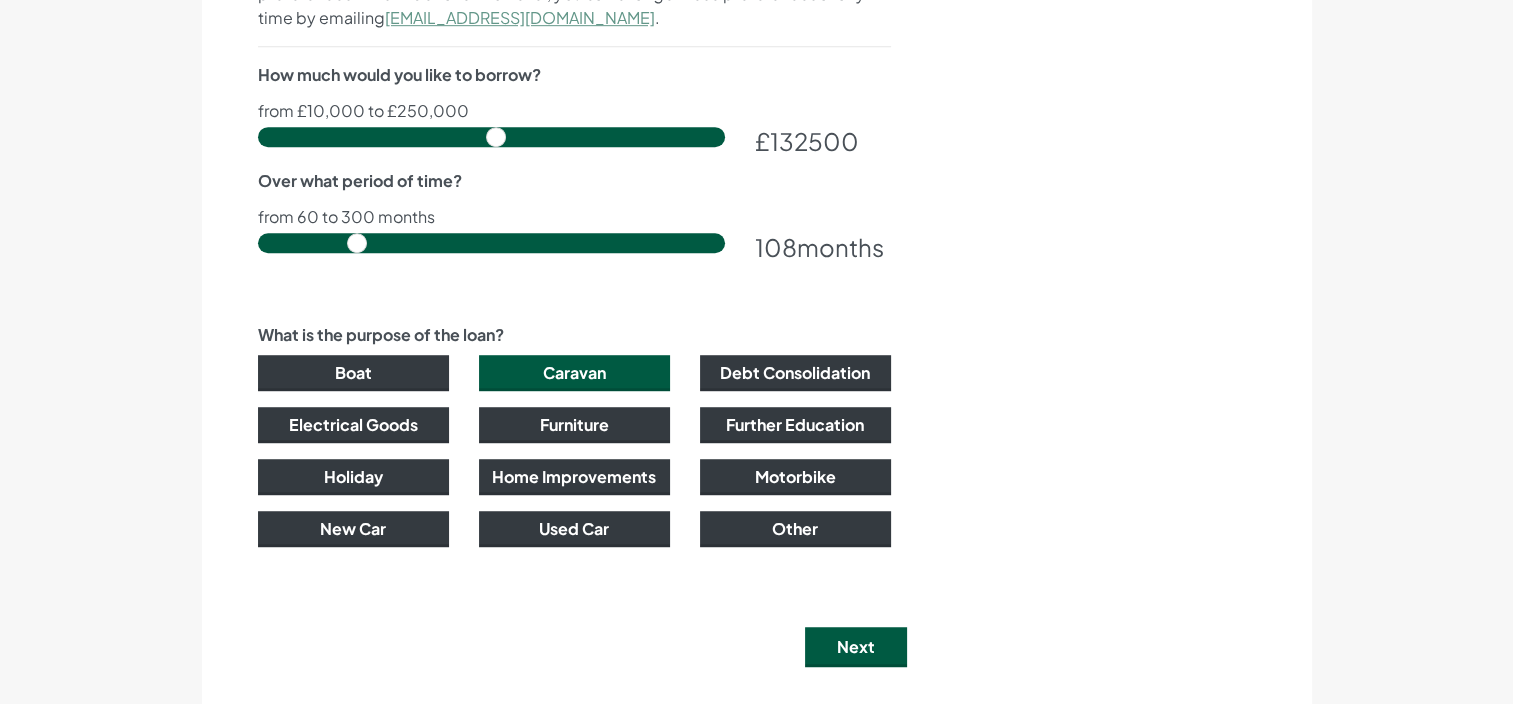 click on "Let's get your application started
Title
******
**
***
****
**
**
****
First name
*****
Middle names" at bounding box center (757, -106) 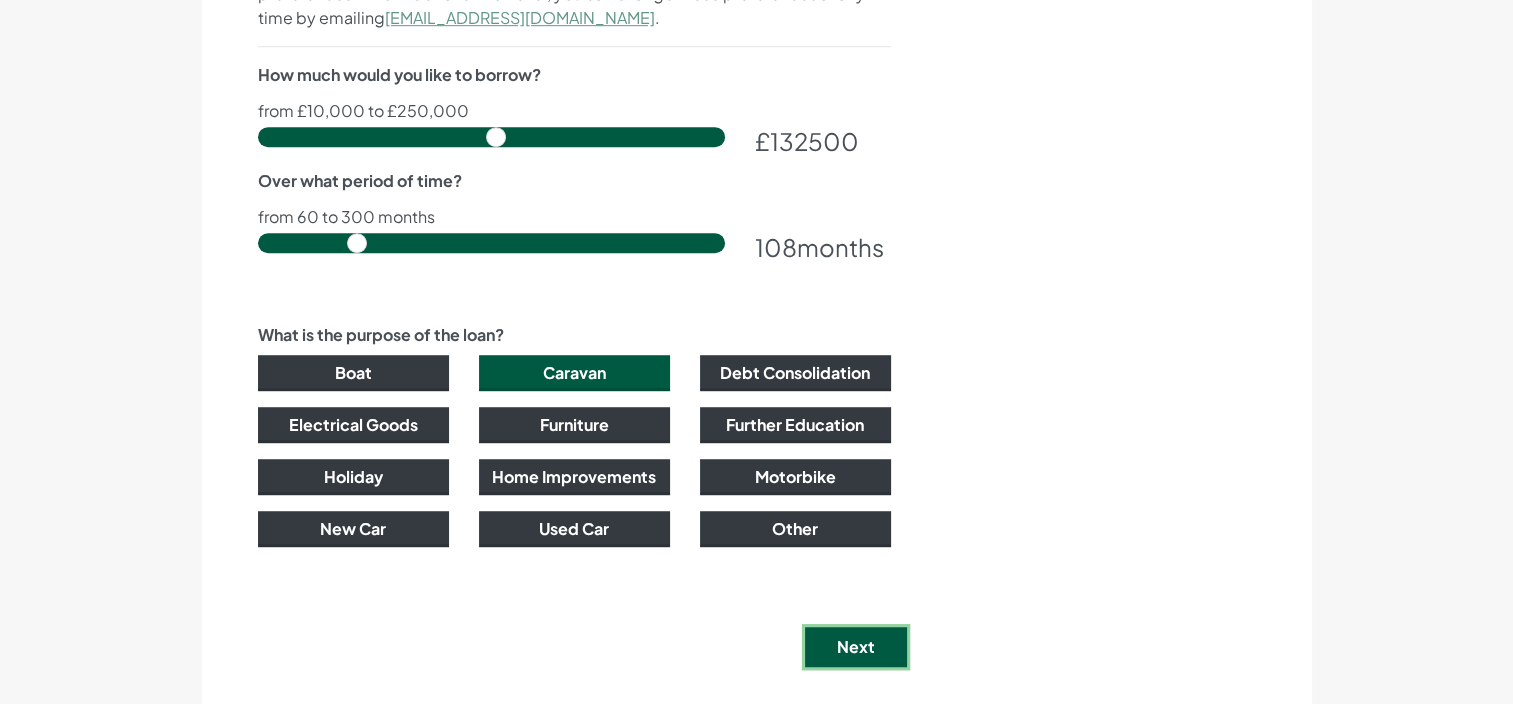 drag, startPoint x: 870, startPoint y: 670, endPoint x: 873, endPoint y: 657, distance: 13.341664 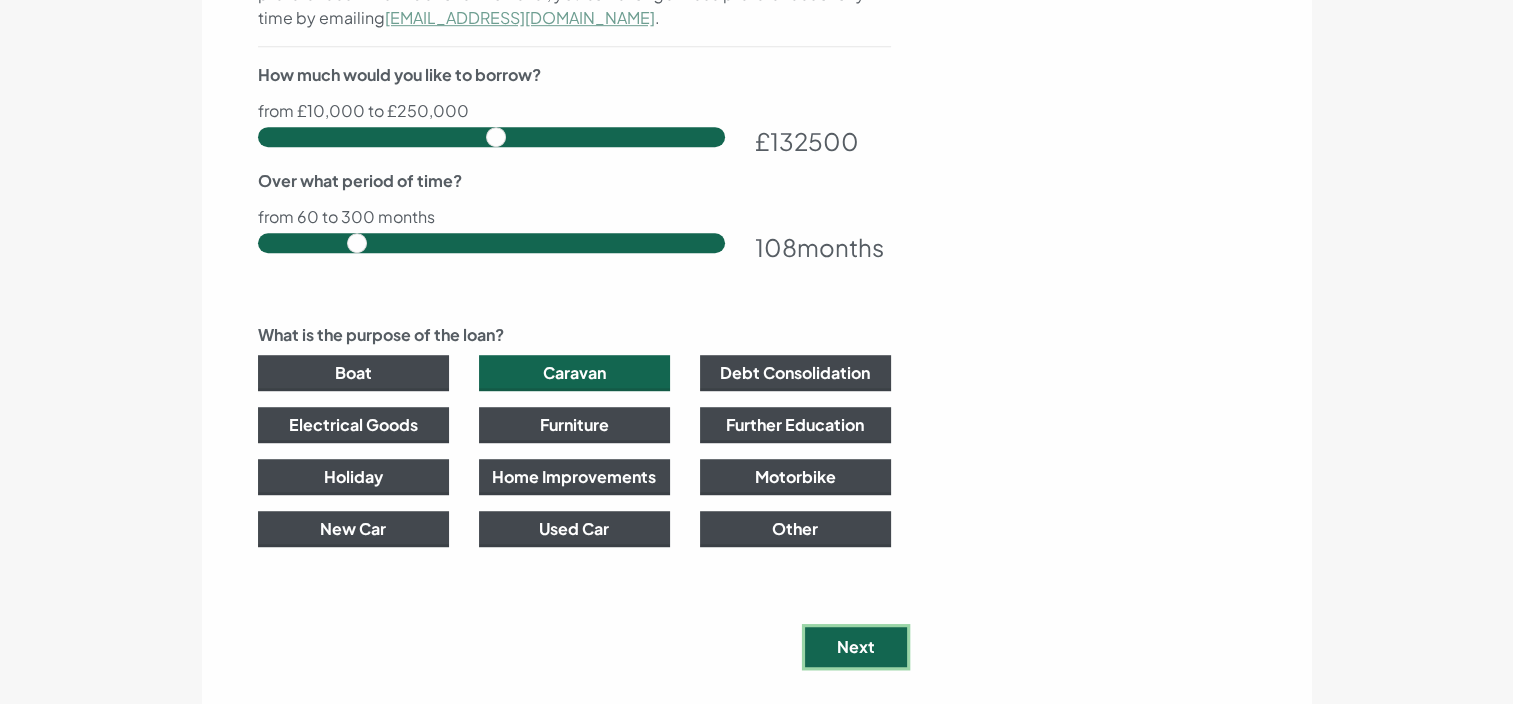 scroll, scrollTop: 0, scrollLeft: 0, axis: both 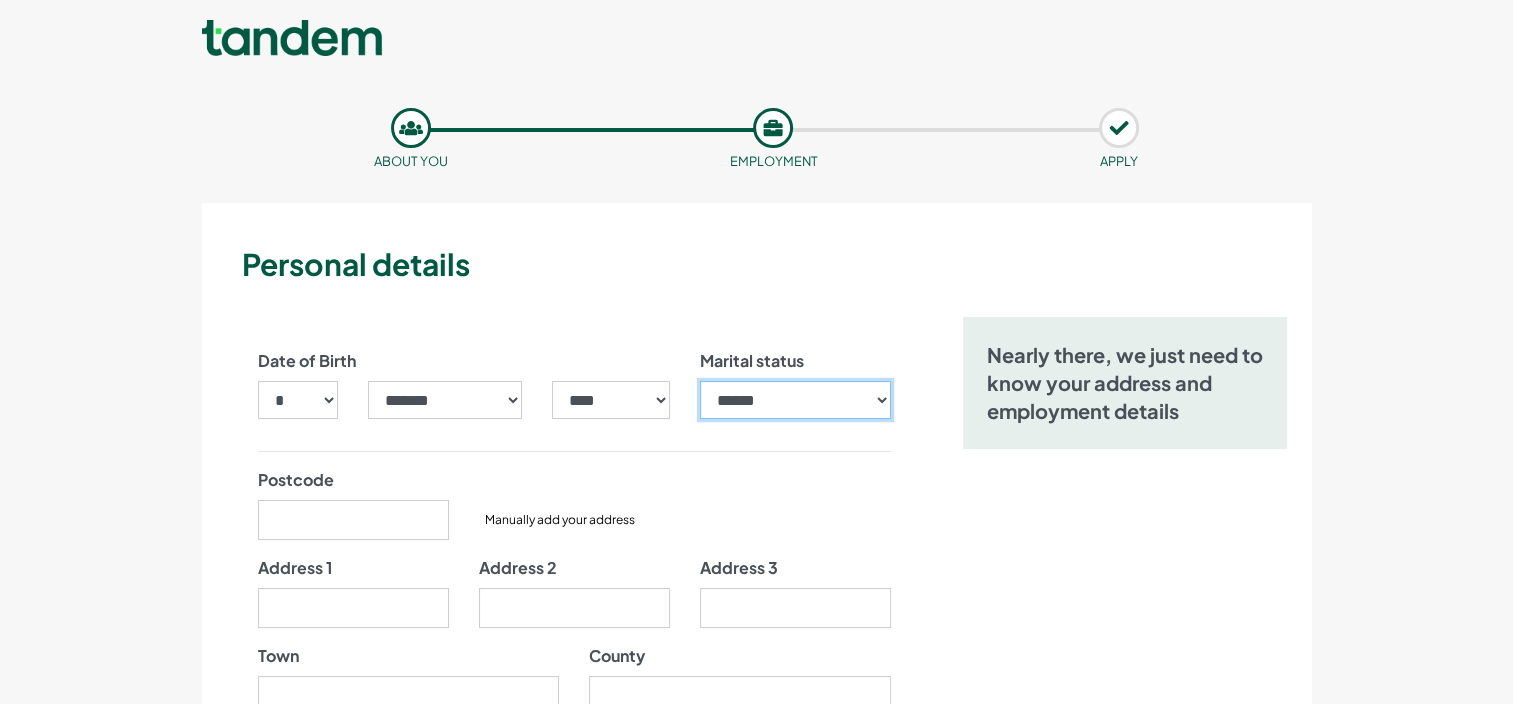 click on "**********" at bounding box center (795, 400) 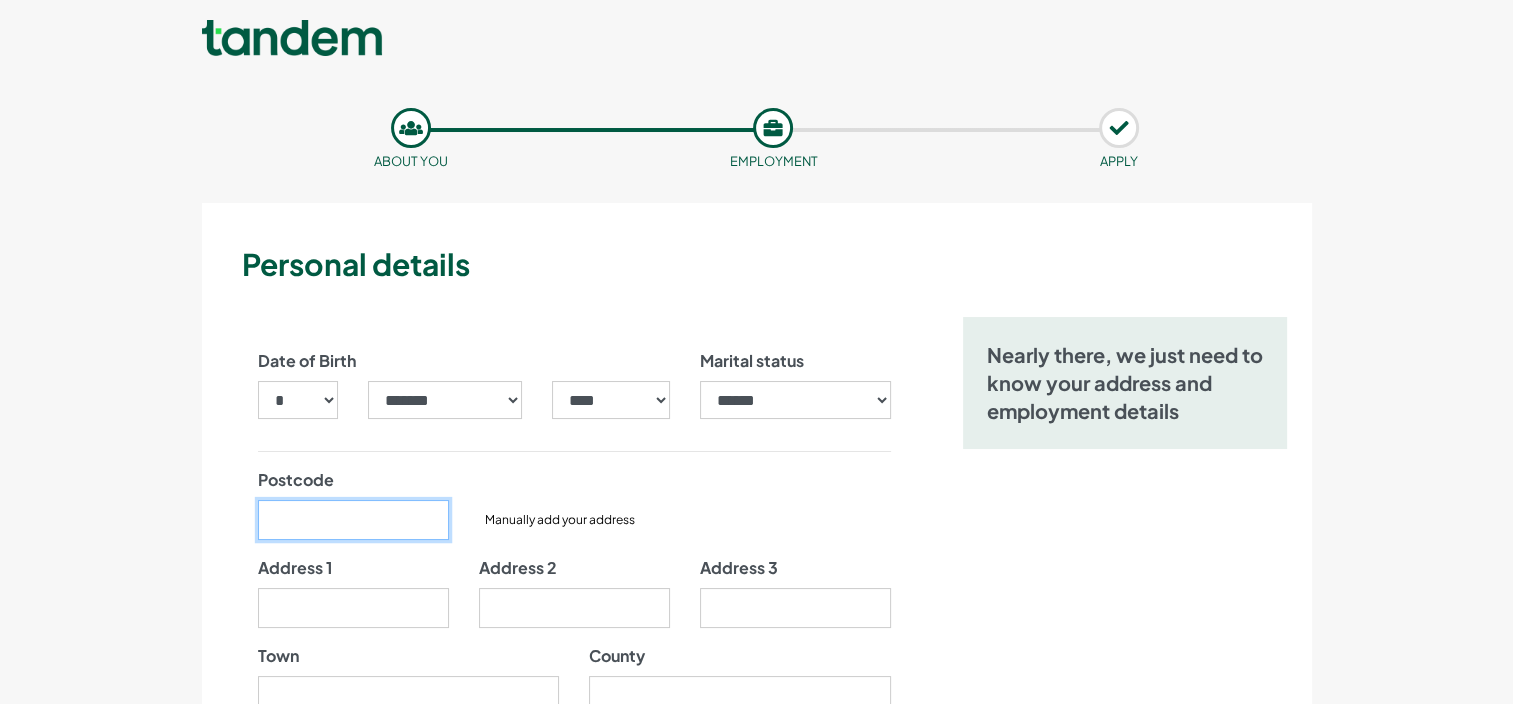 click on "Postcode" at bounding box center [353, 520] 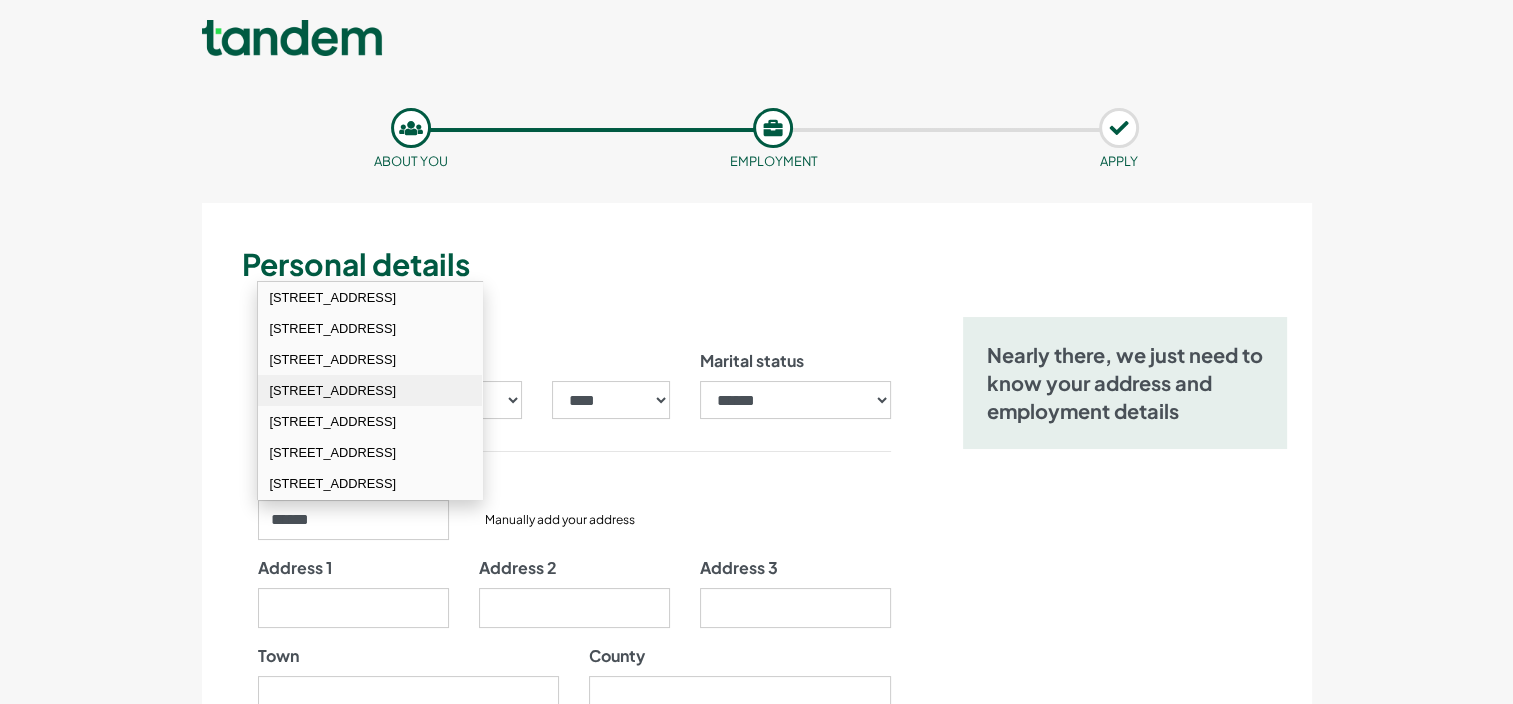 click on "13 Scarsdale Avenue Blackpool FY4 2PB" at bounding box center (370, 390) 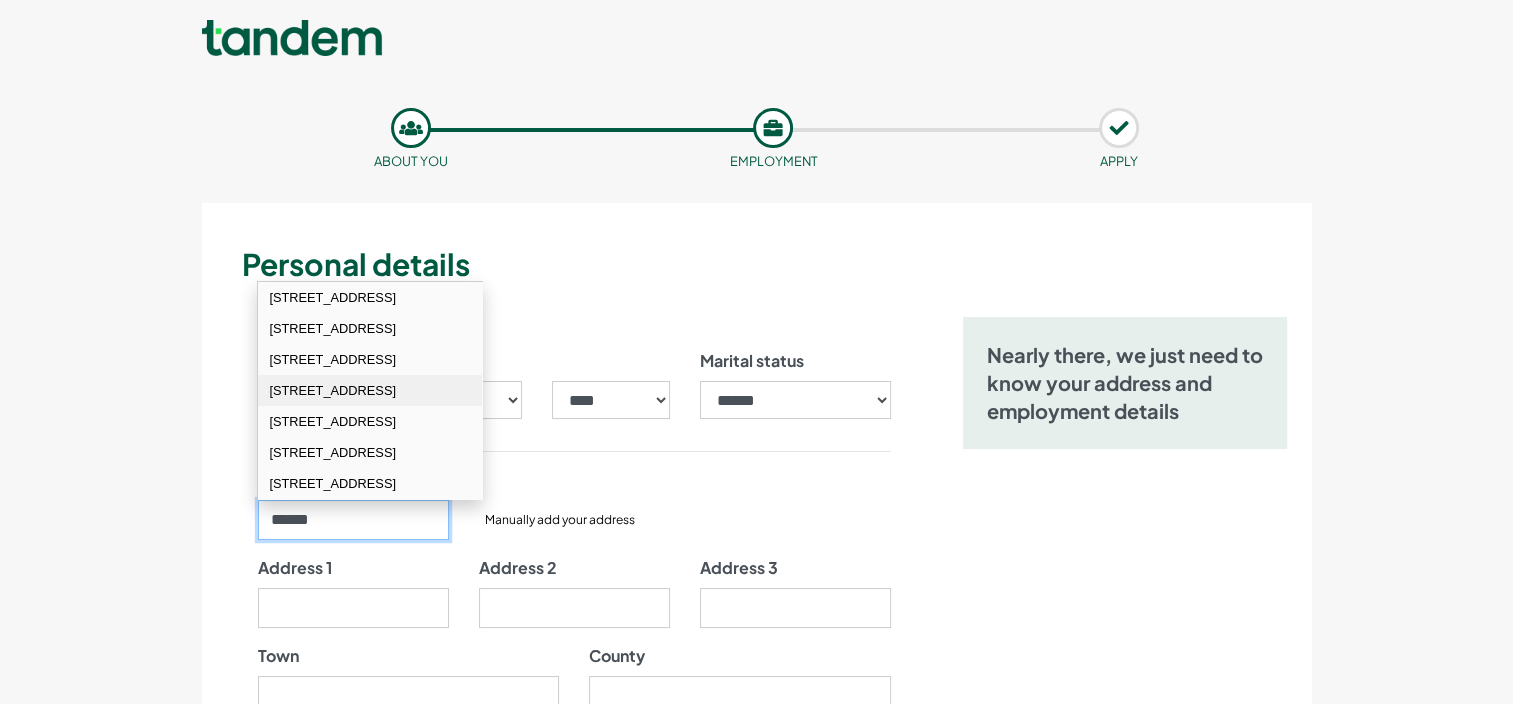 type on "*******" 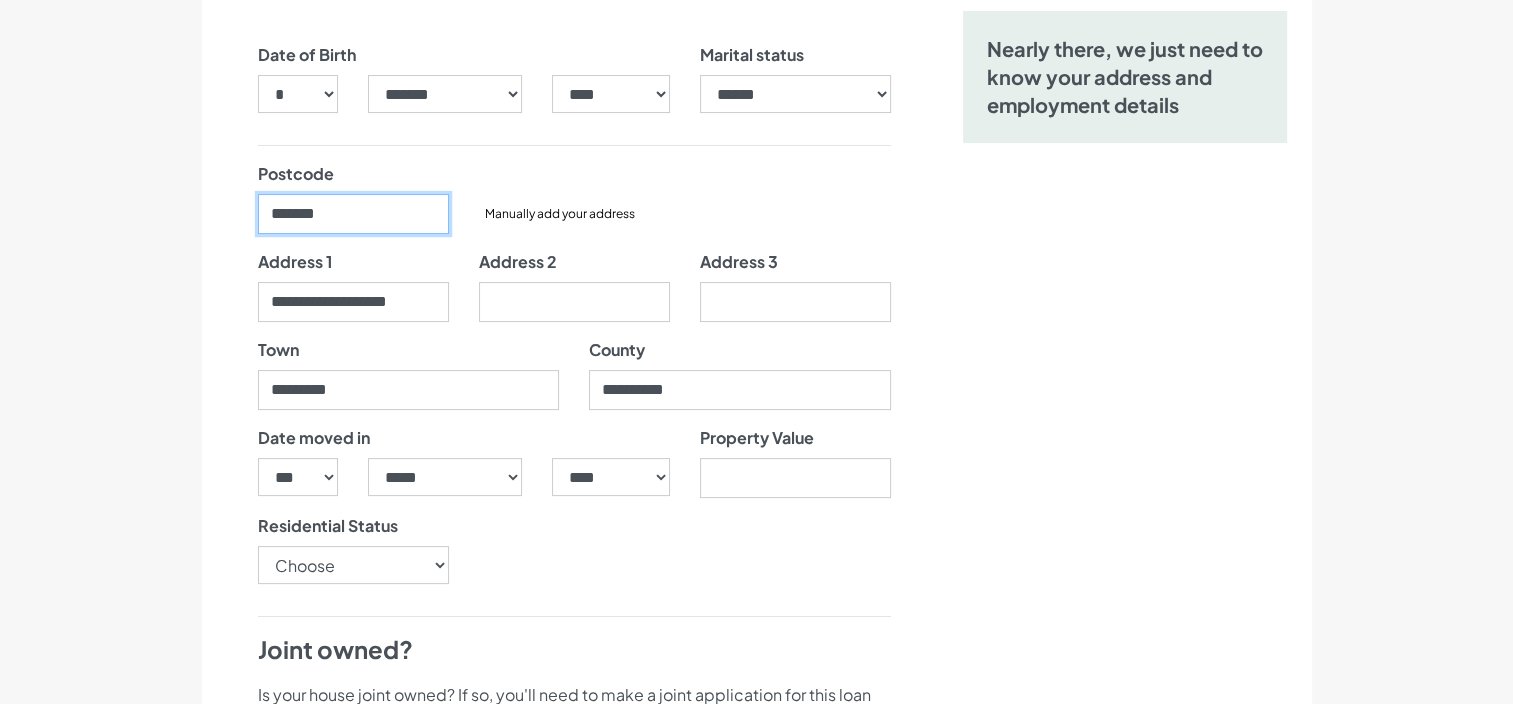 scroll, scrollTop: 307, scrollLeft: 0, axis: vertical 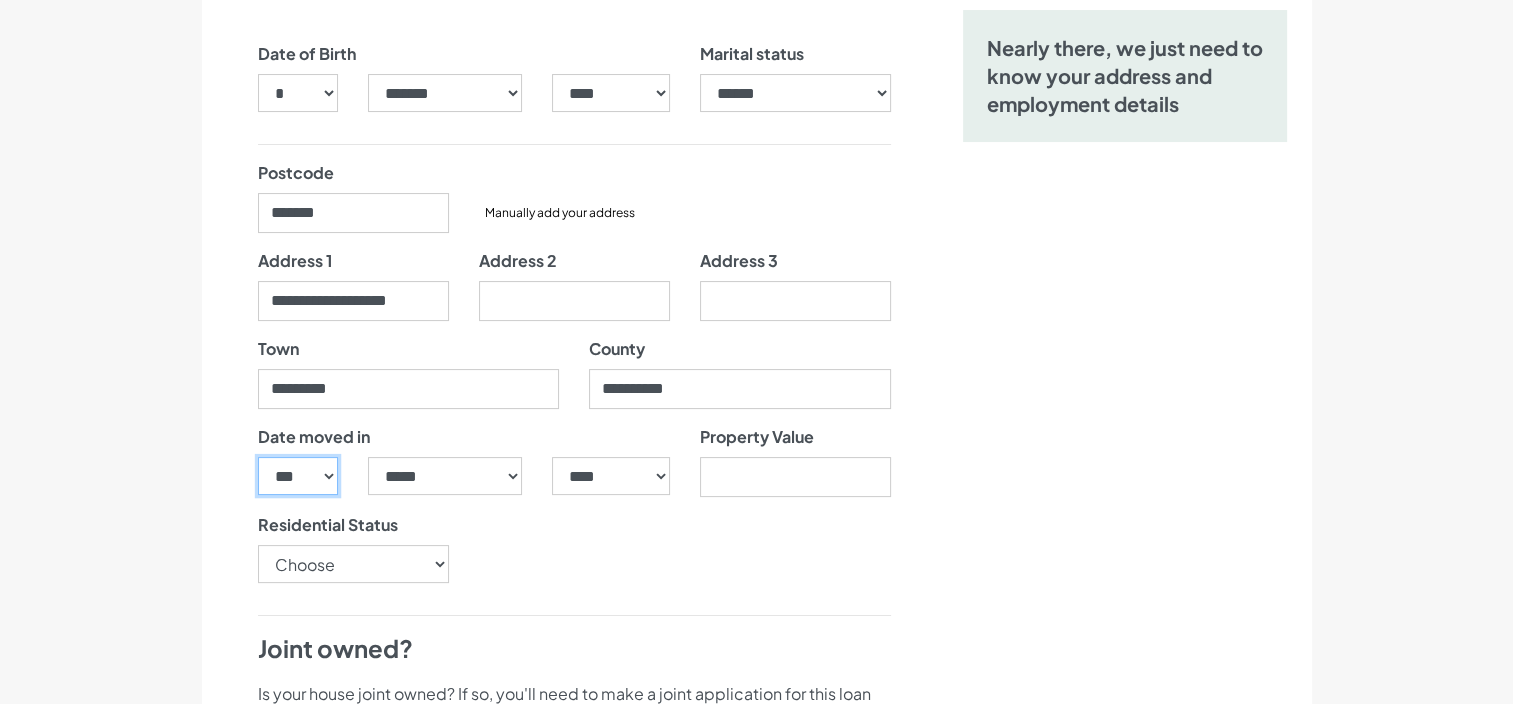 click on "***
* * * * * * * * * ** ** ** ** ** ** ** ** ** ** ** ** ** ** ** ** ** ** ** ** ** **" at bounding box center (298, 476) 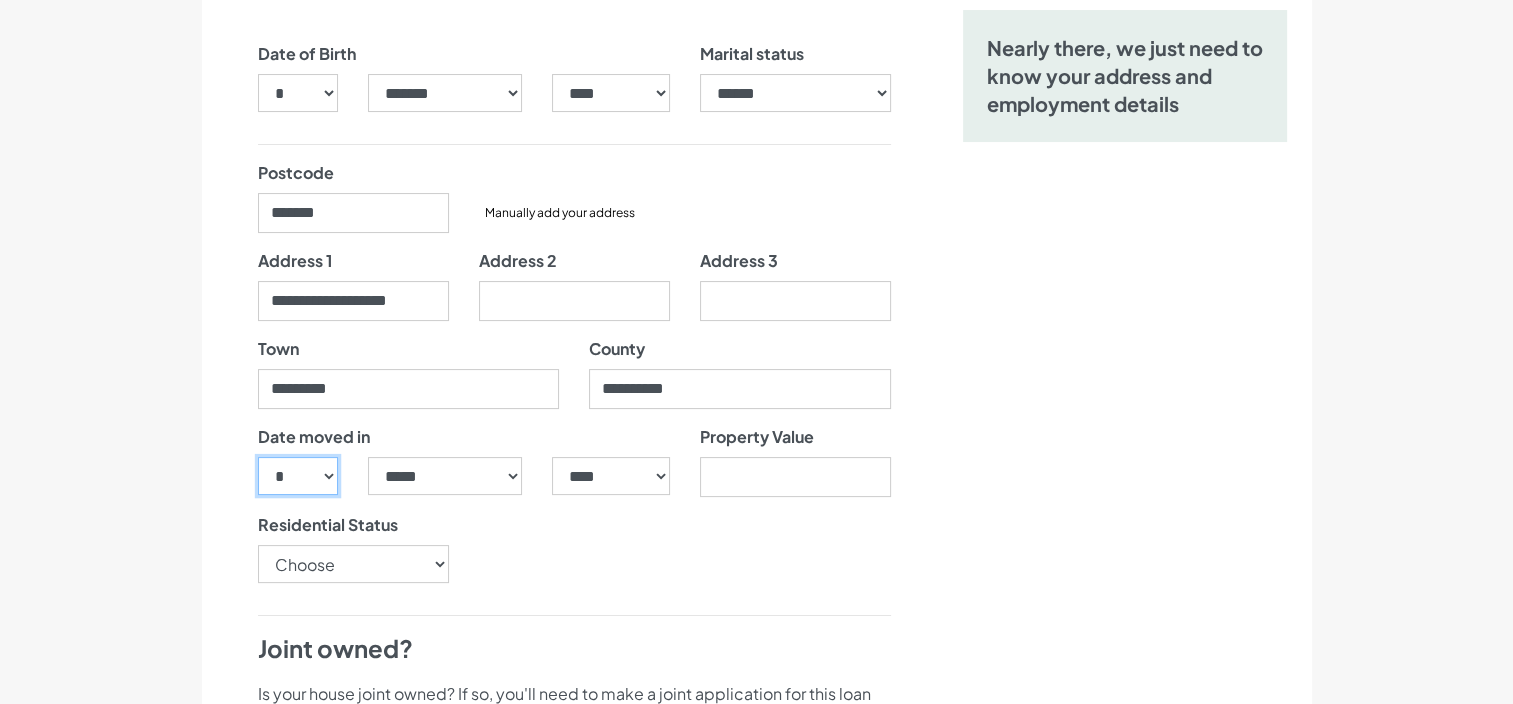 click on "***
* * * * * * * * * ** ** ** ** ** ** ** ** ** ** ** ** ** ** ** ** ** ** ** ** ** **" at bounding box center (298, 476) 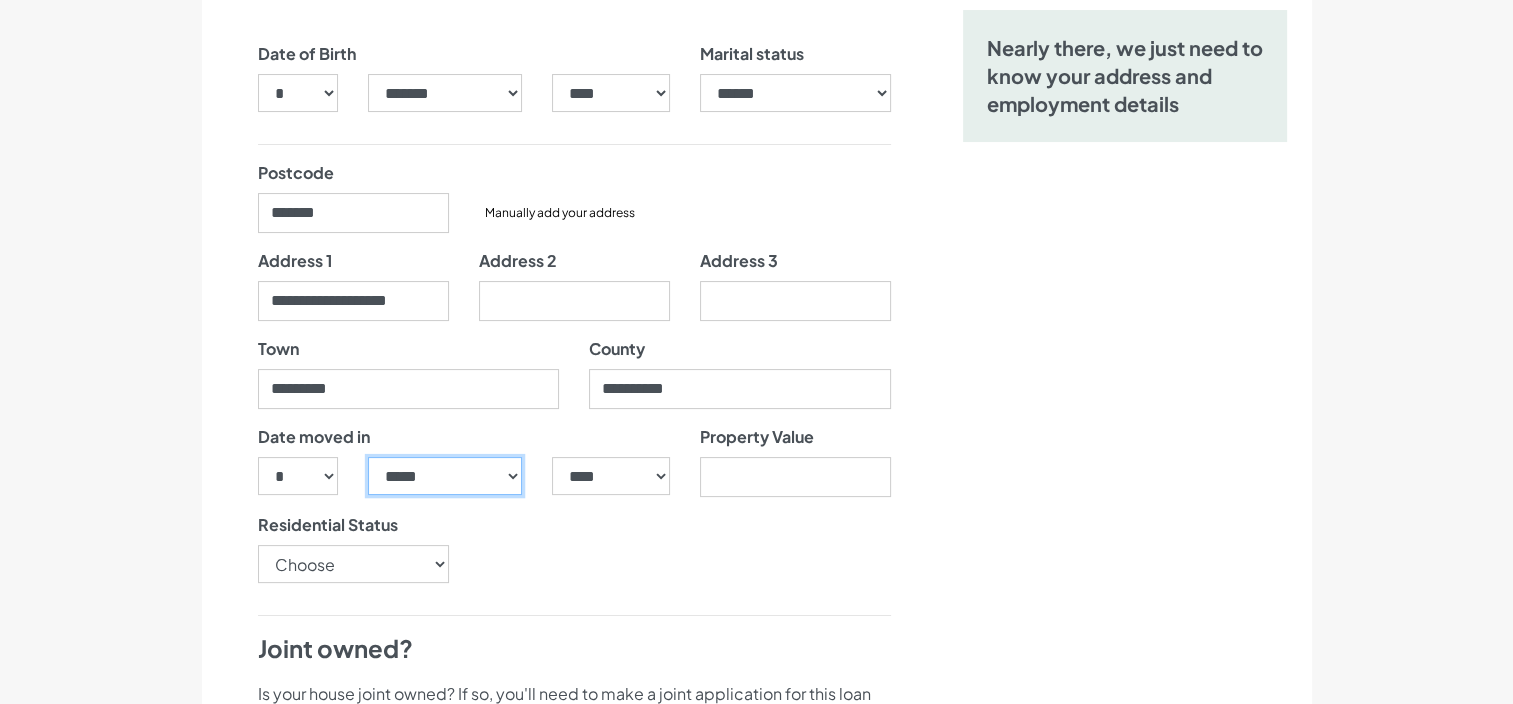 click on "*****
*******
********
*****
*****
***
****
****
******
*********
*******
********
********" at bounding box center (445, 476) 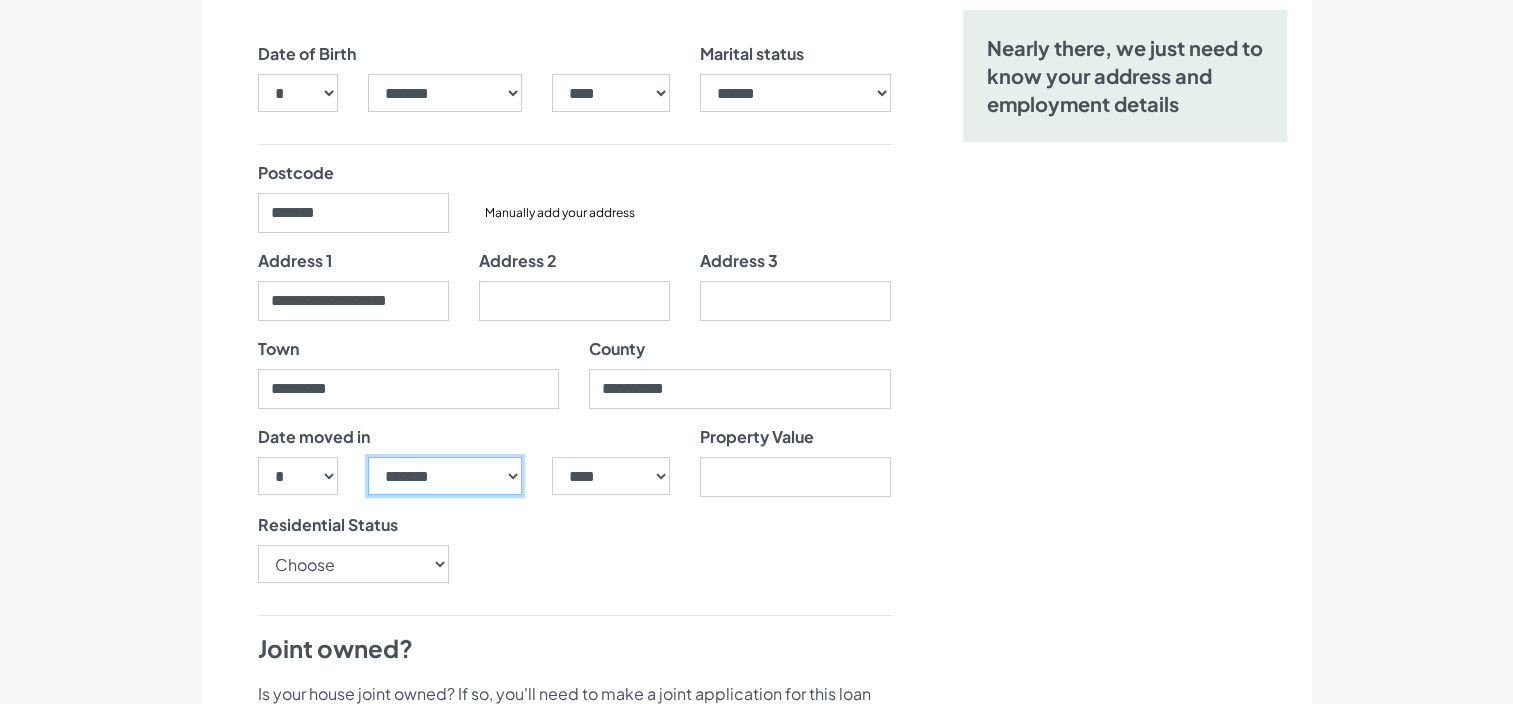 click on "*****
*******
********
*****
*****
***
****
****
******
*********
*******
********
********" at bounding box center (445, 476) 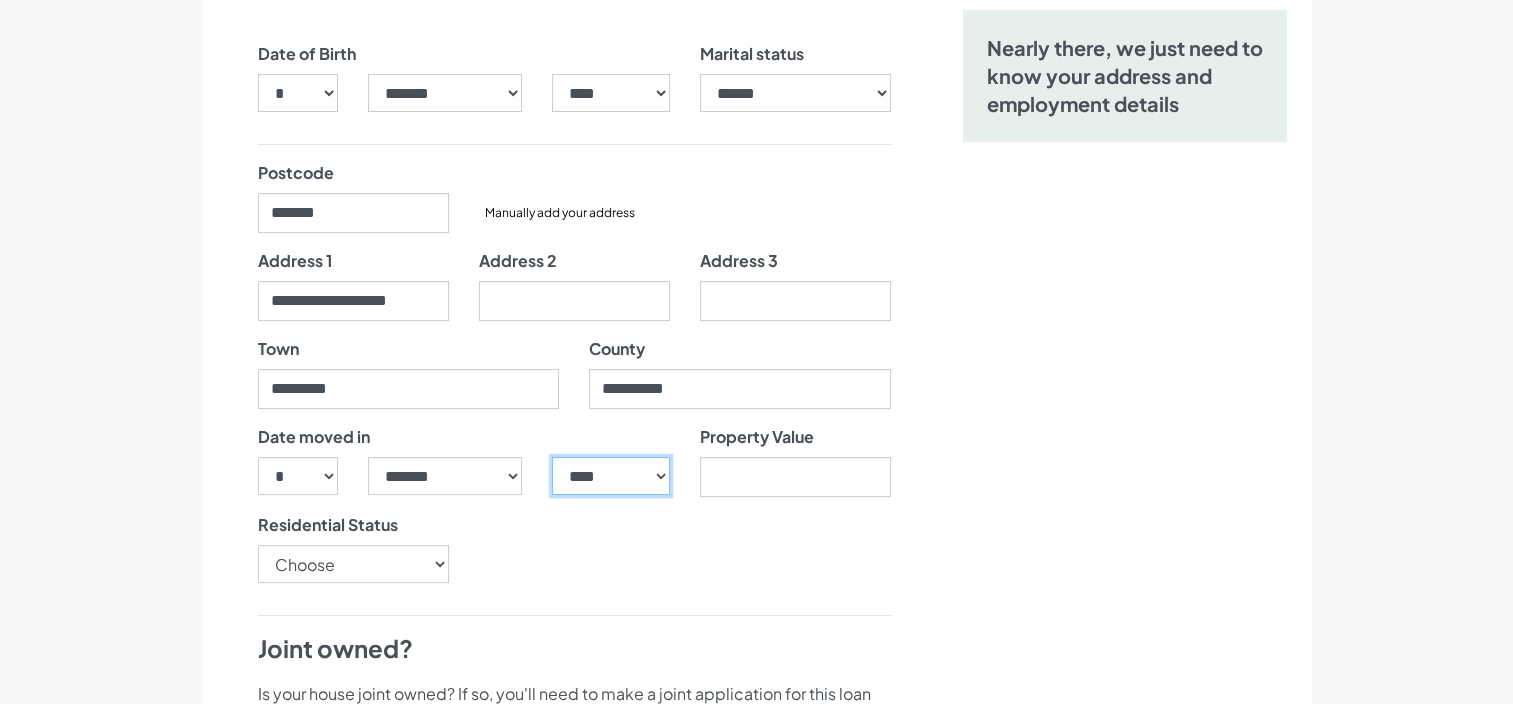 click on "****
**** **** **** **** **** **** **** **** **** **** **** **** **** **** **** **** **** **** **** **** **** **** **** **** **** **** **** **** **** **** **** **** **** **** **** **** **** **** **** **** **** **** **** **** **** **** **** **** **** **** **** **** **** **** **** **** **** **** **** **** **** **** **** **** **** **** **** **** **** **** **** **** **** **** **** **** **** **** **** **** **** **** **** **** **** **** **** **** **** **** **** **** **** **** **** **** **** **** **** **** **** **** **** **** **** **** **** **** **** **** **** **** **** **** **** **** **** **** **** **** **** **** **** **** **** ****" at bounding box center (610, 476) 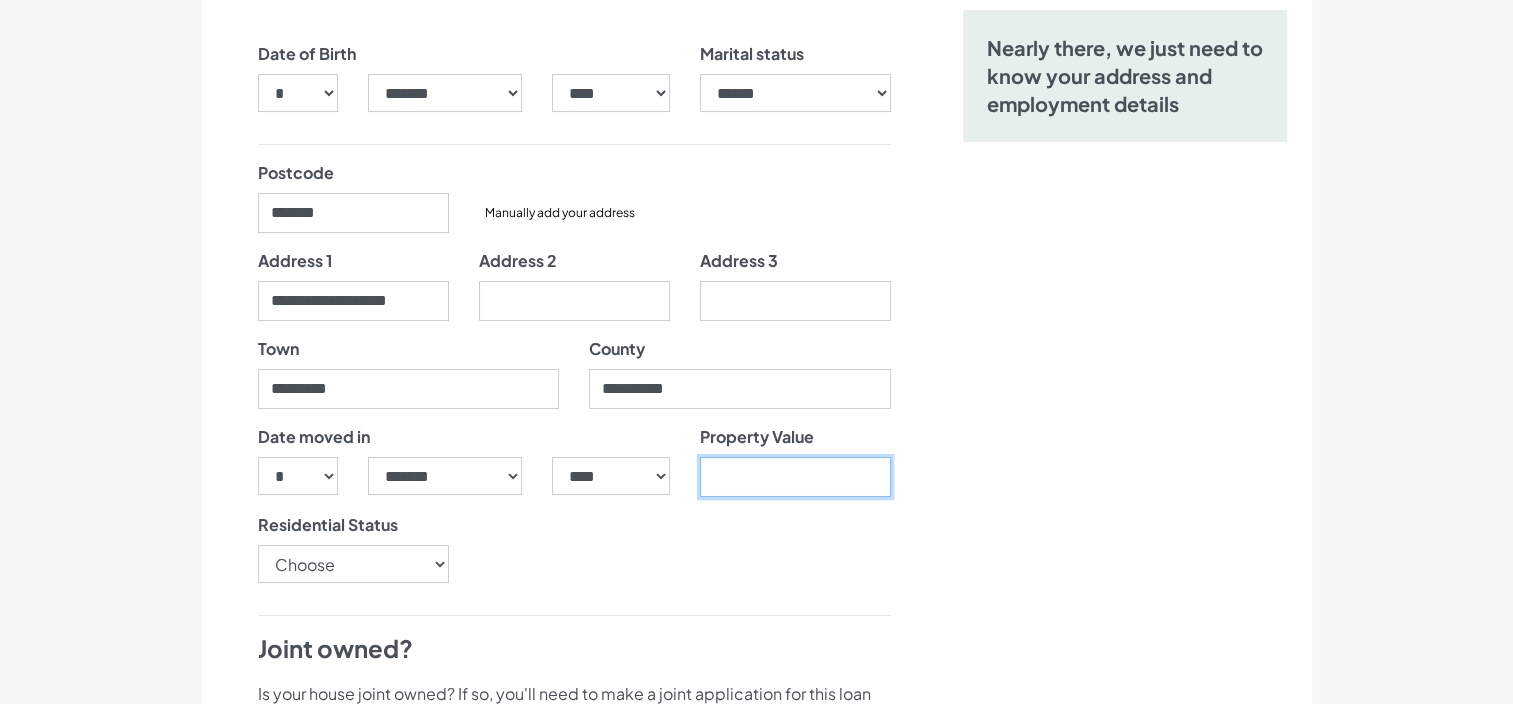 click on "Property Value" at bounding box center [795, 477] 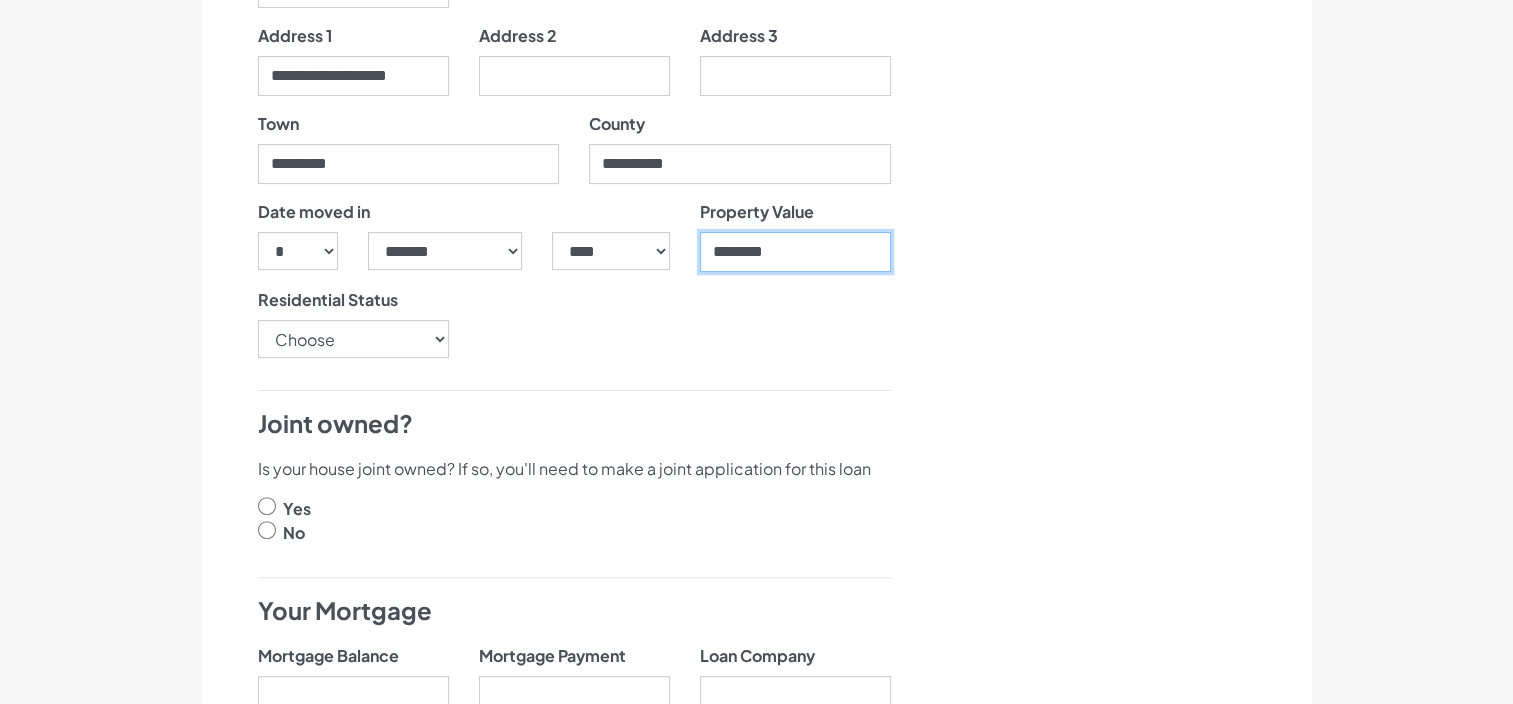 scroll, scrollTop: 539, scrollLeft: 0, axis: vertical 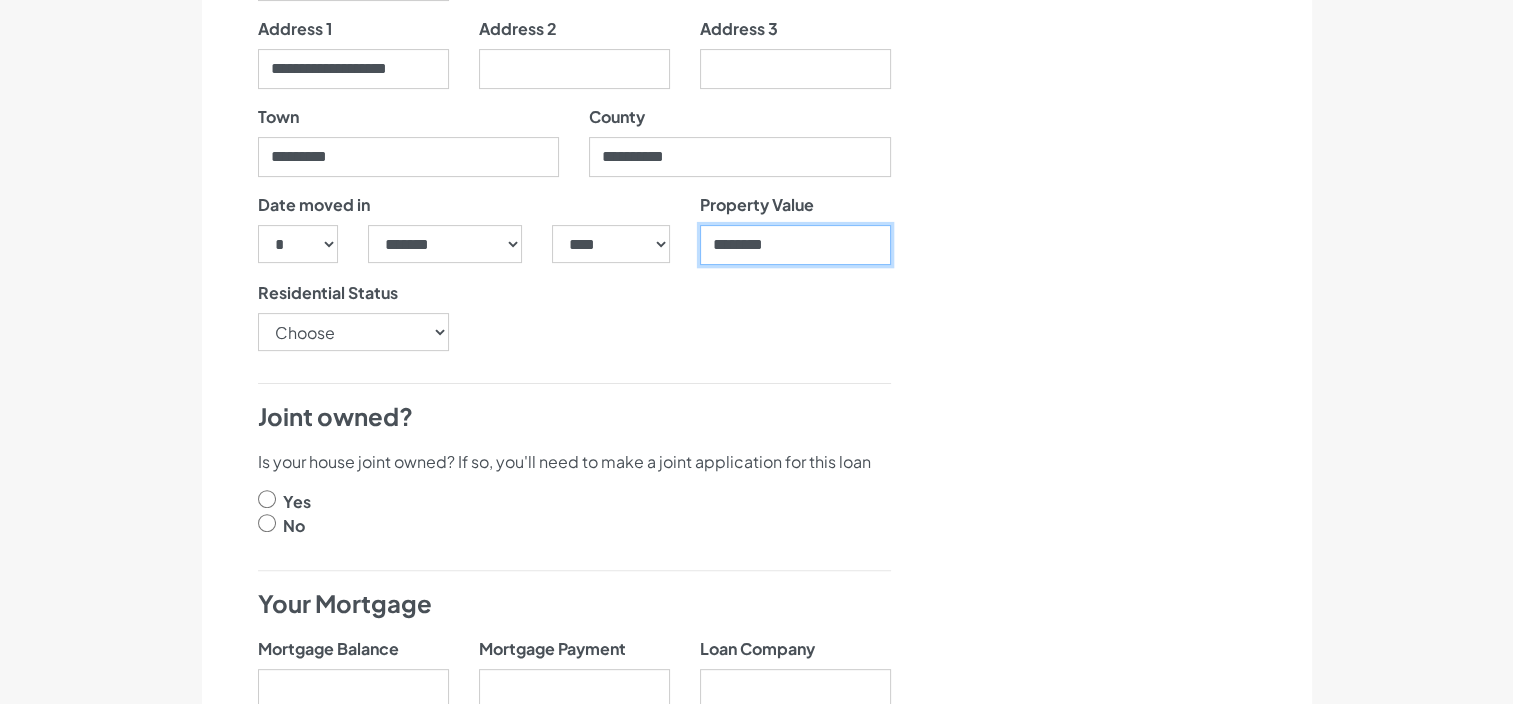 type on "********" 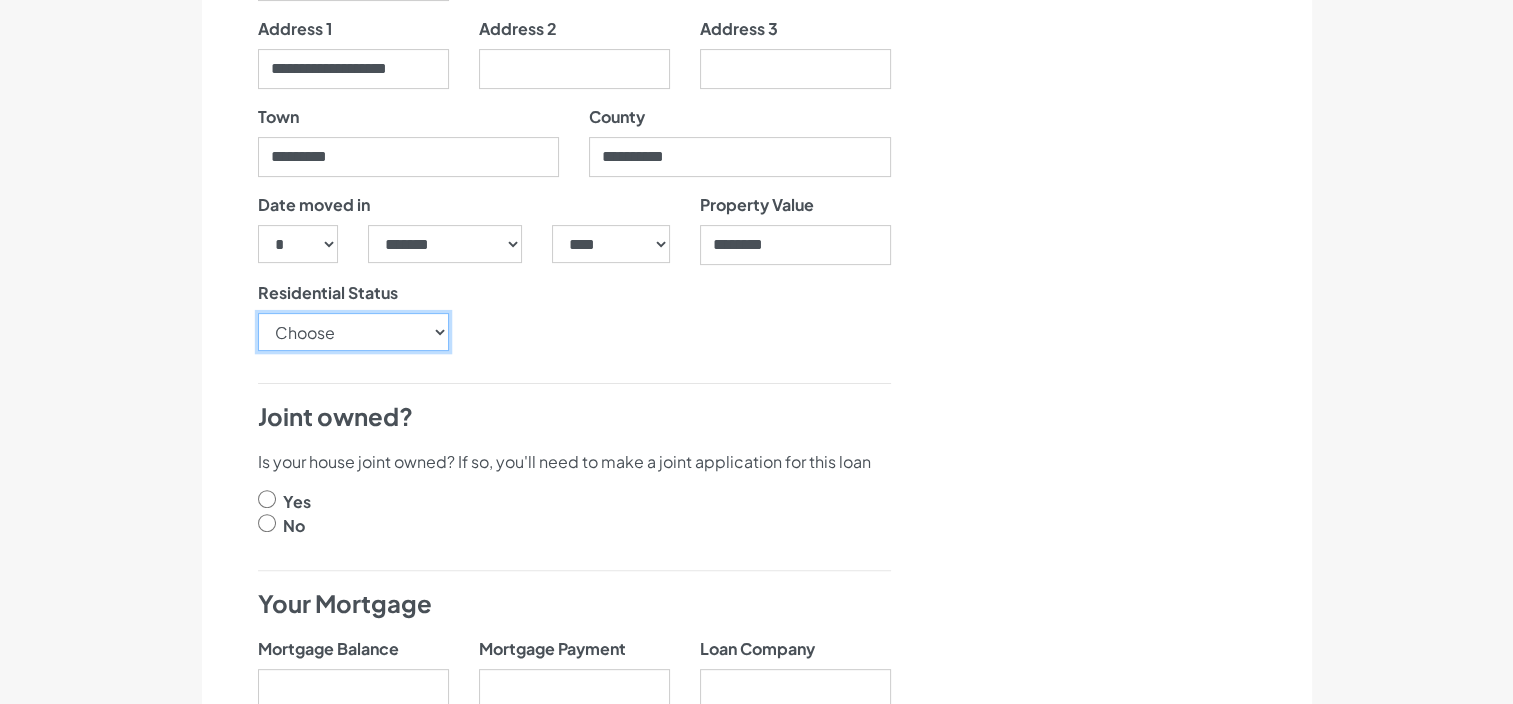 click on "Choose
Owner Occupier
Owner Non Occupier
Living With Parents
Property Owned By Partner
Tenant - Council
Tenant - Housing Association
Tenant - Lodger
Tenant - Private
Living with Friends
Military Accommodation
Works Accommodation" at bounding box center (353, 332) 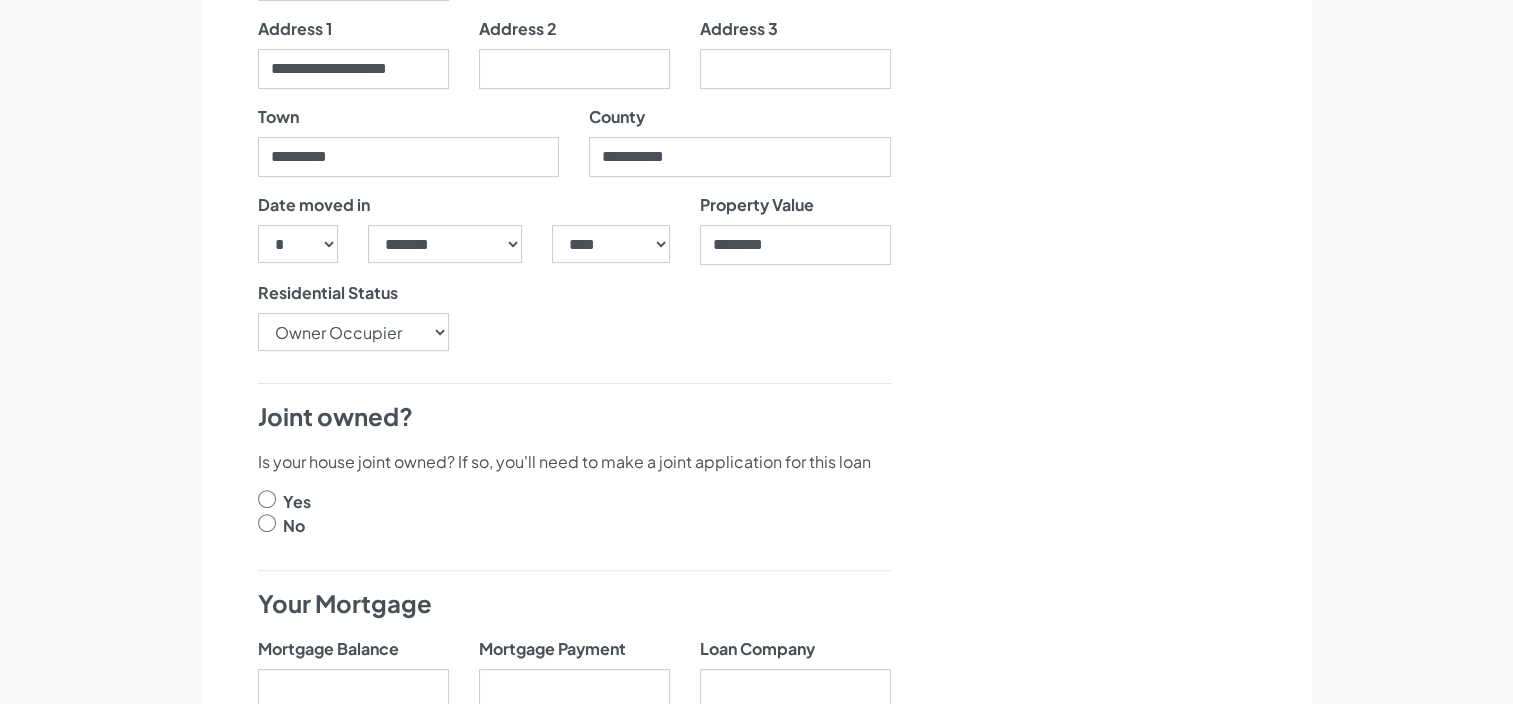click on "No" at bounding box center [294, 526] 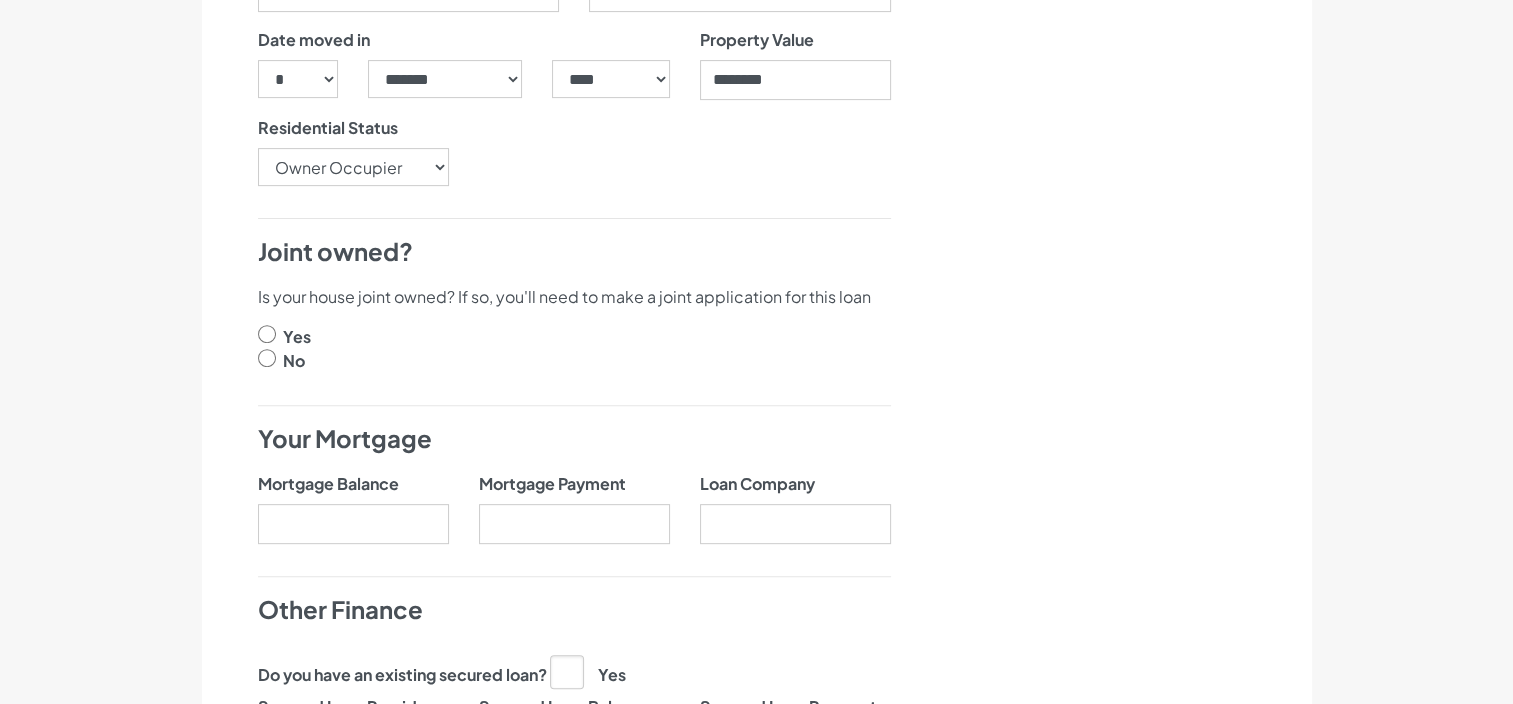click at bounding box center (267, 358) 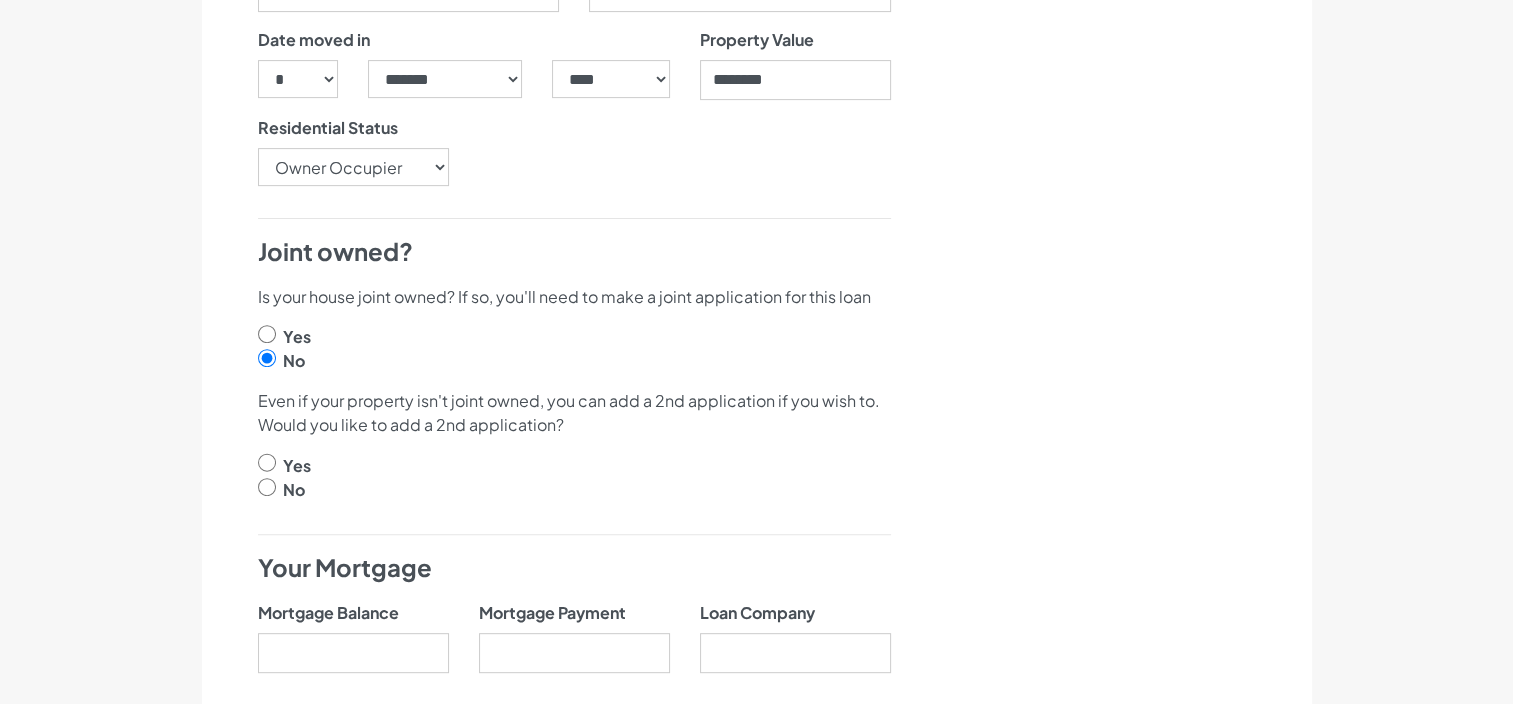 click at bounding box center [267, 487] 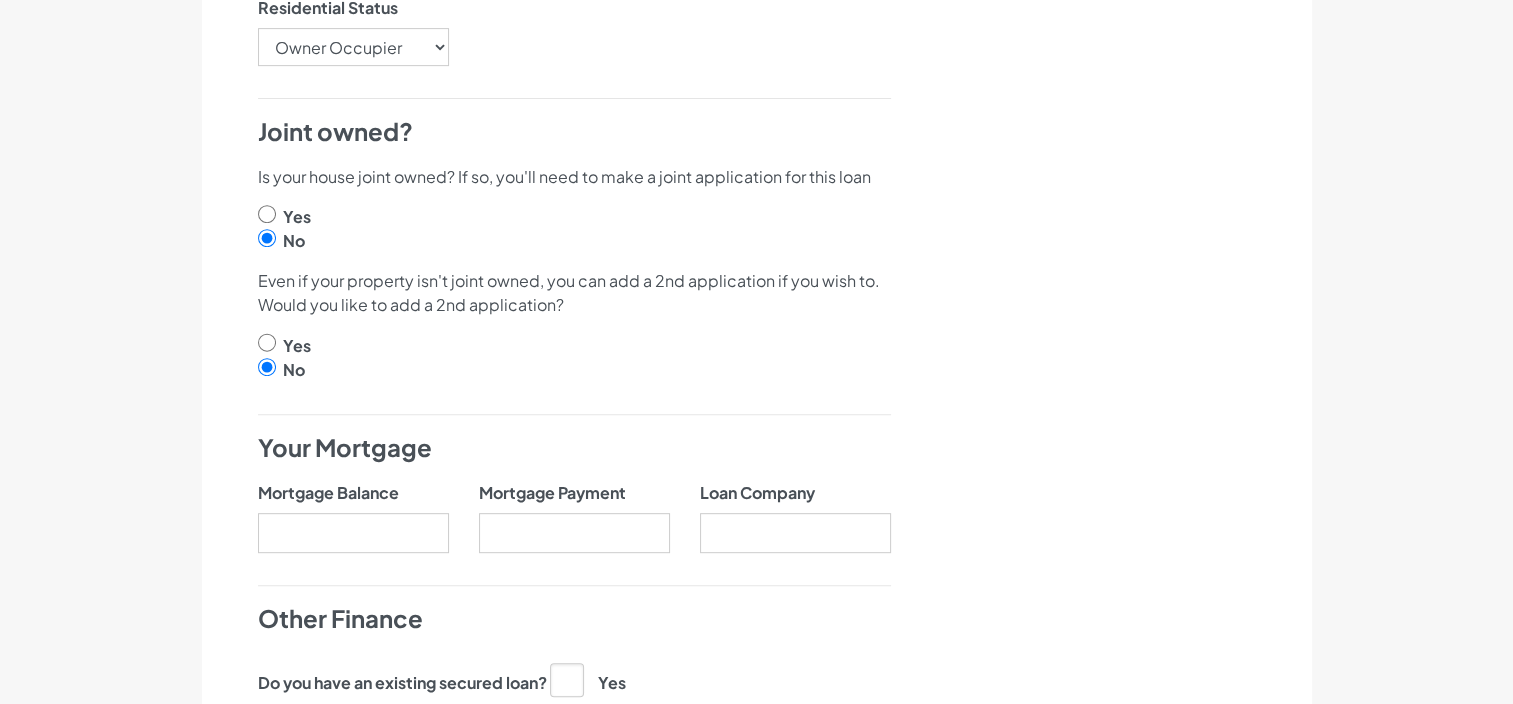 scroll, scrollTop: 828, scrollLeft: 0, axis: vertical 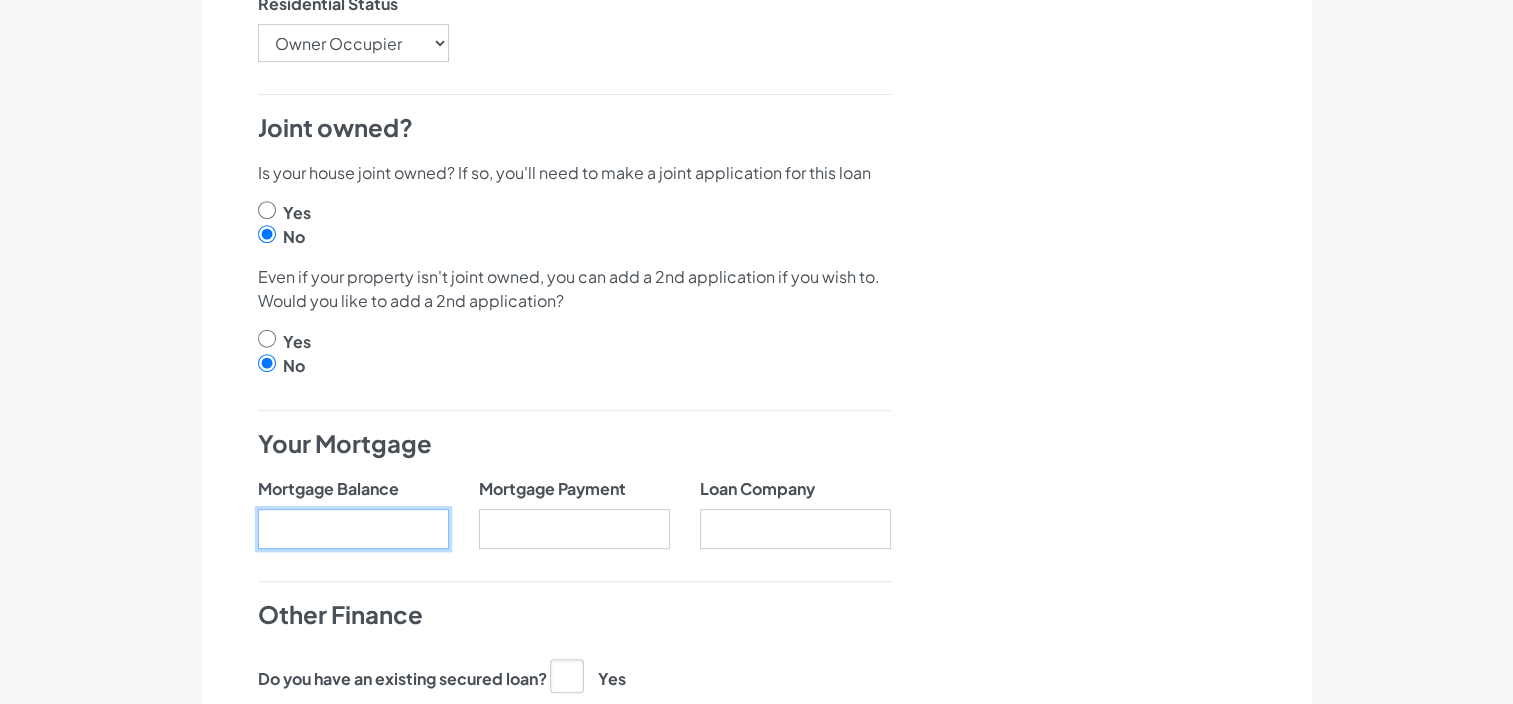 click on "Mortgage Balance" at bounding box center (353, 529) 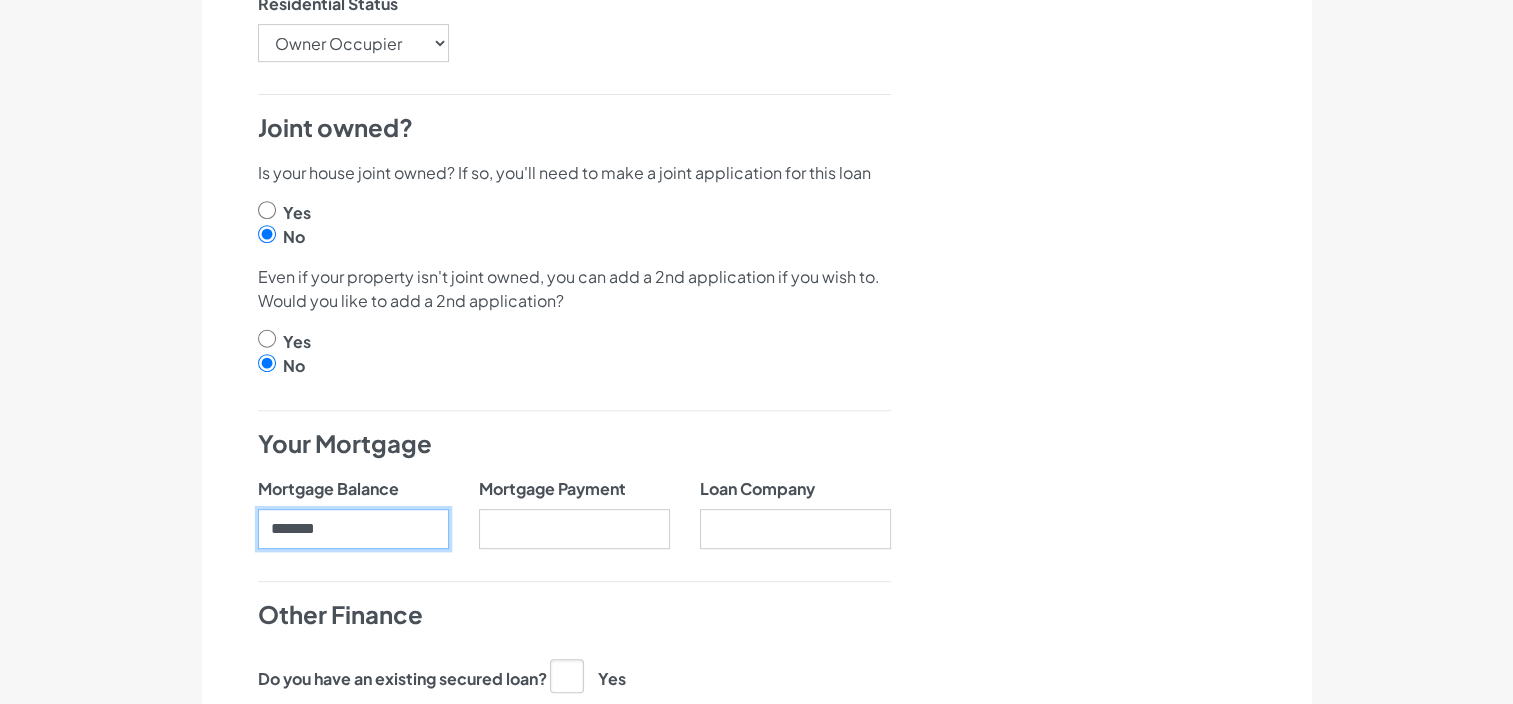 type on "*******" 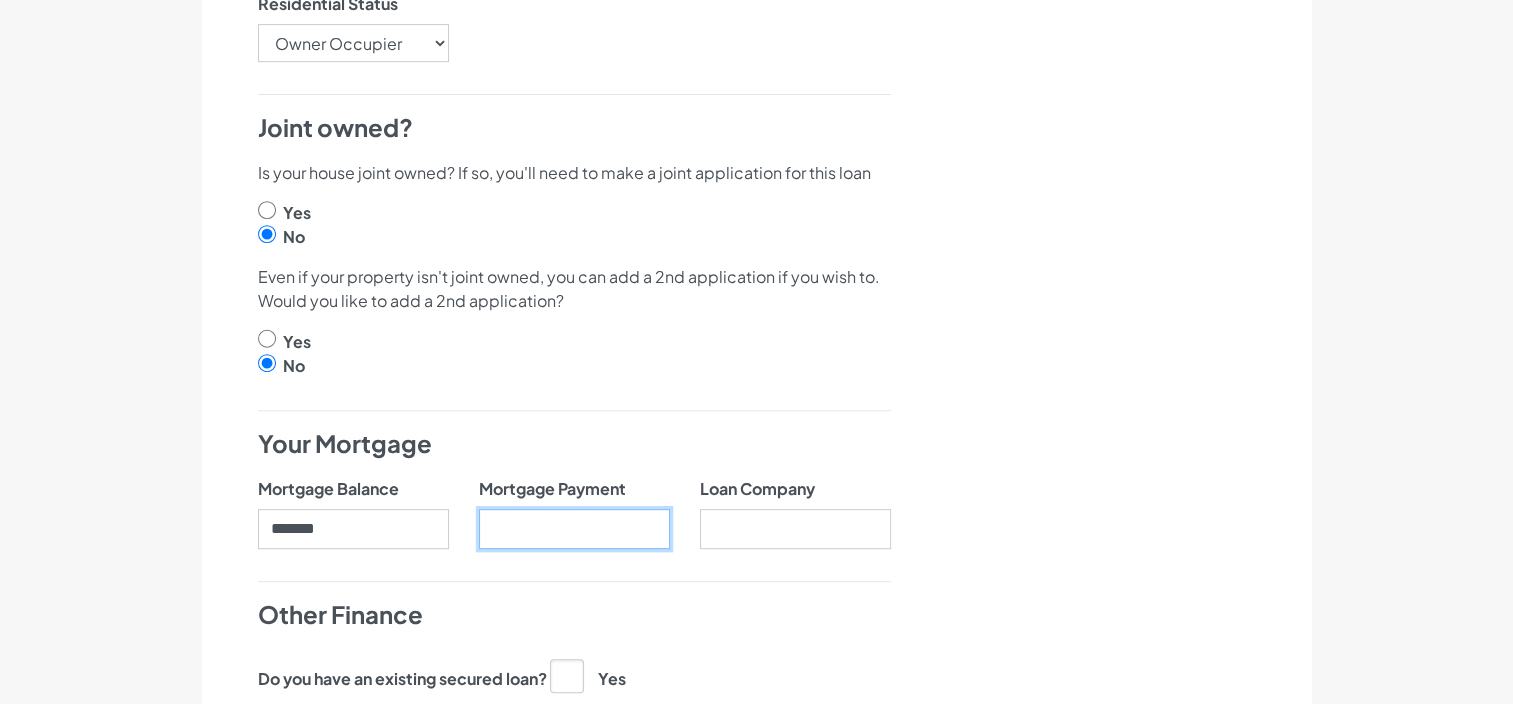 click on "Mortgage Payment" at bounding box center [574, 529] 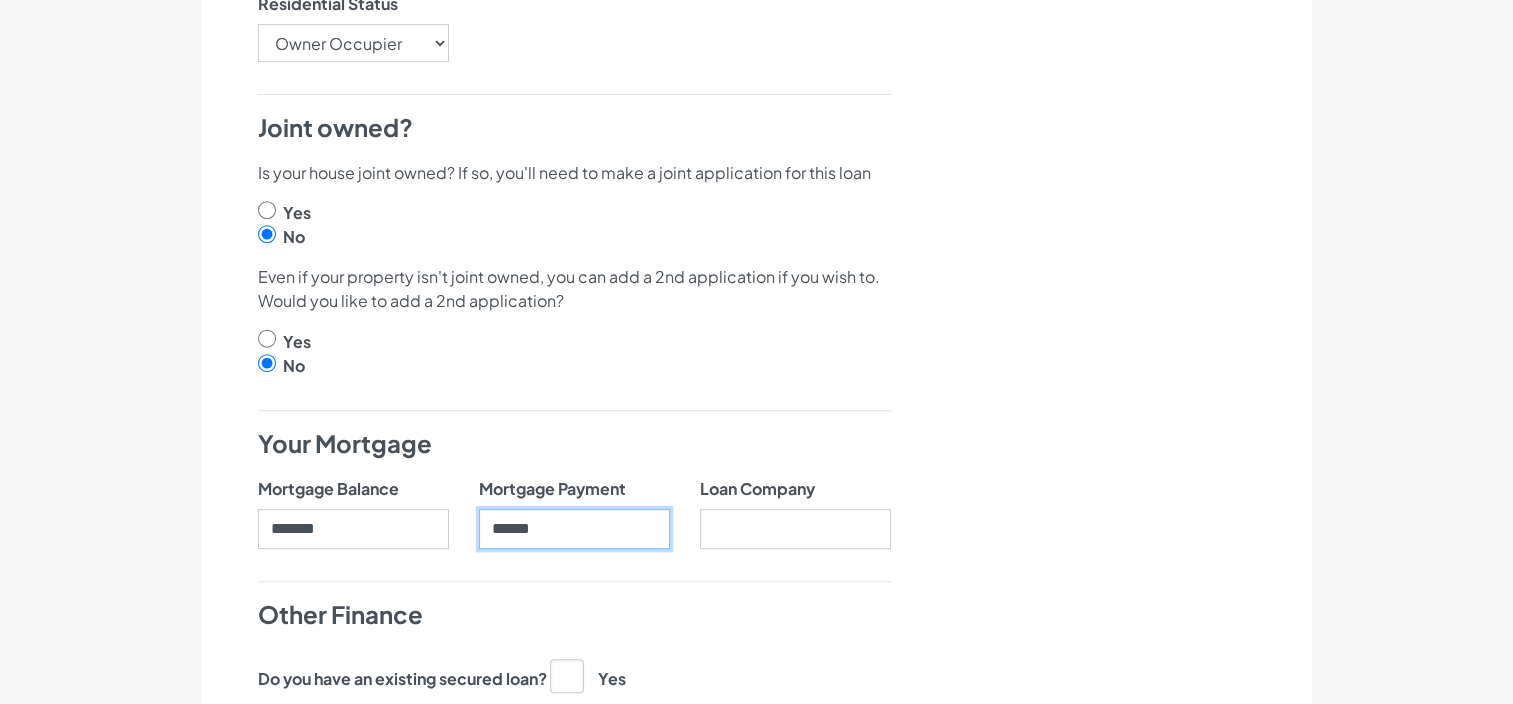 type on "******" 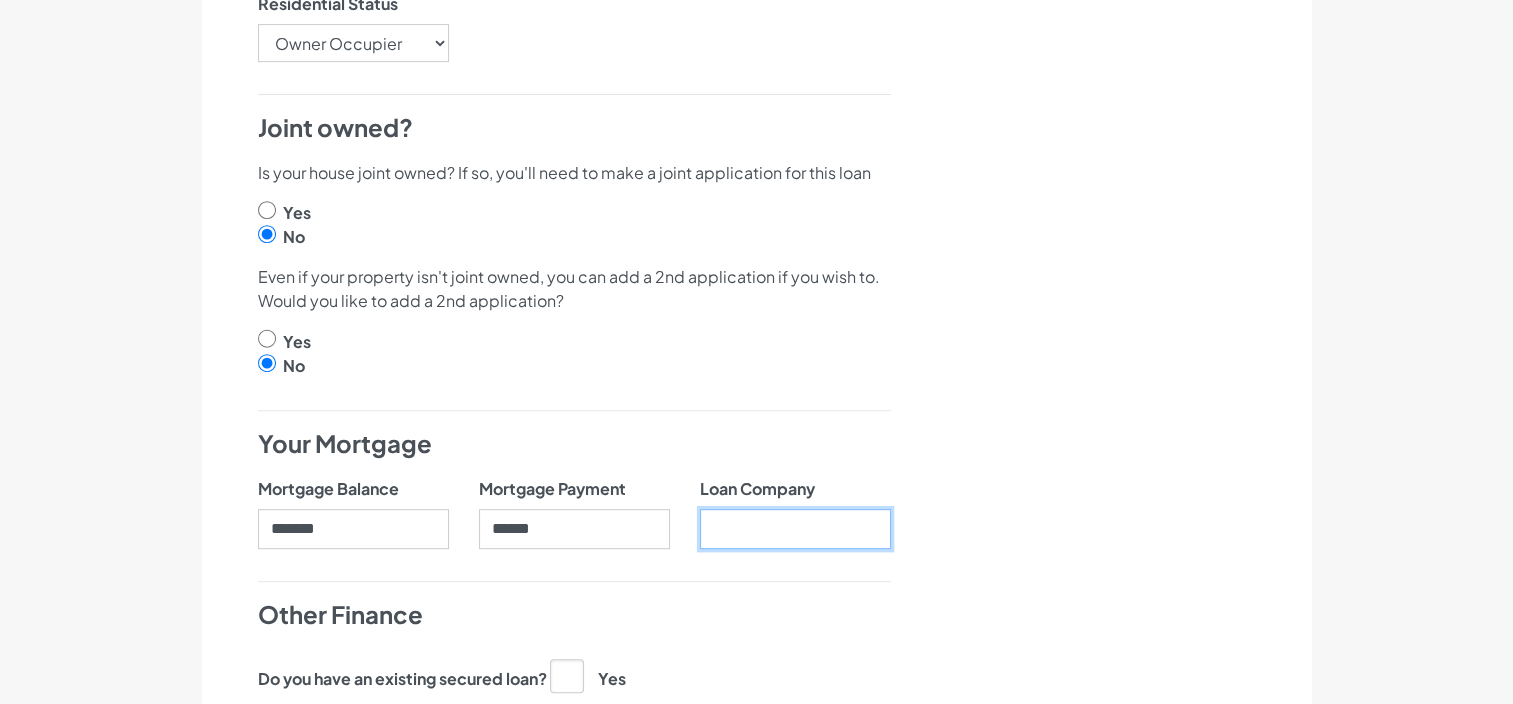 click on "Loan Company" at bounding box center [795, 529] 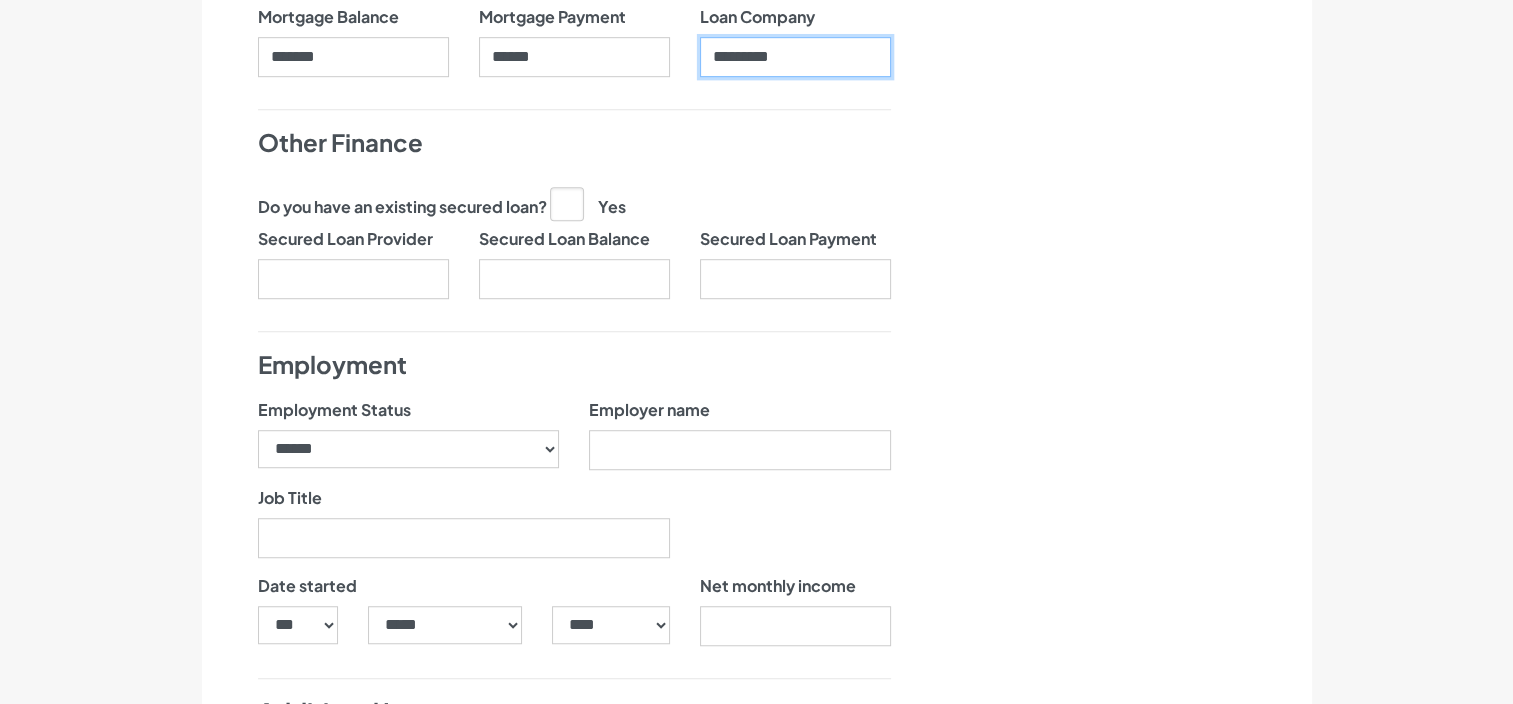 scroll, scrollTop: 1303, scrollLeft: 0, axis: vertical 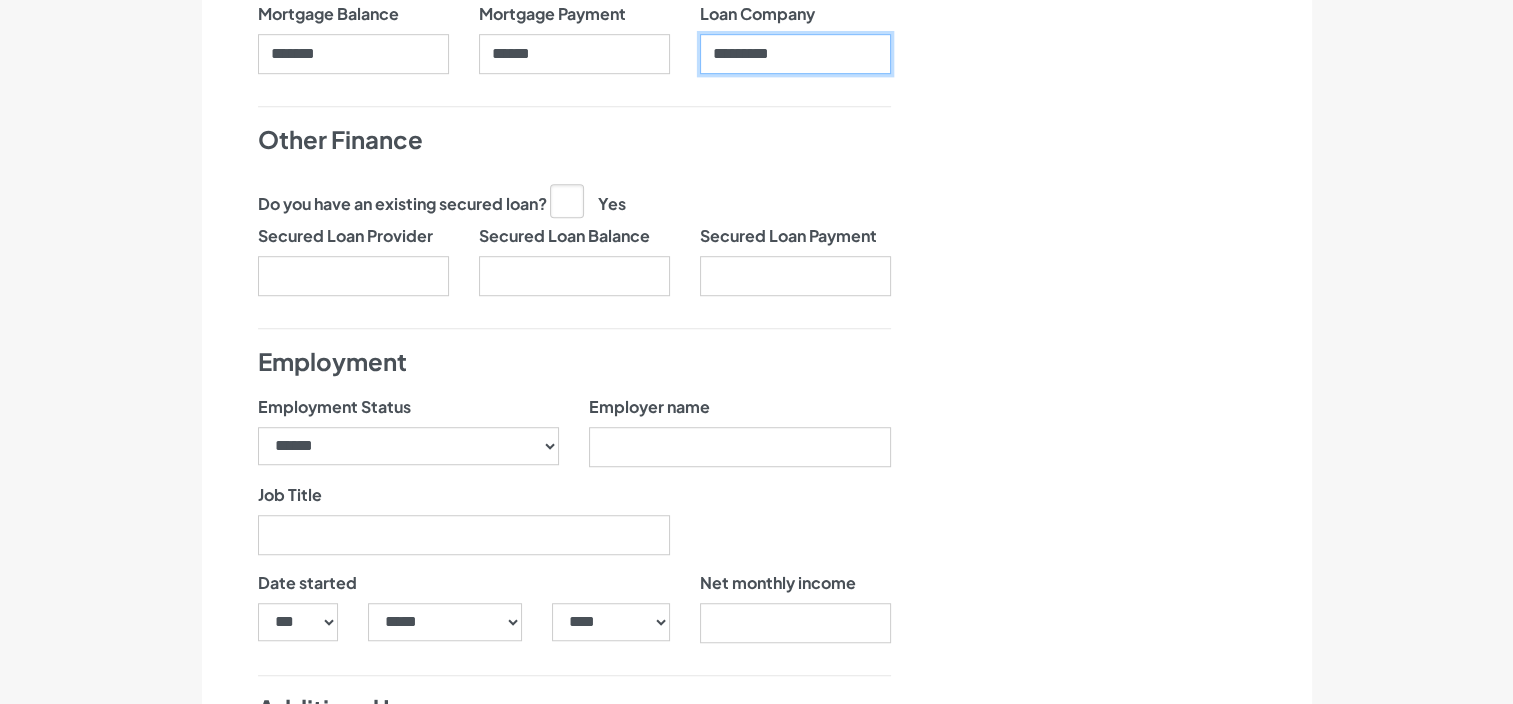 type on "*********" 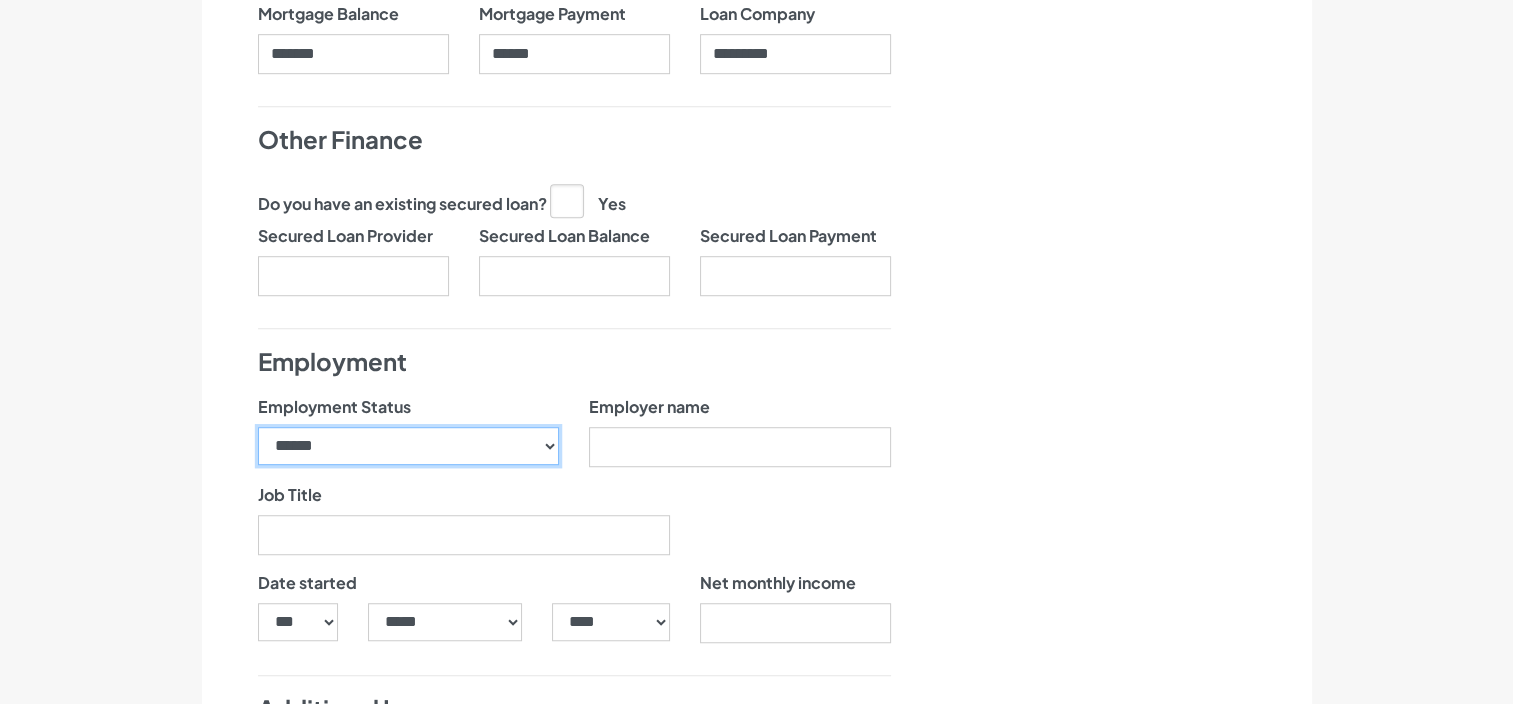 click on "**********" at bounding box center [409, 446] 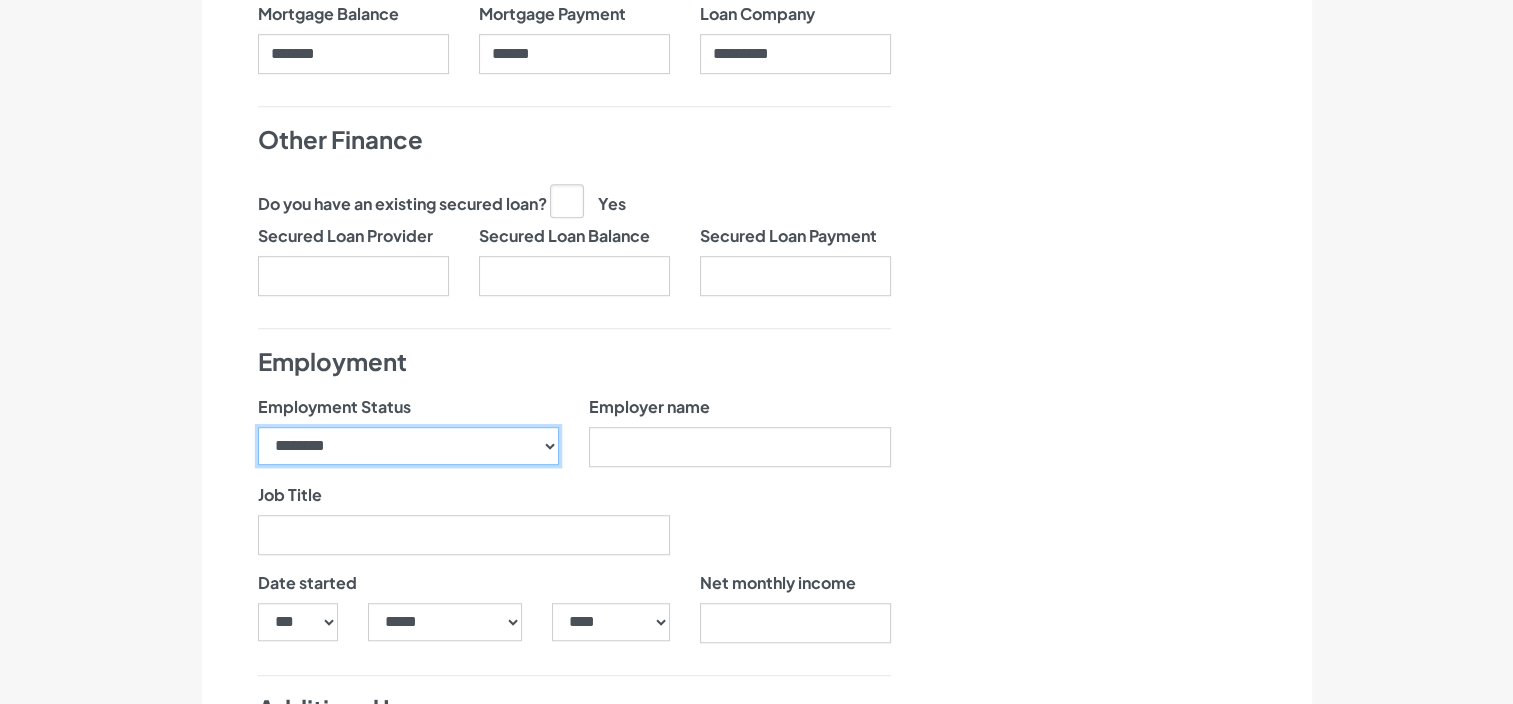 click on "**********" at bounding box center [409, 446] 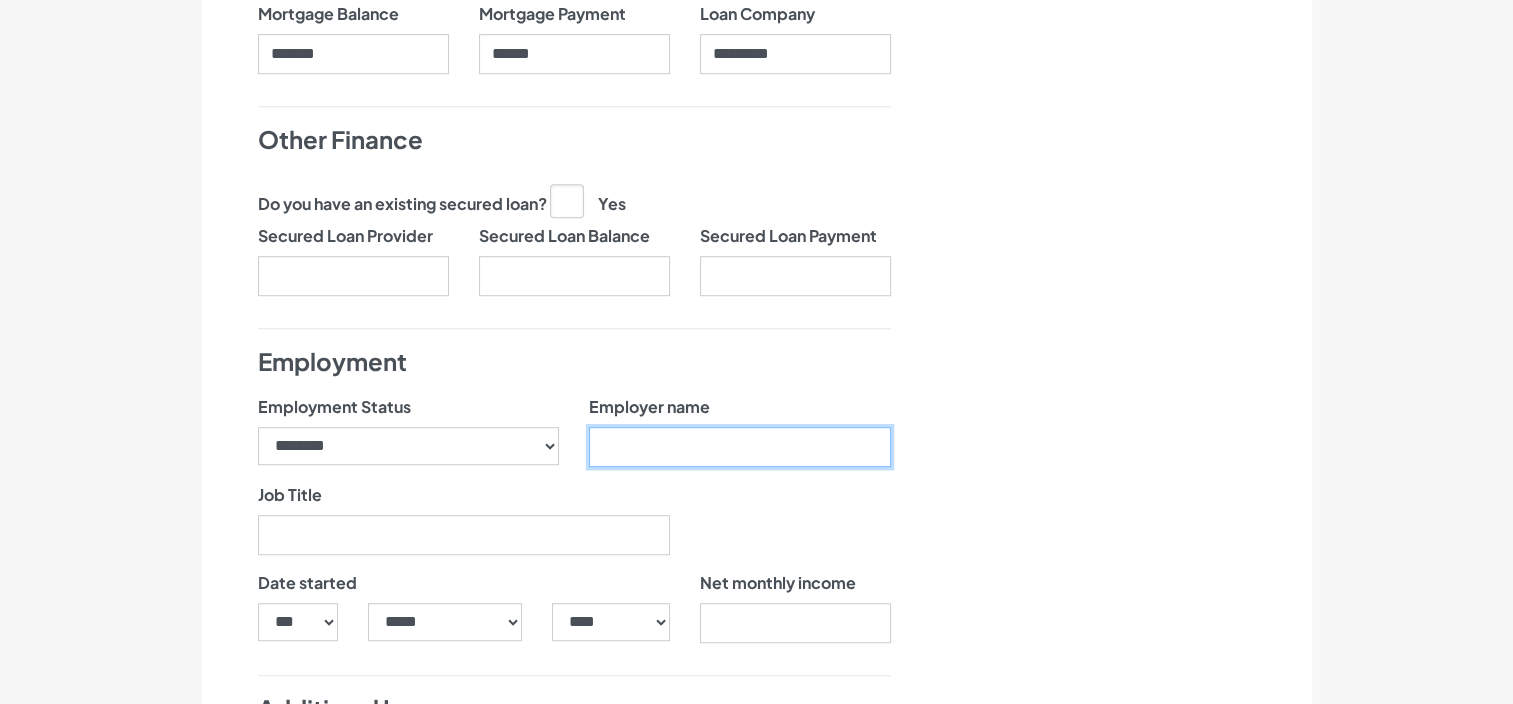 click on "Employer name" at bounding box center [740, 447] 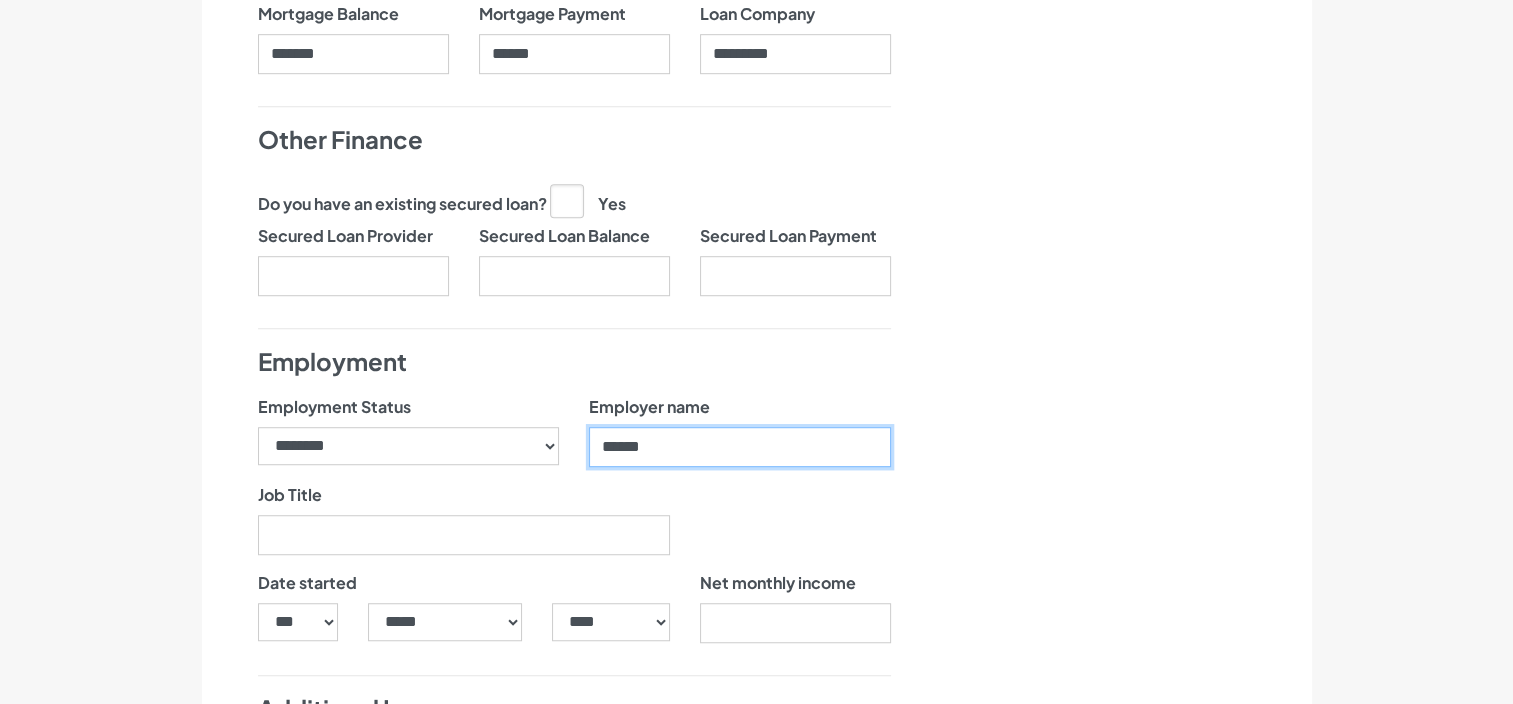 type on "******" 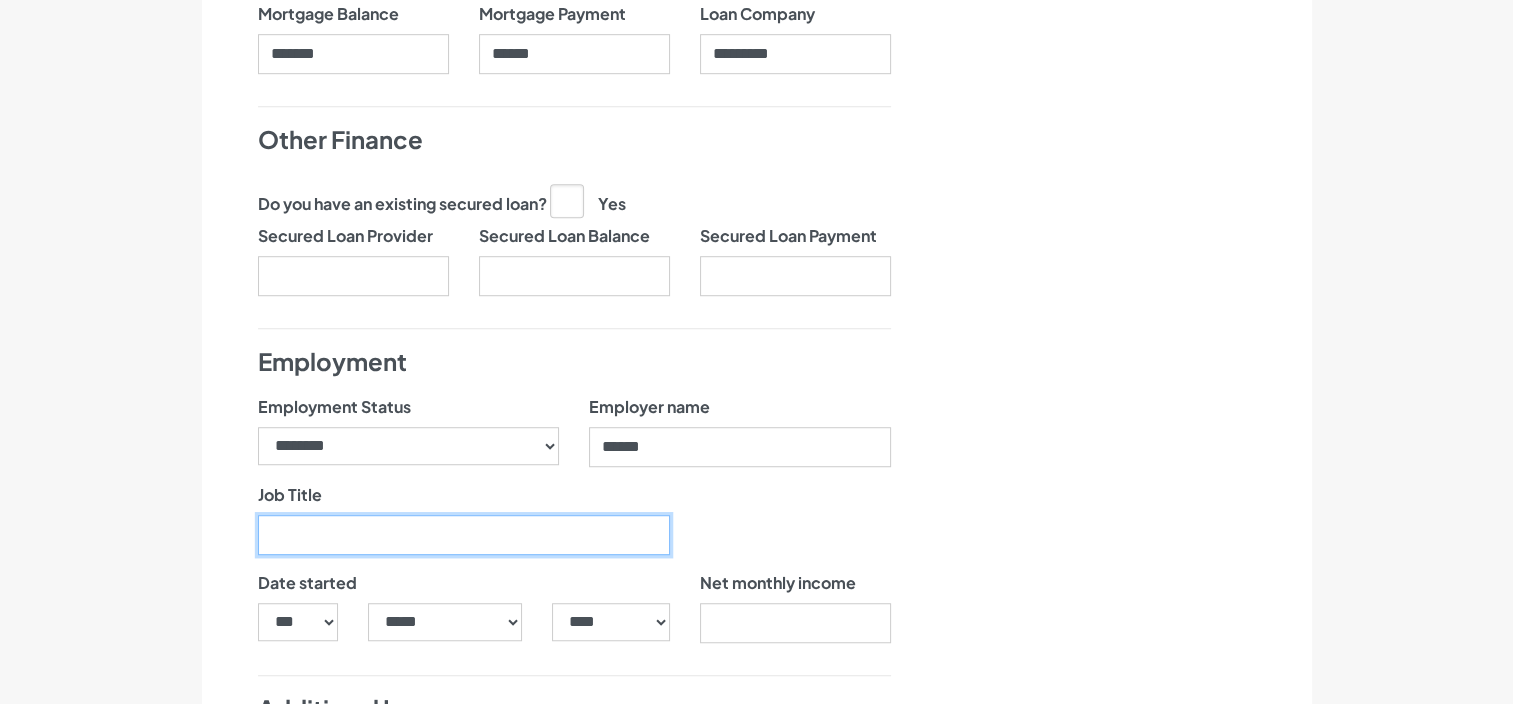 click on "Job Title" at bounding box center [464, 535] 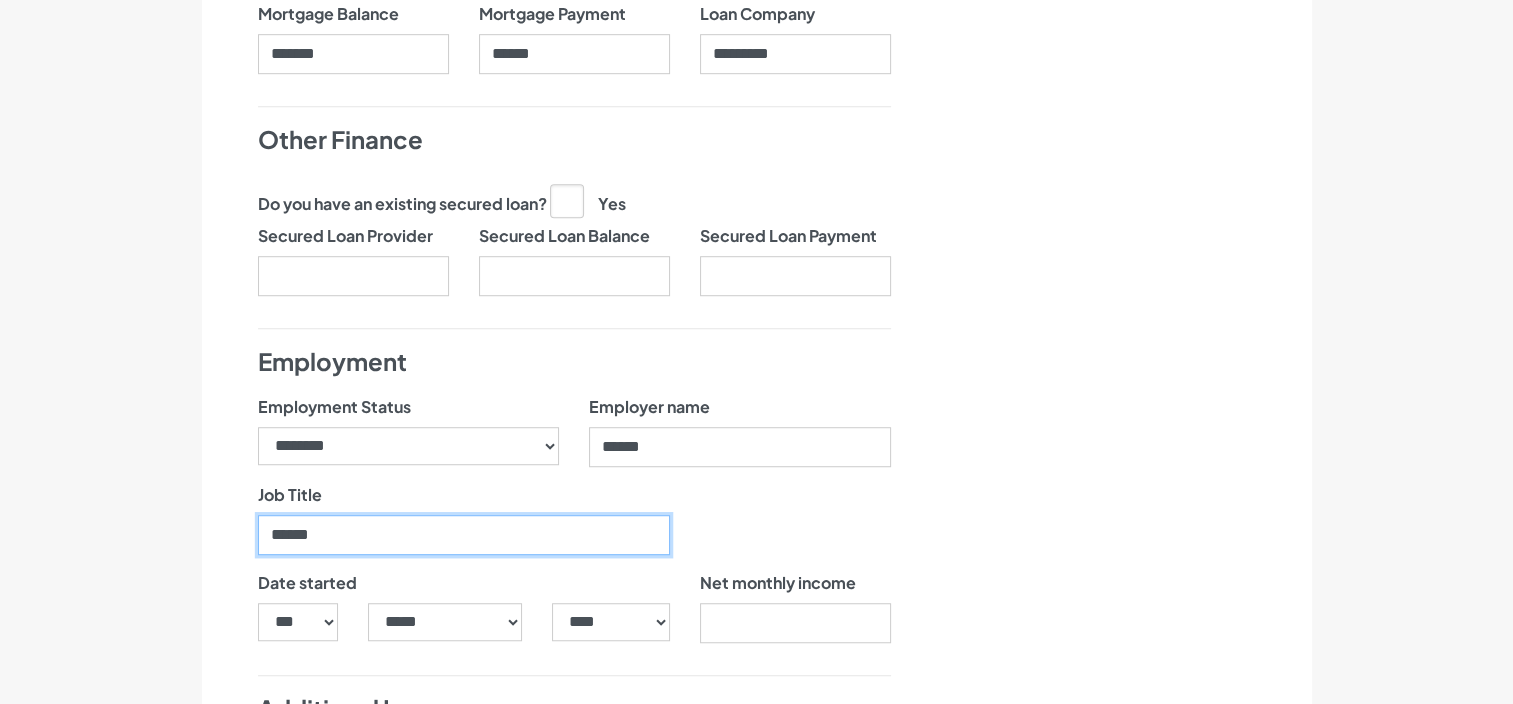 type on "******" 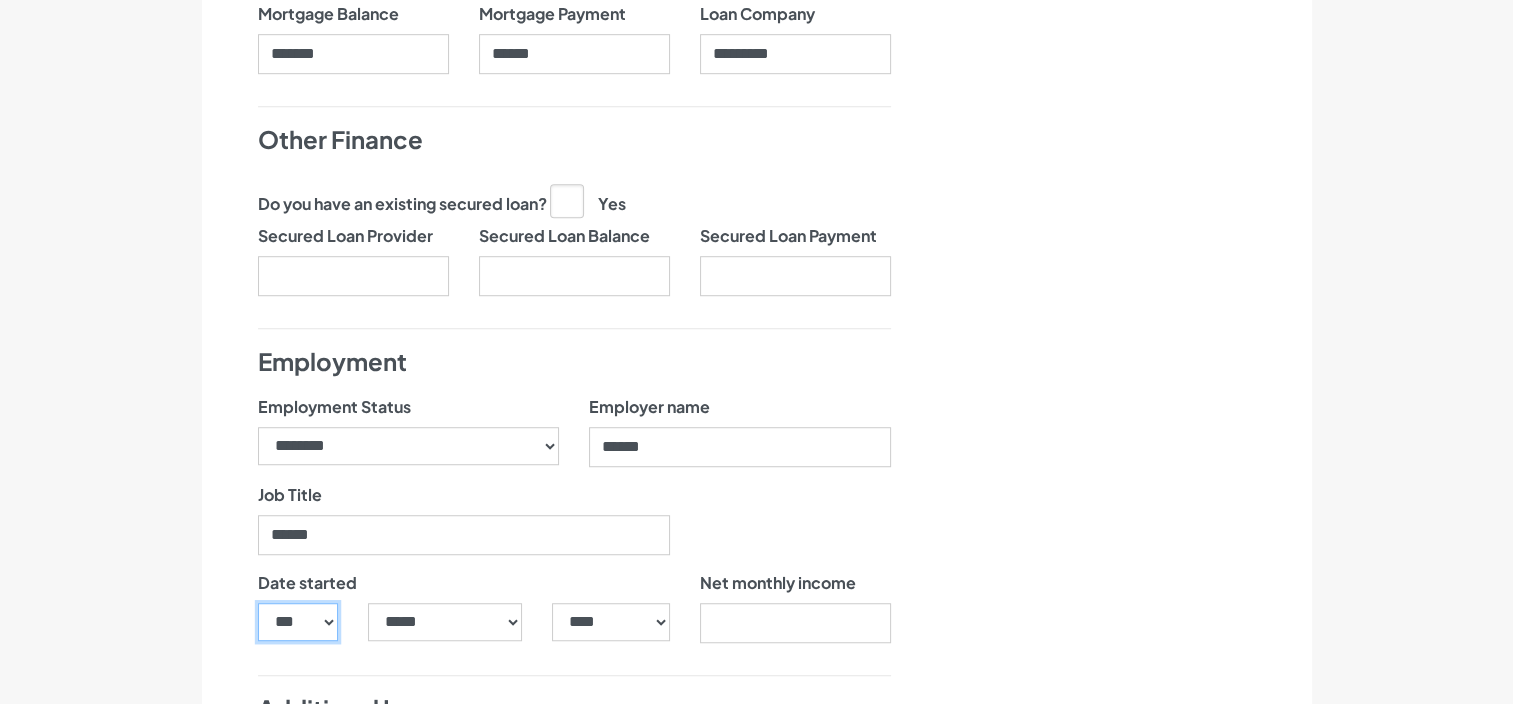 click on "***
* * * * * * * * * ** ** ** ** ** ** ** ** ** ** ** ** ** ** ** ** ** ** ** ** ** **" at bounding box center (298, 622) 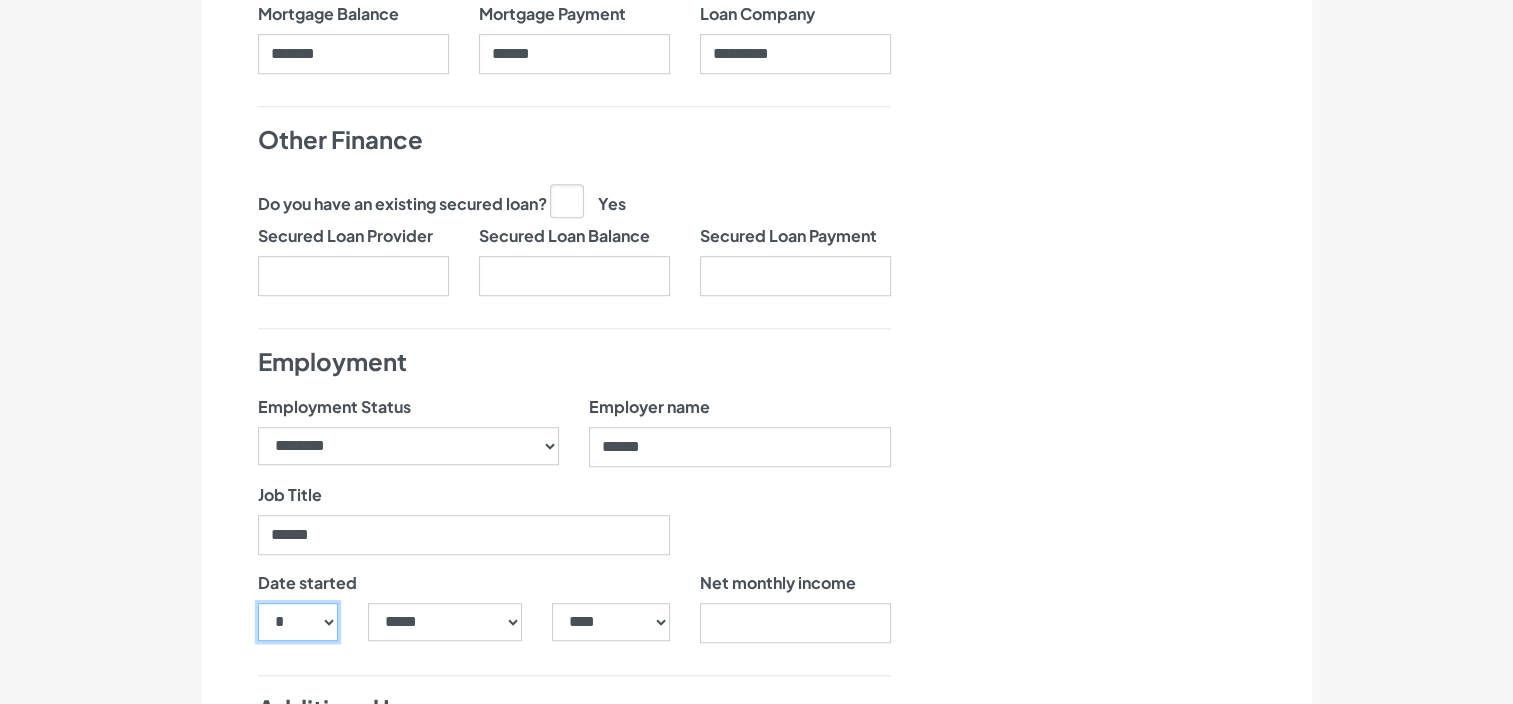 click on "***
* * * * * * * * * ** ** ** ** ** ** ** ** ** ** ** ** ** ** ** ** ** ** ** ** ** **" at bounding box center [298, 622] 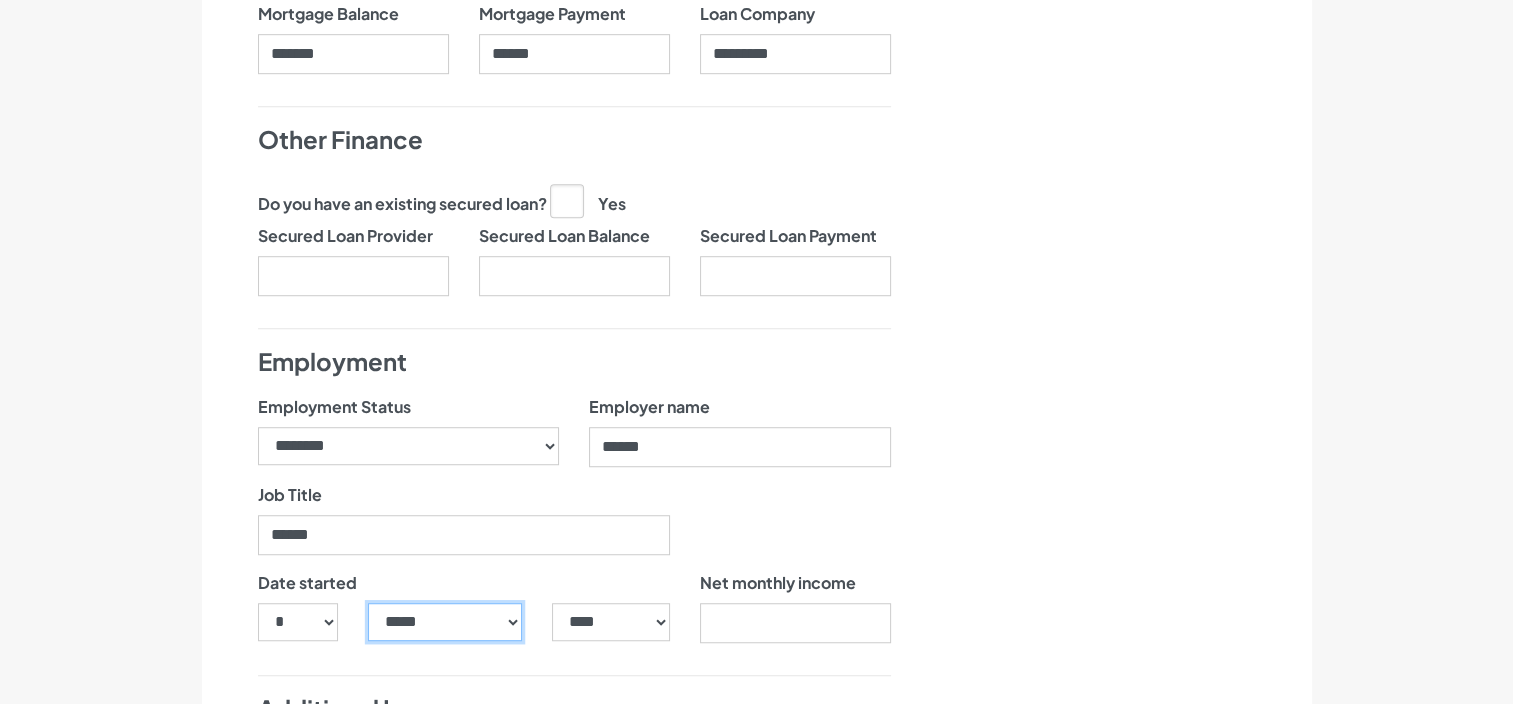 click on "*****
*******
********
*****
*****
***
****
****
******
*********
*******
********
********" at bounding box center (445, 622) 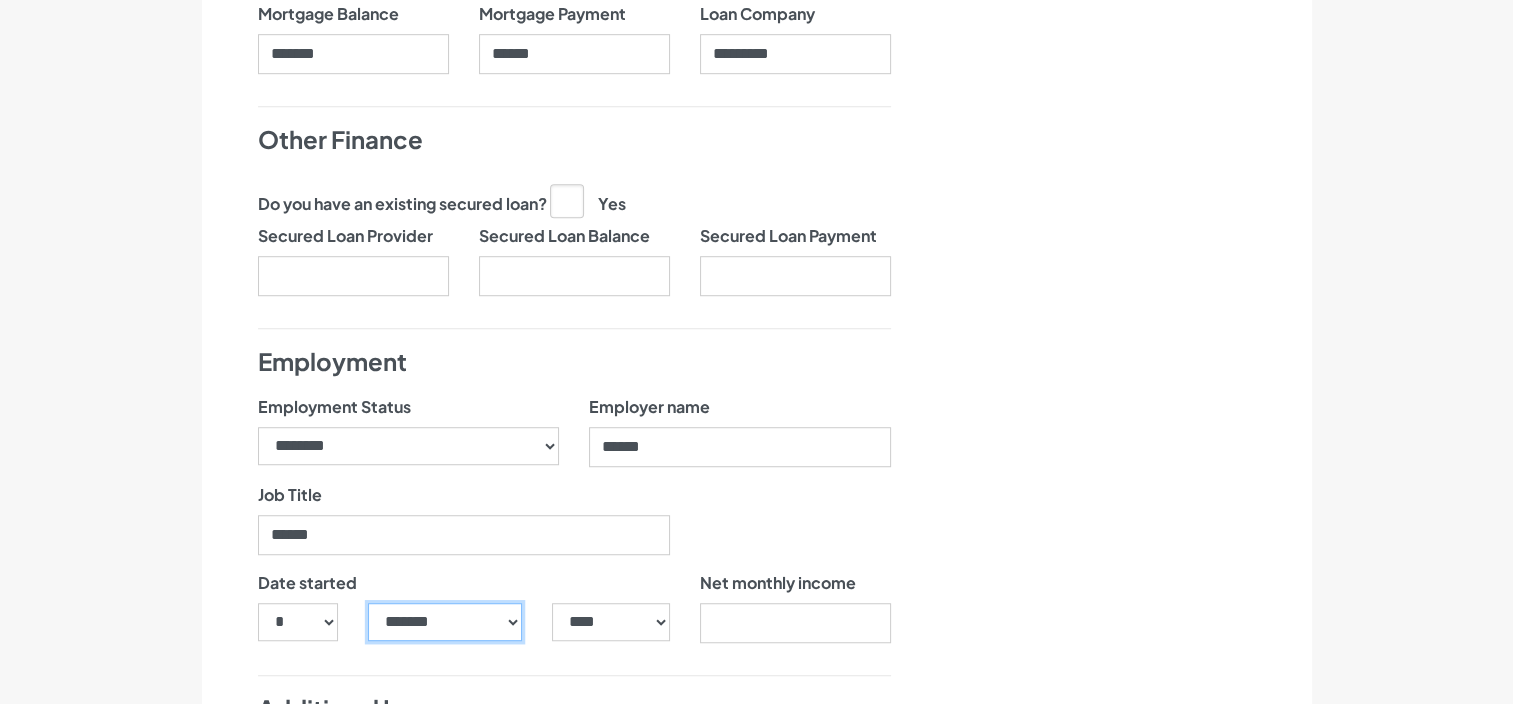 click on "*****
*******
********
*****
*****
***
****
****
******
*********
*******
********
********" at bounding box center (445, 622) 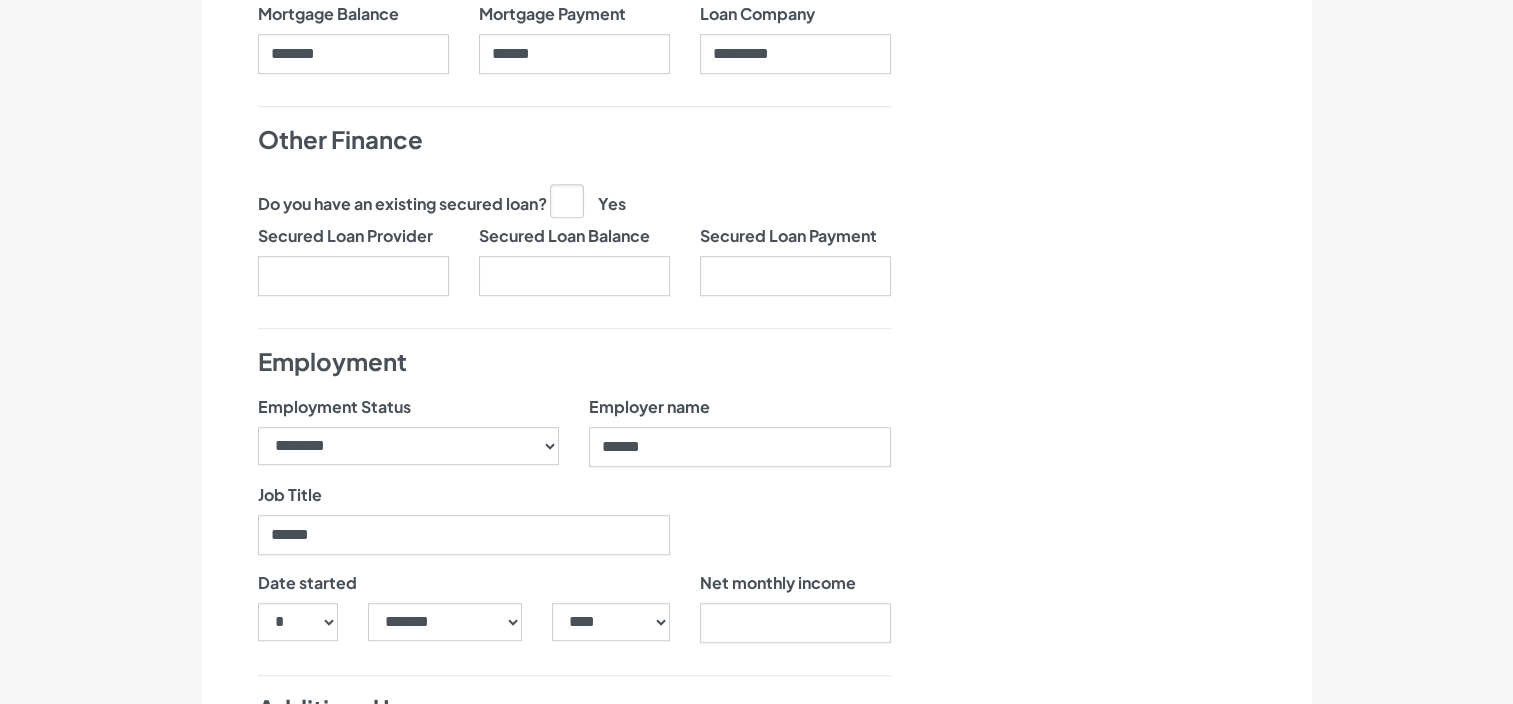 click on "****
**** **** **** **** **** **** **** **** **** **** **** **** **** **** **** **** **** **** **** **** **** **** **** **** **** **** **** **** **** **** **** **** **** **** **** **** **** **** **** **** **** **** **** **** **** **** **** **** **** **** **** **** **** **** **** **** **** **** **** **** **** **** **** **** **** **** **** **** **** **** **** **** **** **** **** **** **** **** **** **** **** **** **** **** **** **** **** **** **** **** **** **** **** **** **** **** **** **** **** **** **** **** **** **** **** **** **** **** **** **** **** **** **** **** **** **** **** **** **** **** **** **** **** **** **** ****" at bounding box center [610, 630] 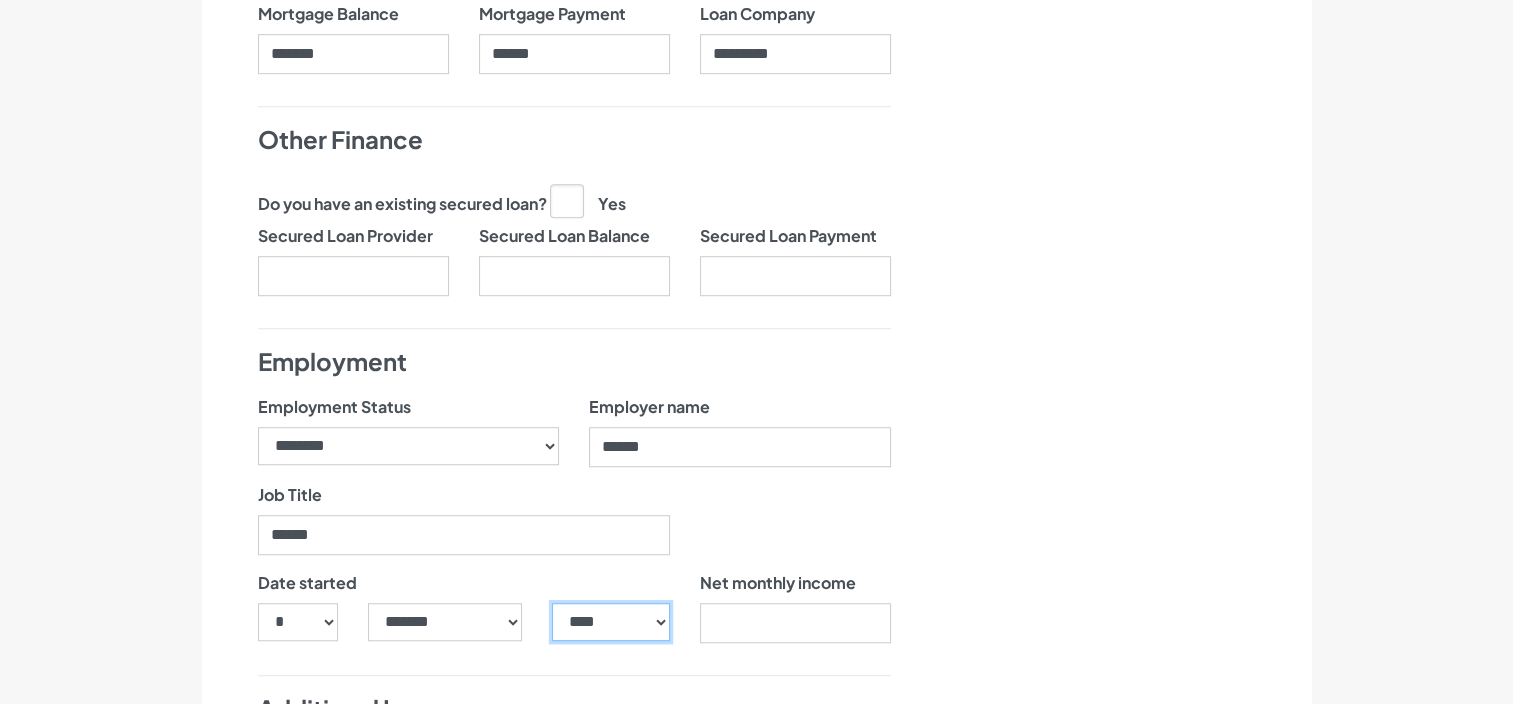 click on "****
**** **** **** **** **** **** **** **** **** **** **** **** **** **** **** **** **** **** **** **** **** **** **** **** **** **** **** **** **** **** **** **** **** **** **** **** **** **** **** **** **** **** **** **** **** **** **** **** **** **** **** **** **** **** **** **** **** **** **** **** **** **** **** **** **** **** **** **** **** **** **** **** **** **** **** **** **** **** **** **** **** **** **** **** **** **** **** **** **** **** **** **** **** **** **** **** **** **** **** **** **** **** **** **** **** **** **** **** **** **** **** **** **** **** **** **** **** **** **** **** **** **** **** **** **** ****" at bounding box center (610, 622) 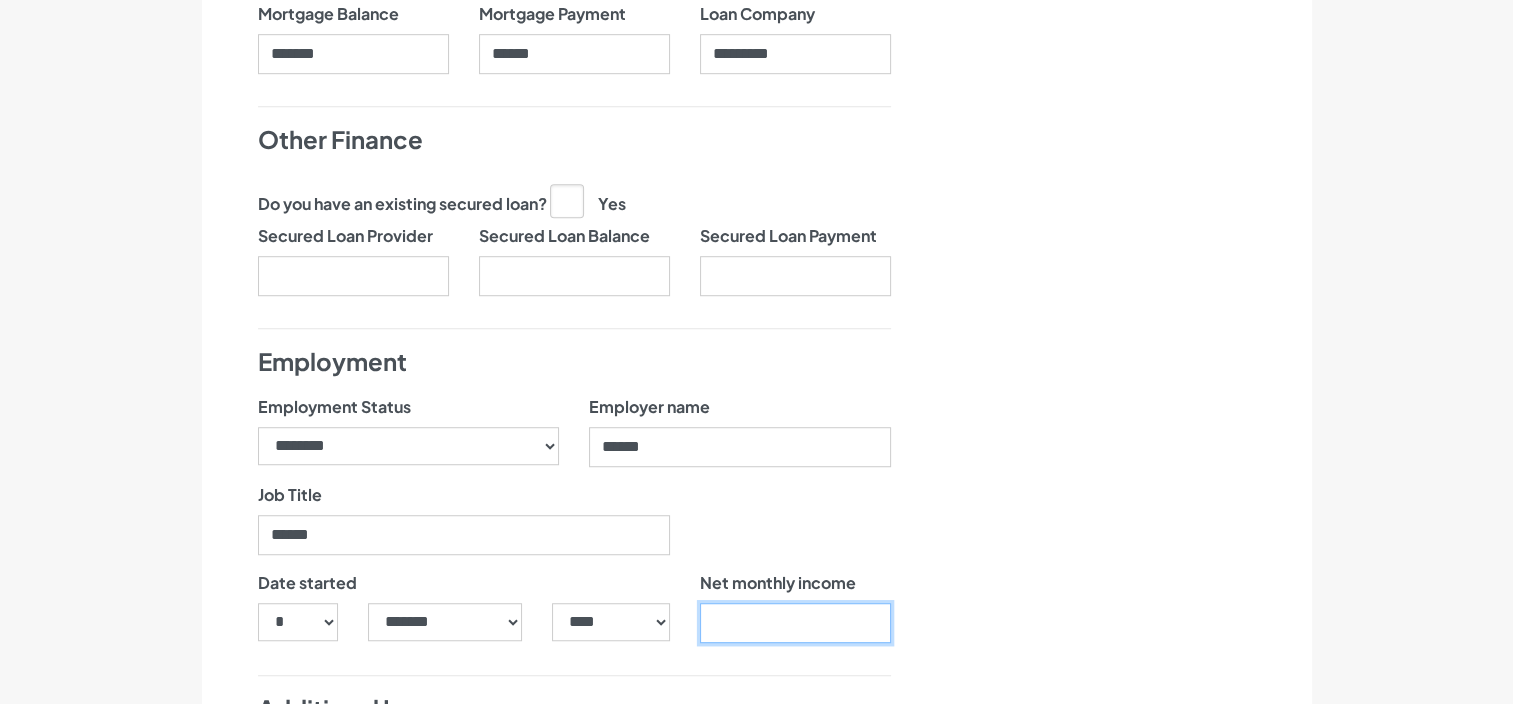 drag, startPoint x: 748, startPoint y: 606, endPoint x: 732, endPoint y: 619, distance: 20.615528 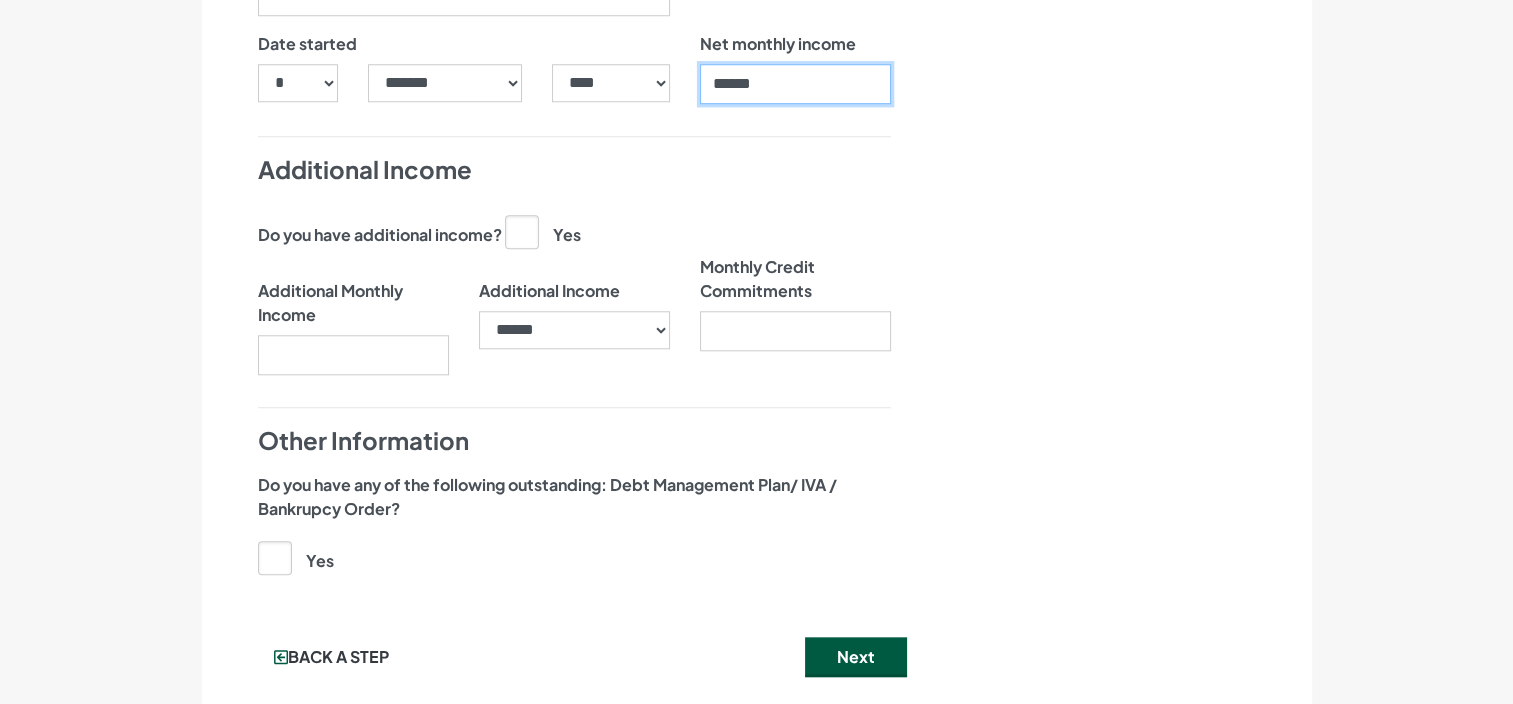 scroll, scrollTop: 1864, scrollLeft: 0, axis: vertical 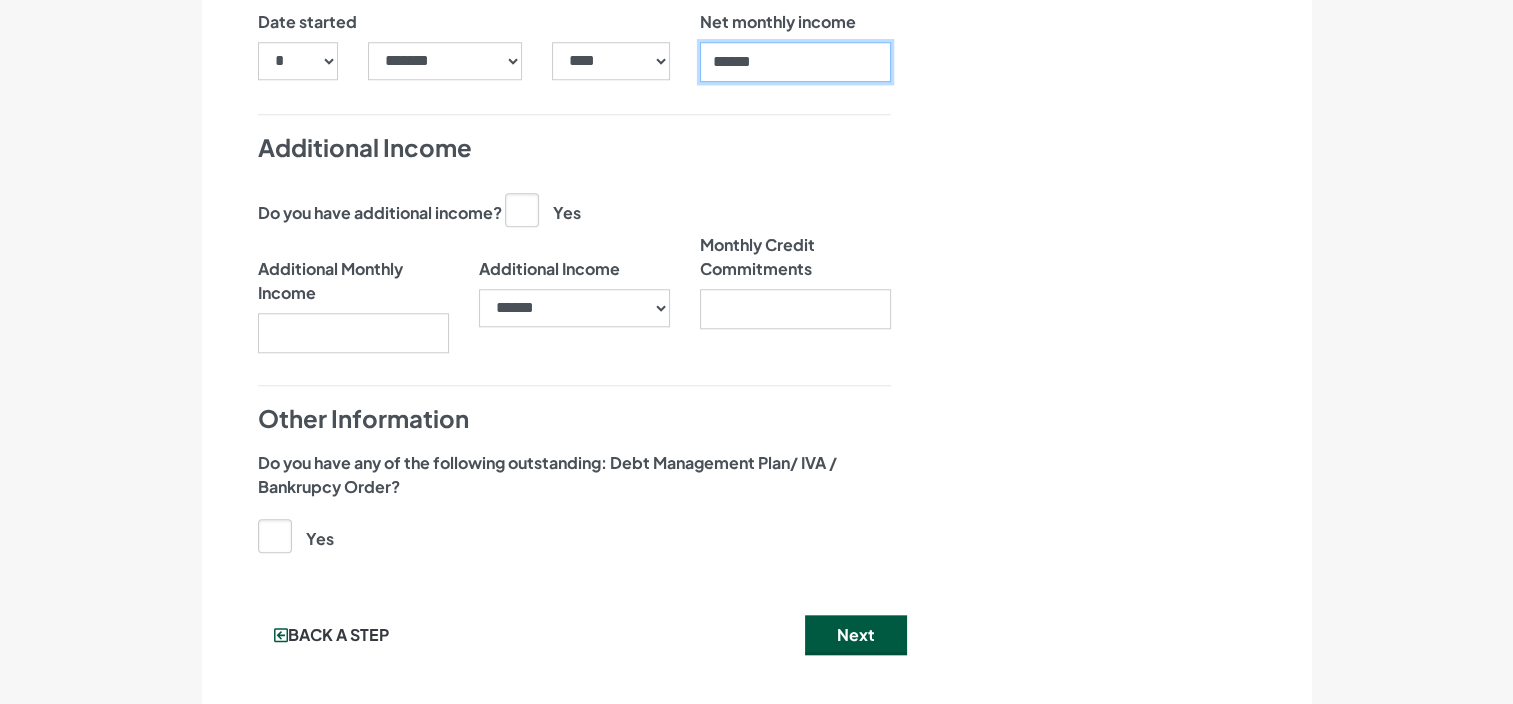 type on "******" 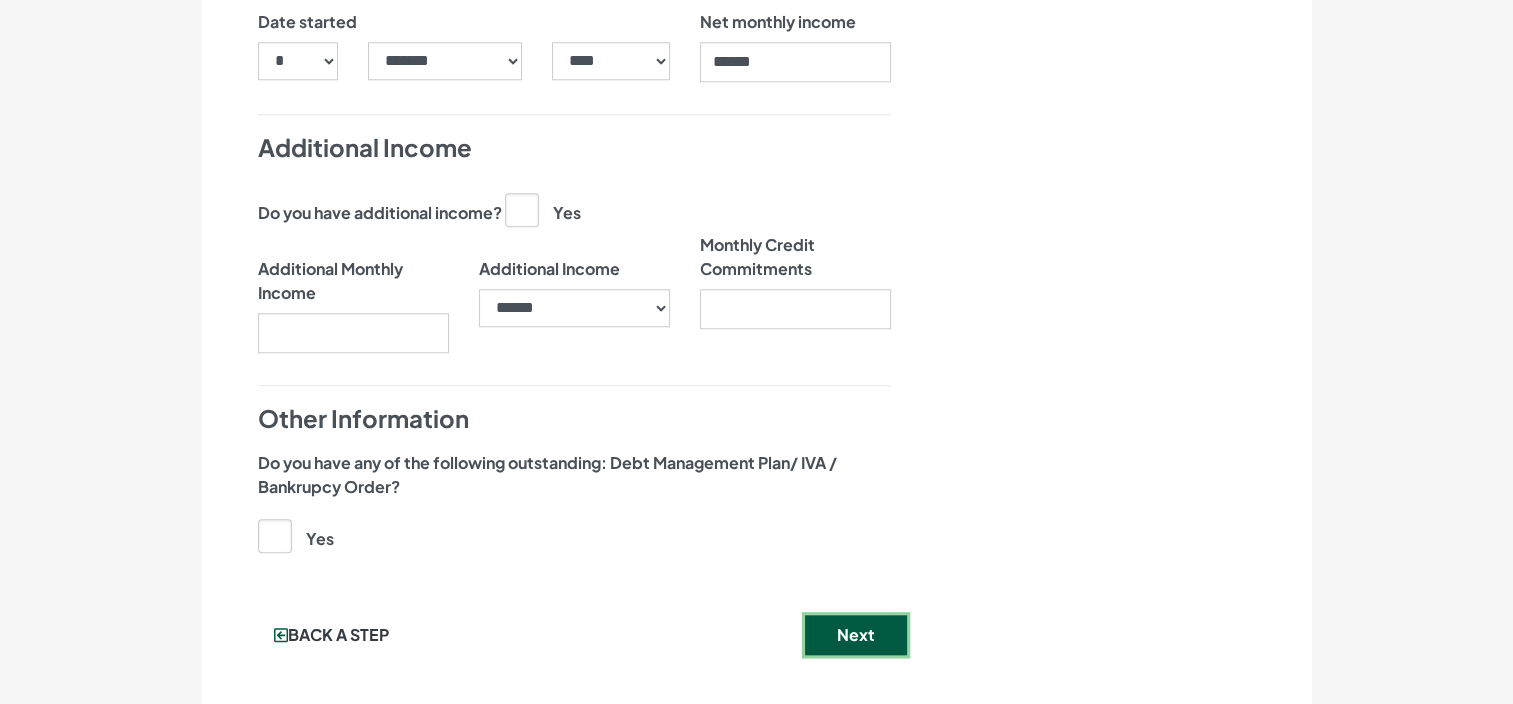 click on "Next" at bounding box center [856, 635] 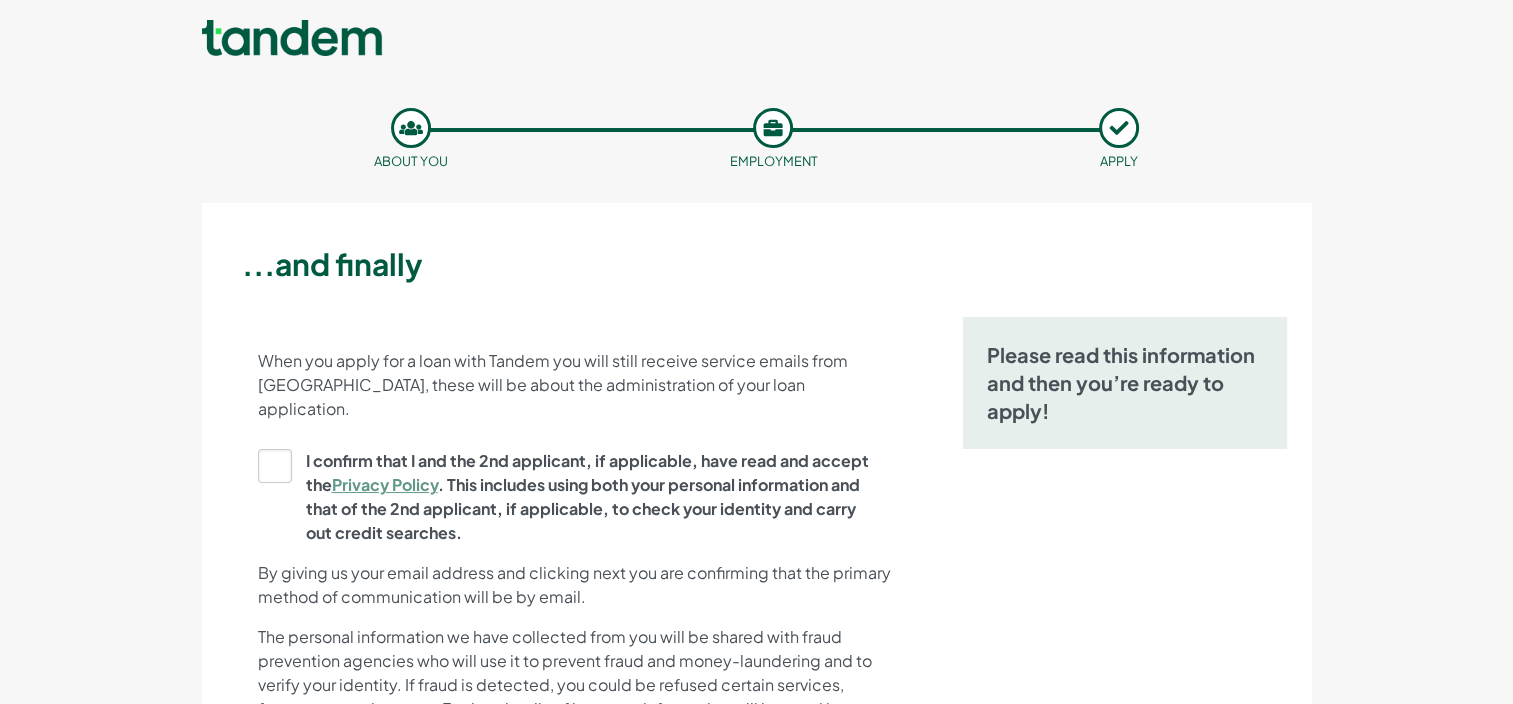 click on "I confirm that I and the 2nd applicant, if applicable, have read and accept the  Privacy Policy . This includes using both your personal information and that of the 2nd applicant, if applicable, to check your identity and carry out credit searches." at bounding box center (568, 497) 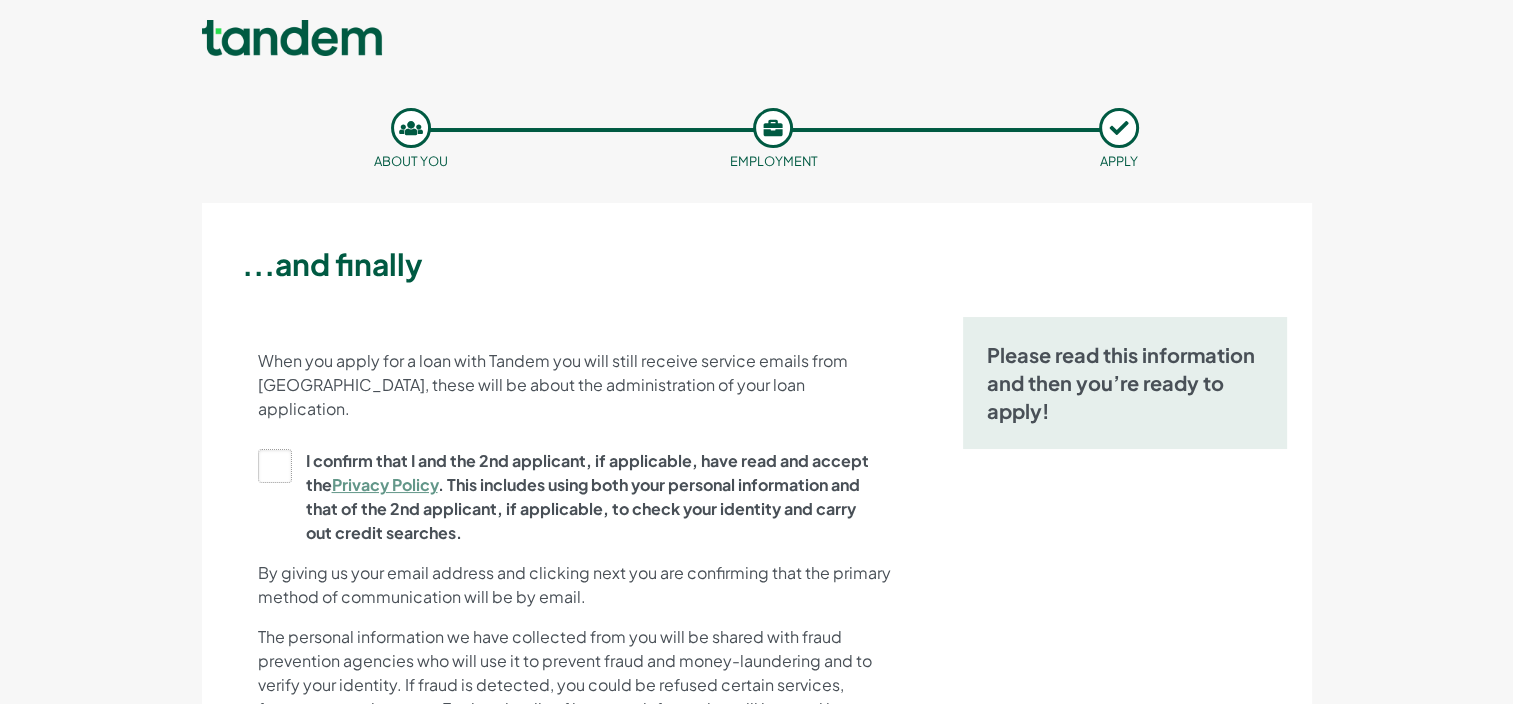 click on "I confirm that I and the 2nd applicant, if applicable, have read and accept the  Privacy Policy . This includes using both your personal information and that of the 2nd applicant, if applicable, to check your identity and carry out credit searches." at bounding box center [-9735, 497] 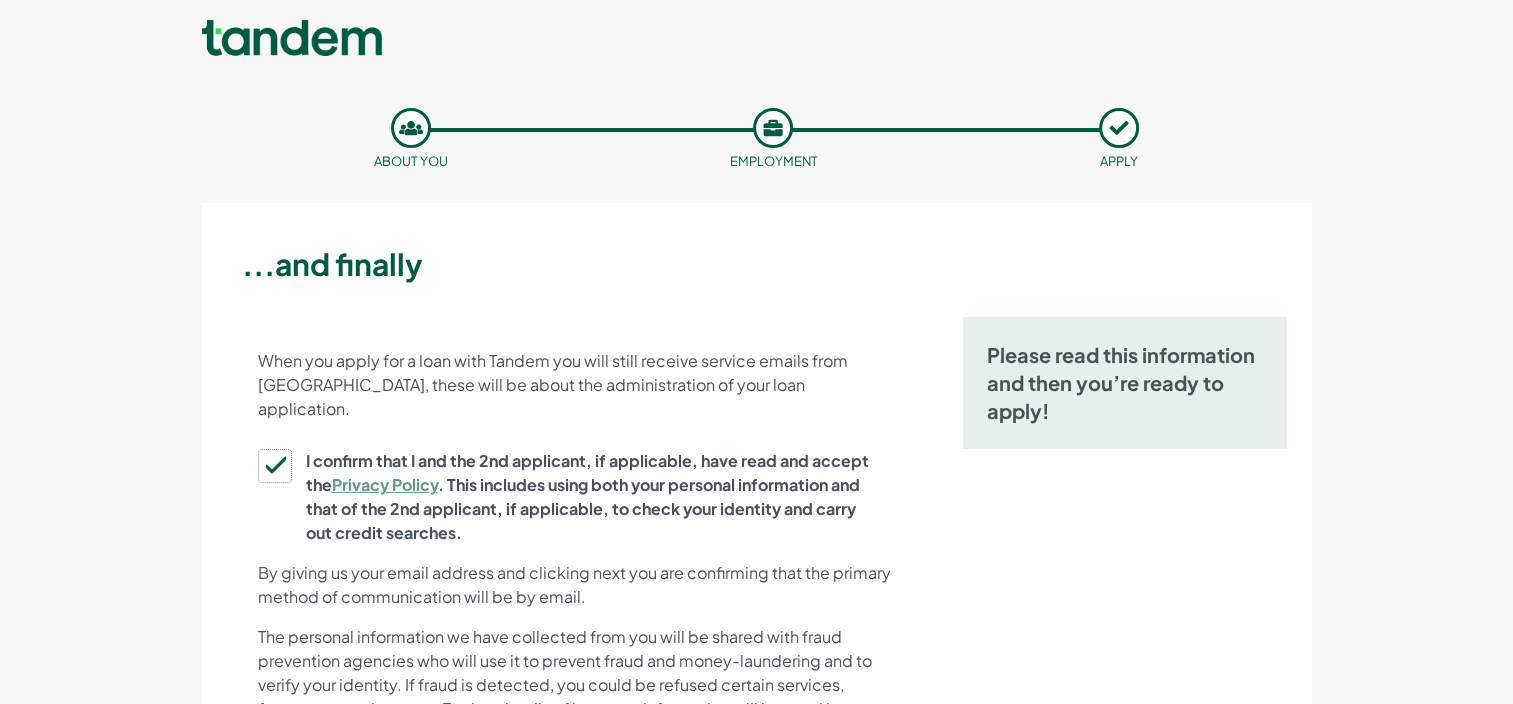 scroll, scrollTop: 289, scrollLeft: 0, axis: vertical 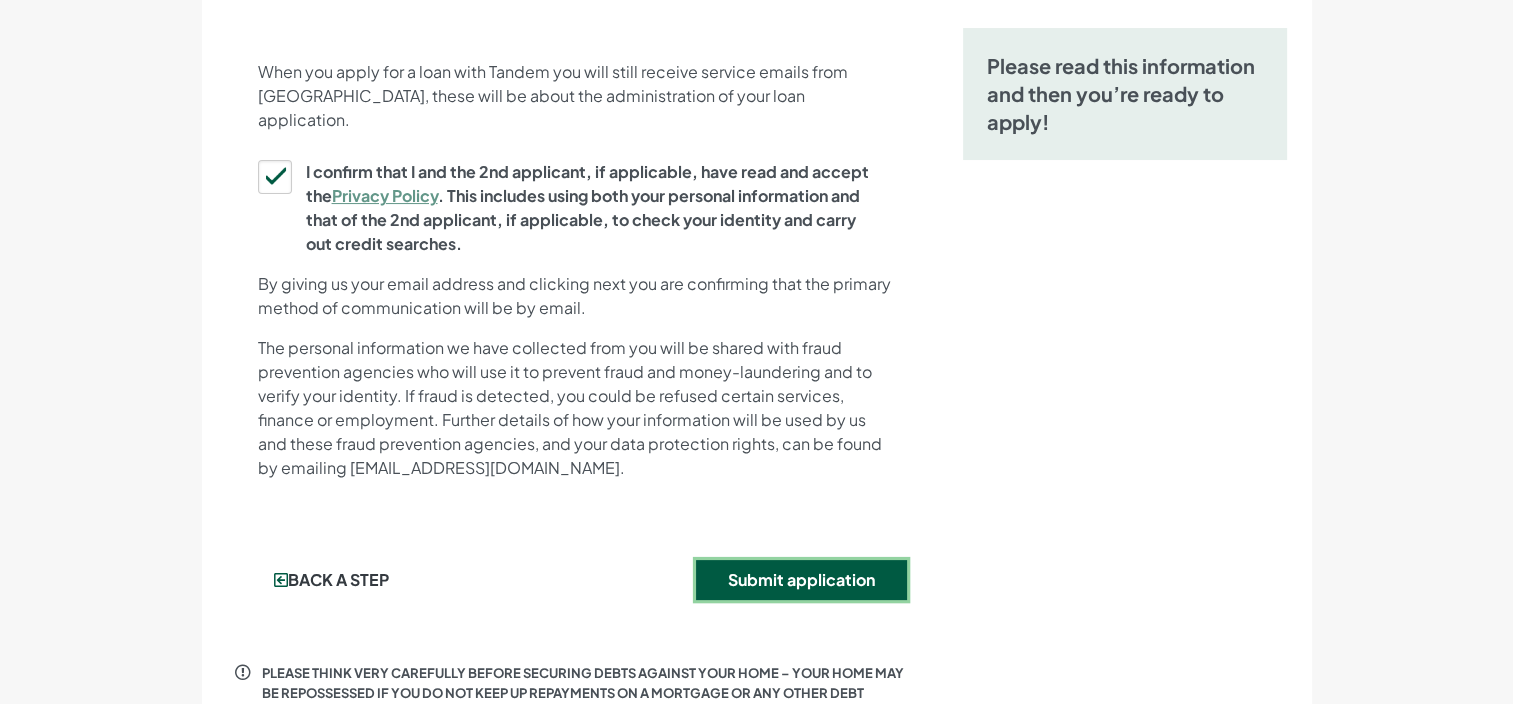 click on "Submit application" at bounding box center (801, 580) 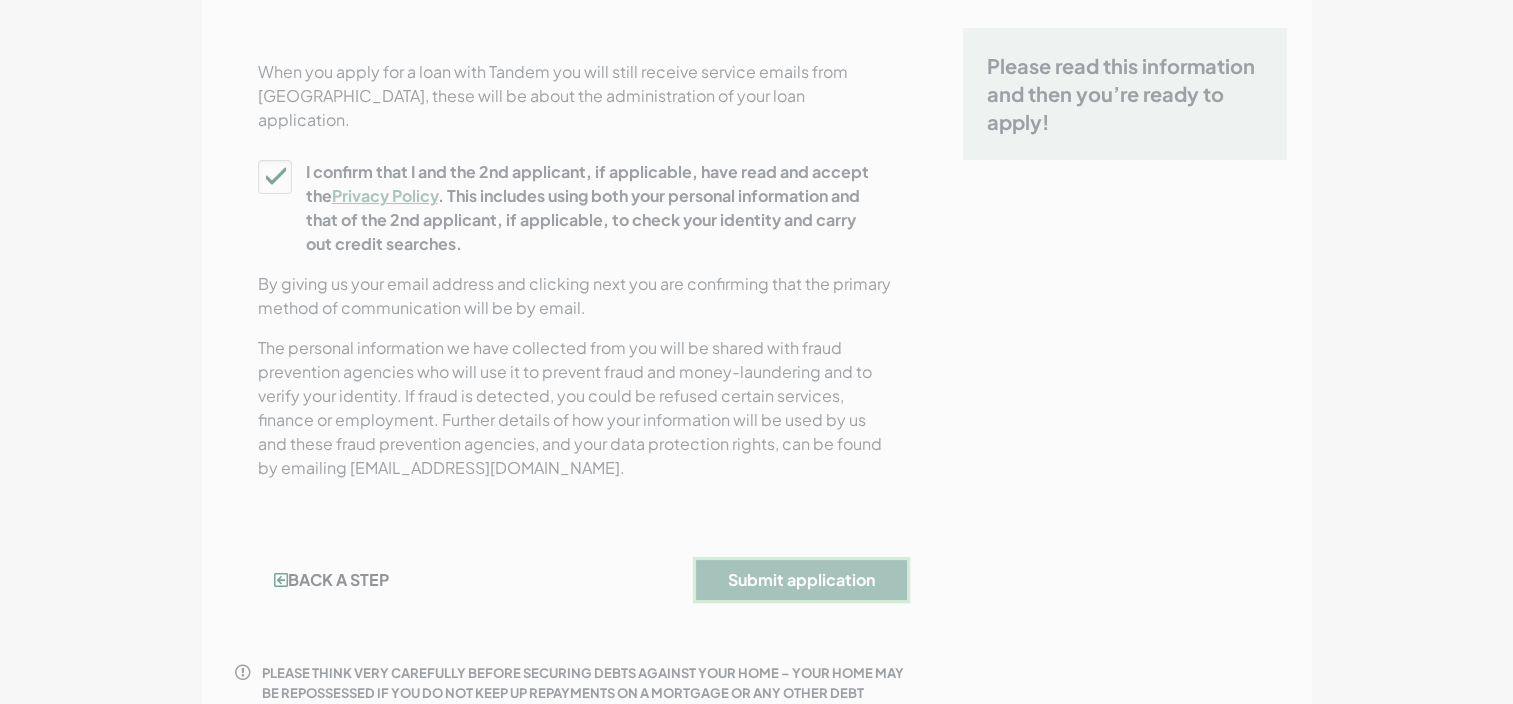 scroll, scrollTop: 0, scrollLeft: 0, axis: both 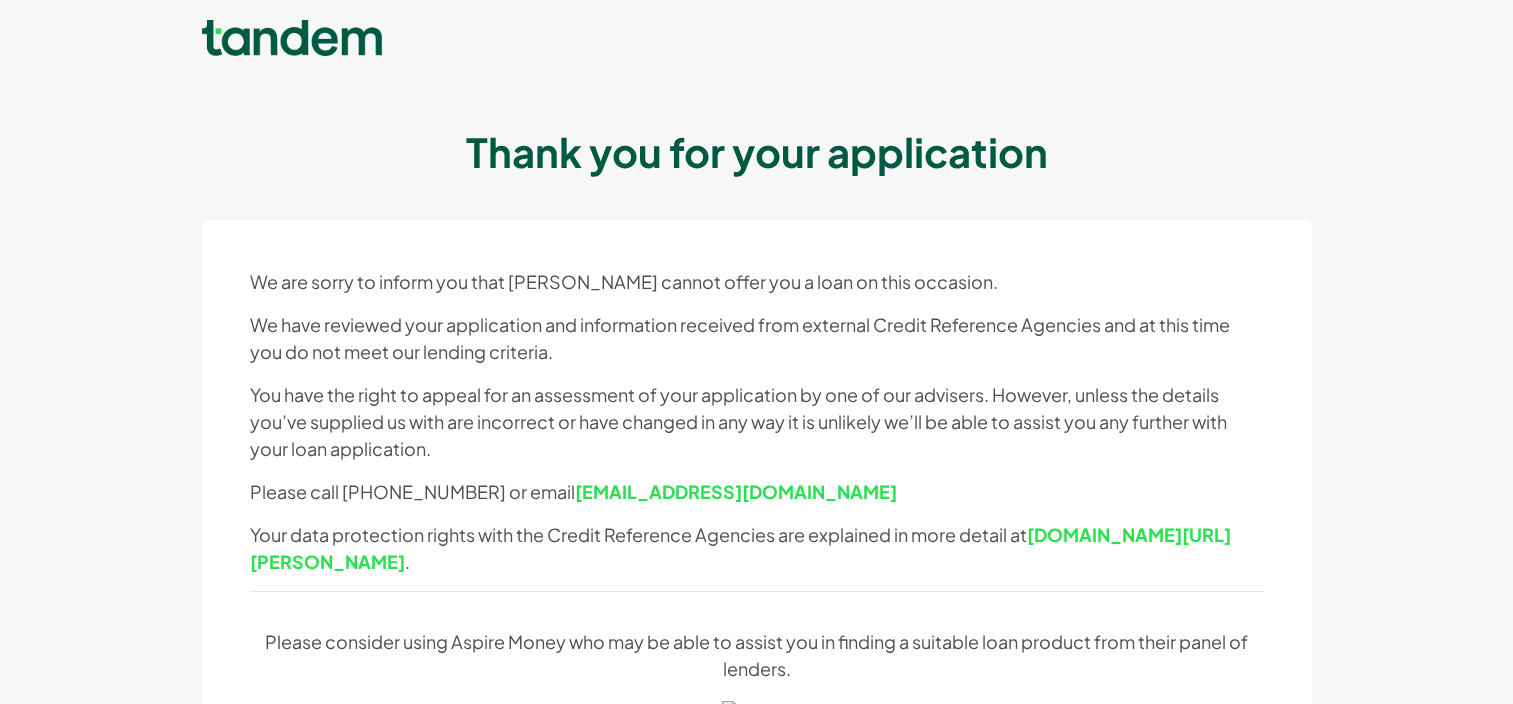 click on "We are sorry to inform you that [PERSON_NAME] cannot offer you a loan on this occasion.
We have reviewed your application and information received from external Credit Reference Agencies and at this time you do not meet our lending criteria.
You have the right to appeal for an assessment of your application by one of our advisers. However, unless the details you’ve supplied us with are incorrect or have changed in any way it is unlikely we’ll be able to assist you any further with your loan application.
Please call [PHONE_NUMBER] or email  [EMAIL_ADDRESS][DOMAIN_NAME]
Your data protection rights with the Credit Reference Agencies are explained in more detail at  [DOMAIN_NAME][URL][PERSON_NAME] .
Please consider using Aspire Money who may be able to assist you in finding a suitable loan product from their panel of lenders.
49.9% APR Representative
Click here to proceed
Requesting information from Credit Reference Agencies
TransUnion
Online –  [DOMAIN_NAME]" at bounding box center (756, 852) 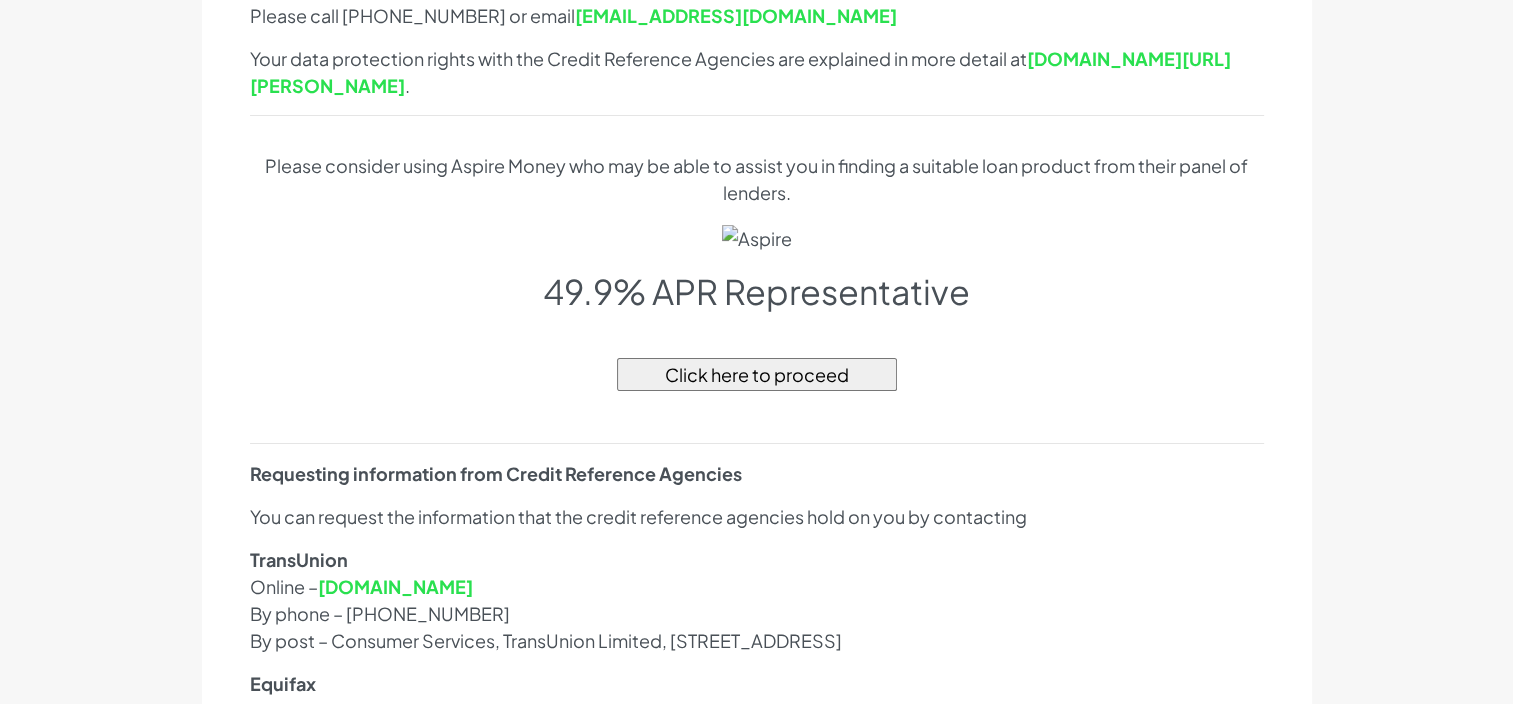 scroll, scrollTop: 476, scrollLeft: 0, axis: vertical 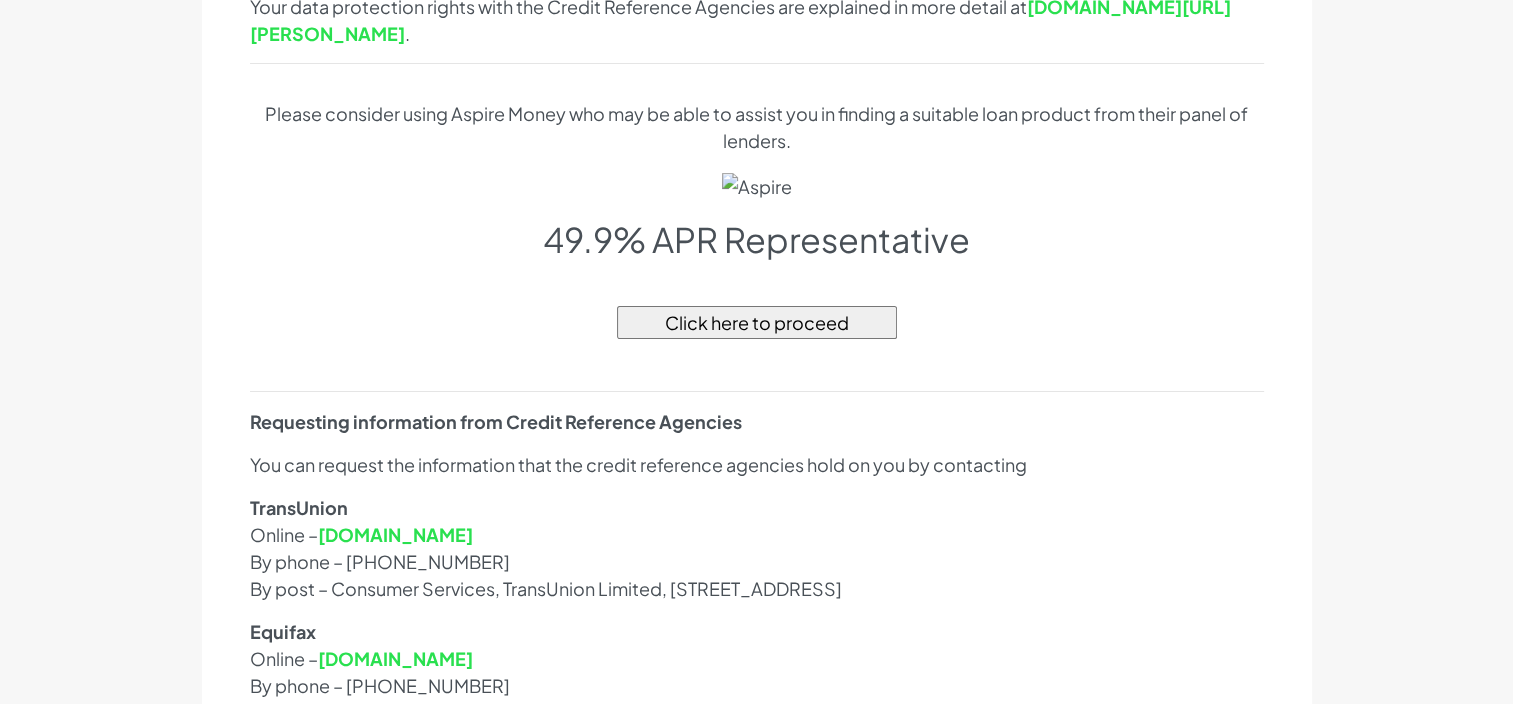 click on "We are sorry to inform you that [PERSON_NAME] cannot offer you a loan on this occasion.
We have reviewed your application and information received from external Credit Reference Agencies and at this time you do not meet our lending criteria.
You have the right to appeal for an assessment of your application by one of our advisers. However, unless the details you’ve supplied us with are incorrect or have changed in any way it is unlikely we’ll be able to assist you any further with your loan application.
Please call [PHONE_NUMBER] or email  [EMAIL_ADDRESS][DOMAIN_NAME]
Your data protection rights with the Credit Reference Agencies are explained in more detail at  [DOMAIN_NAME][URL][PERSON_NAME] .
Please consider using Aspire Money who may be able to assist you in finding a suitable loan product from their panel of lenders.
49.9% APR Representative
Click here to proceed
Requesting information from Credit Reference Agencies
TransUnion
Online –  [DOMAIN_NAME]" at bounding box center (756, 324) 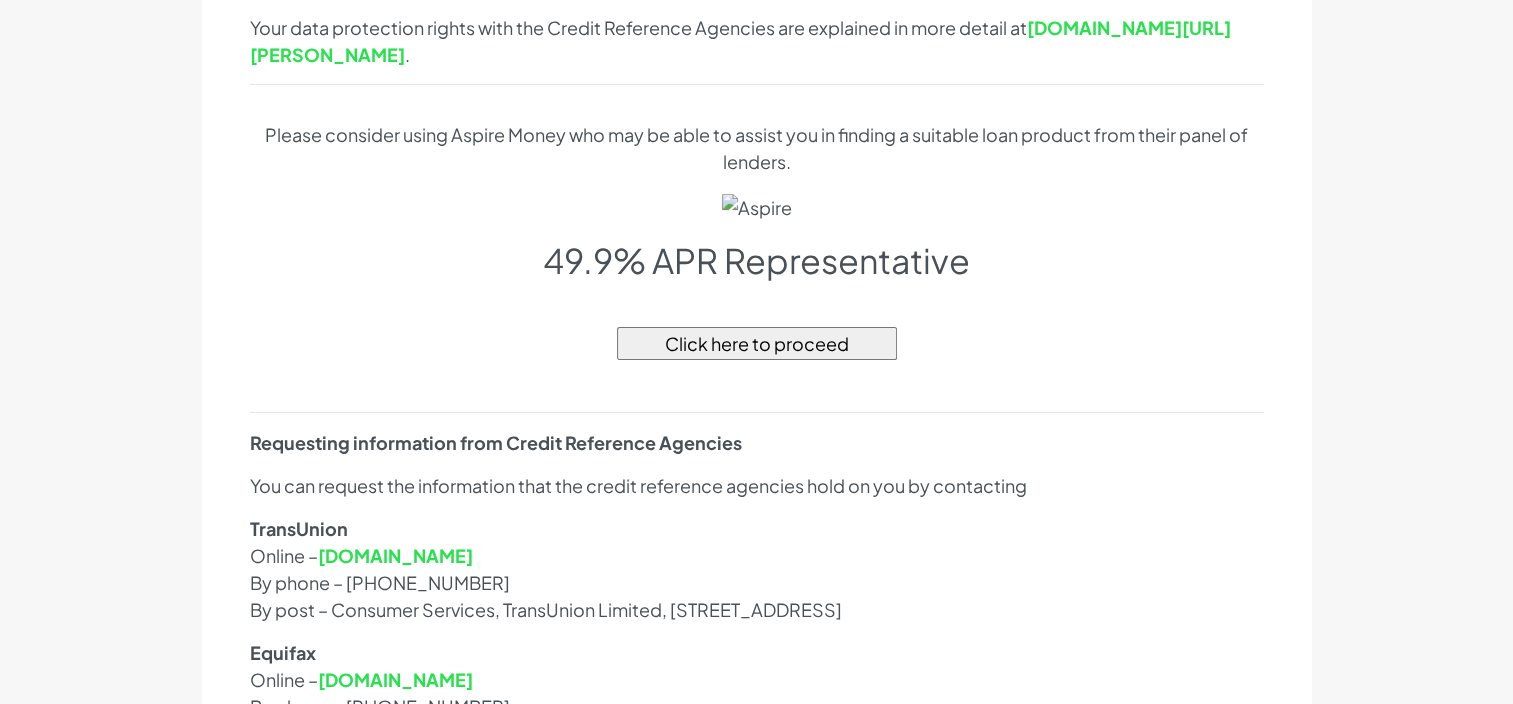 scroll, scrollTop: 506, scrollLeft: 0, axis: vertical 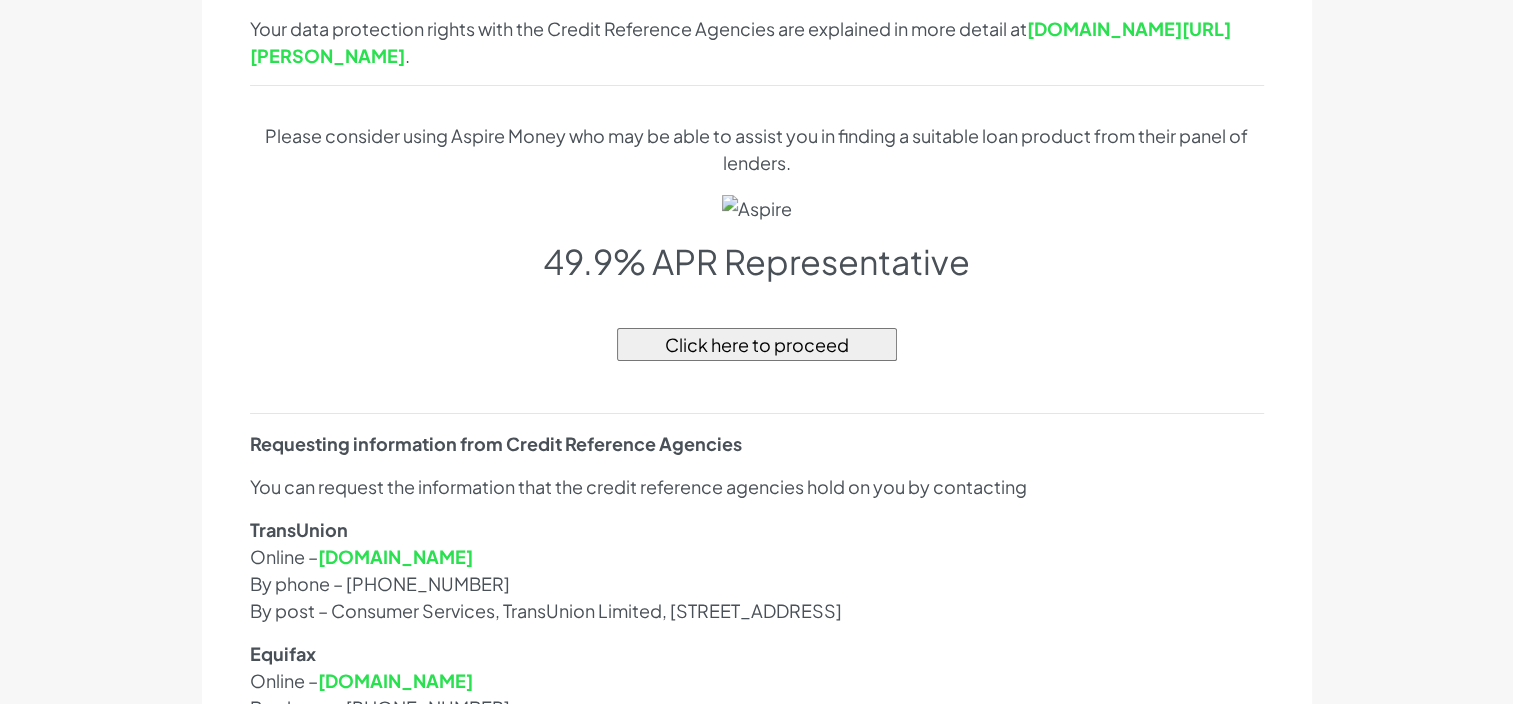 click at bounding box center (757, 208) 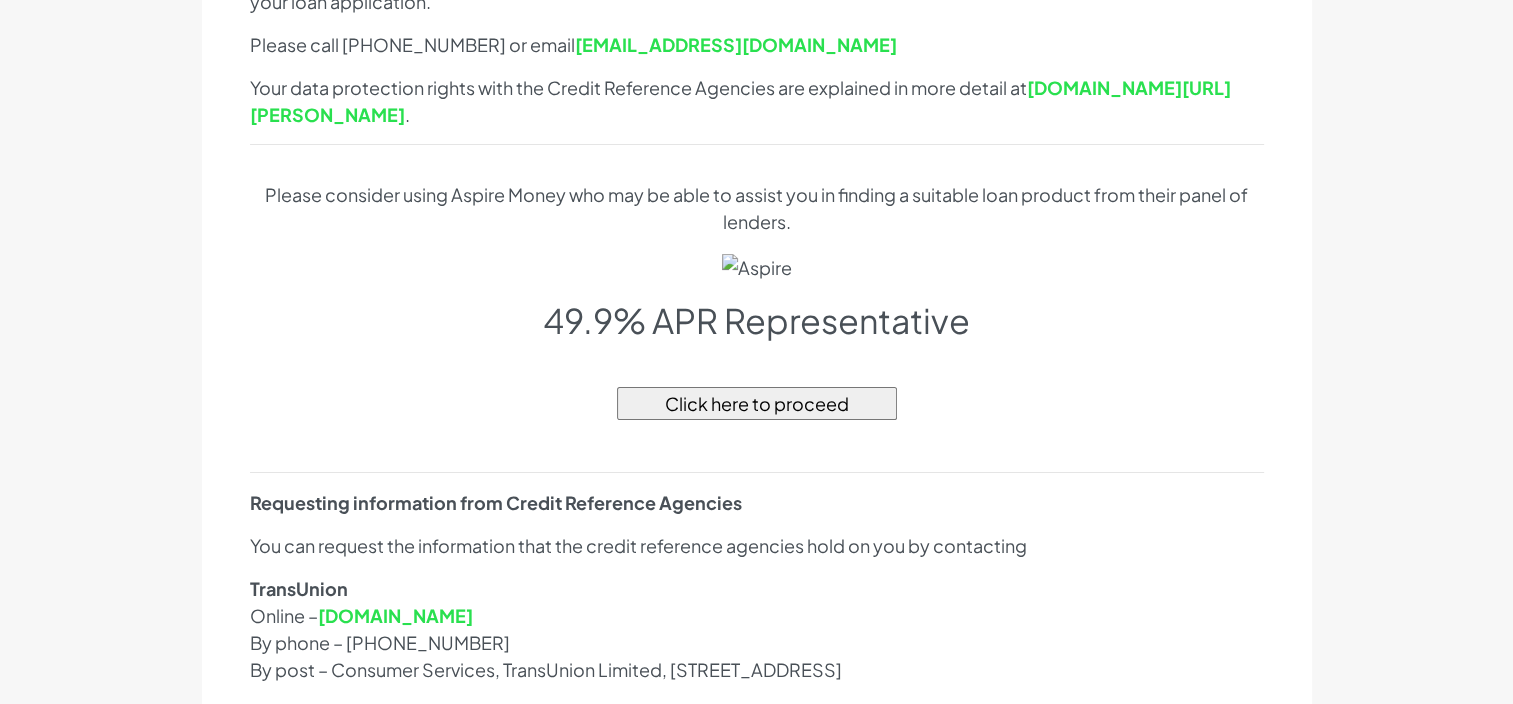 scroll, scrollTop: 446, scrollLeft: 0, axis: vertical 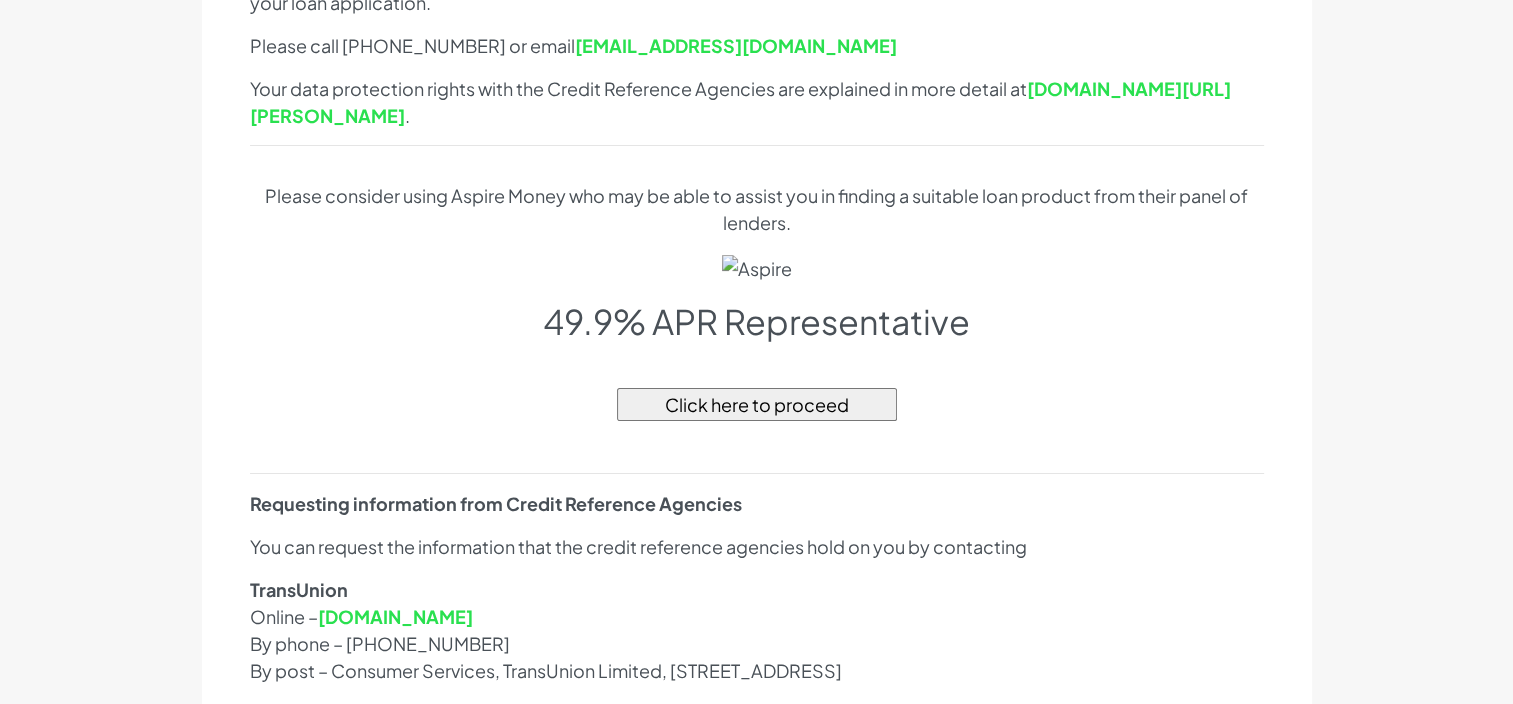 click on "We are sorry to inform you that [PERSON_NAME] cannot offer you a loan on this occasion.
We have reviewed your application and information received from external Credit Reference Agencies and at this time you do not meet our lending criteria.
You have the right to appeal for an assessment of your application by one of our advisers. However, unless the details you’ve supplied us with are incorrect or have changed in any way it is unlikely we’ll be able to assist you any further with your loan application.
Please call [PHONE_NUMBER] or email  [EMAIL_ADDRESS][DOMAIN_NAME]
Your data protection rights with the Credit Reference Agencies are explained in more detail at  [DOMAIN_NAME][URL][PERSON_NAME] .
Please consider using Aspire Money who may be able to assist you in finding a suitable loan product from their panel of lenders.
49.9% APR Representative
Click here to proceed
Requesting information from Credit Reference Agencies
TransUnion
Online –  [DOMAIN_NAME]" at bounding box center (756, 406) 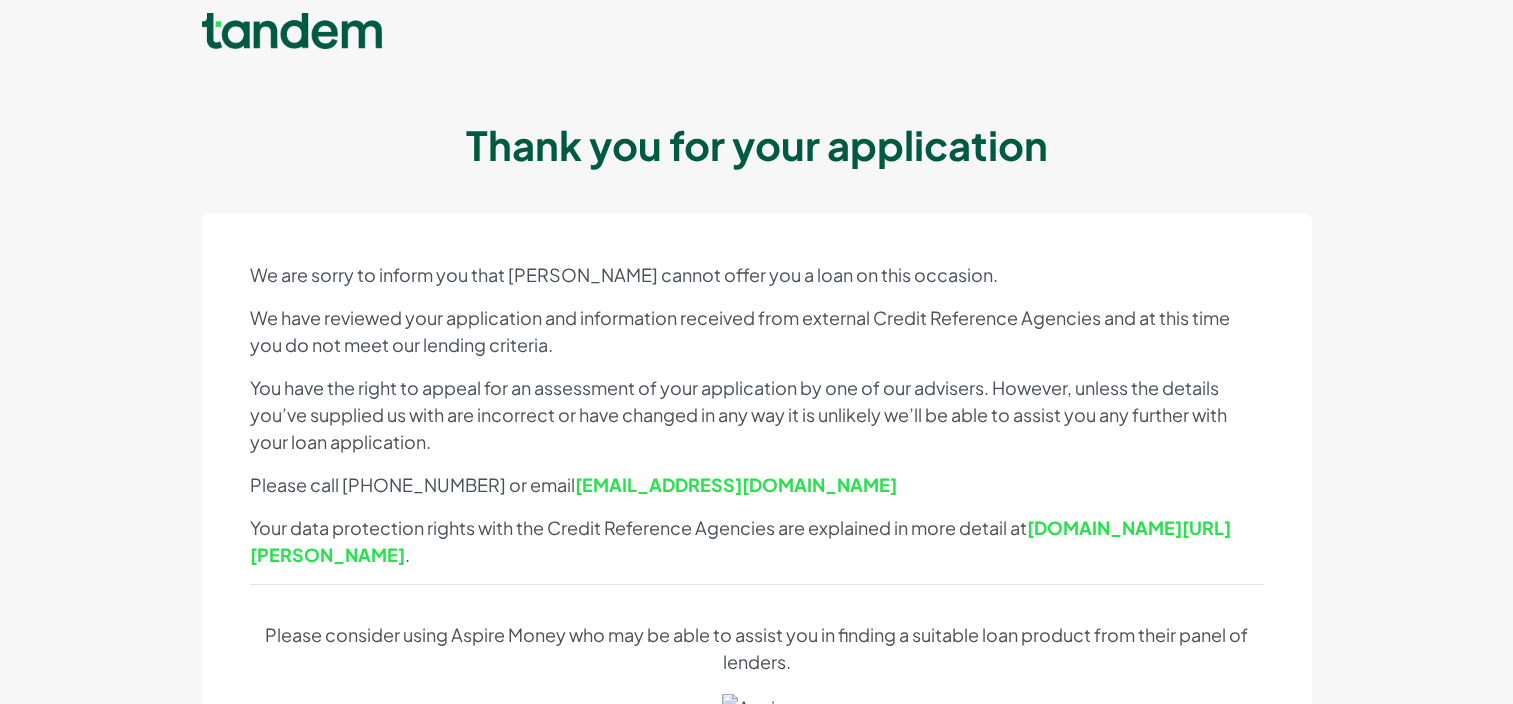 scroll, scrollTop: 0, scrollLeft: 0, axis: both 